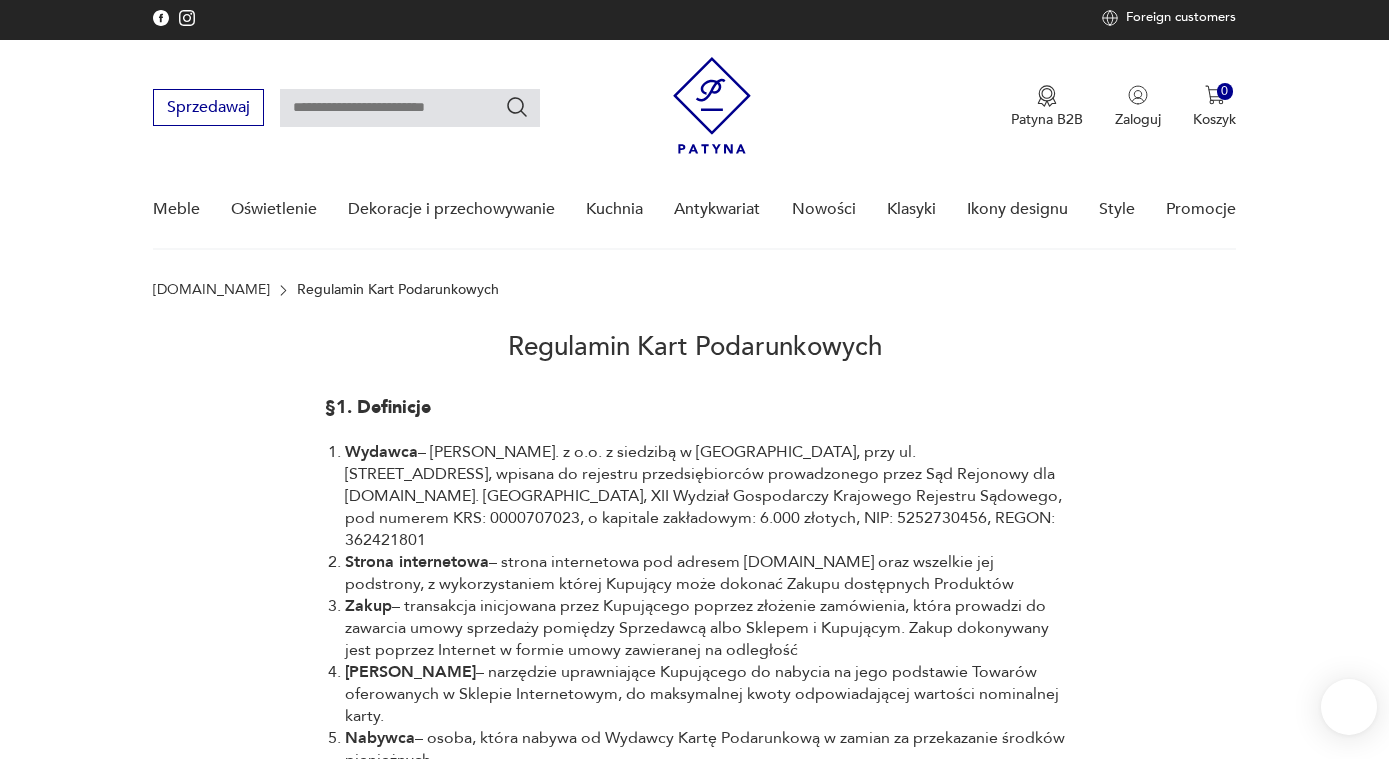 scroll, scrollTop: 0, scrollLeft: 0, axis: both 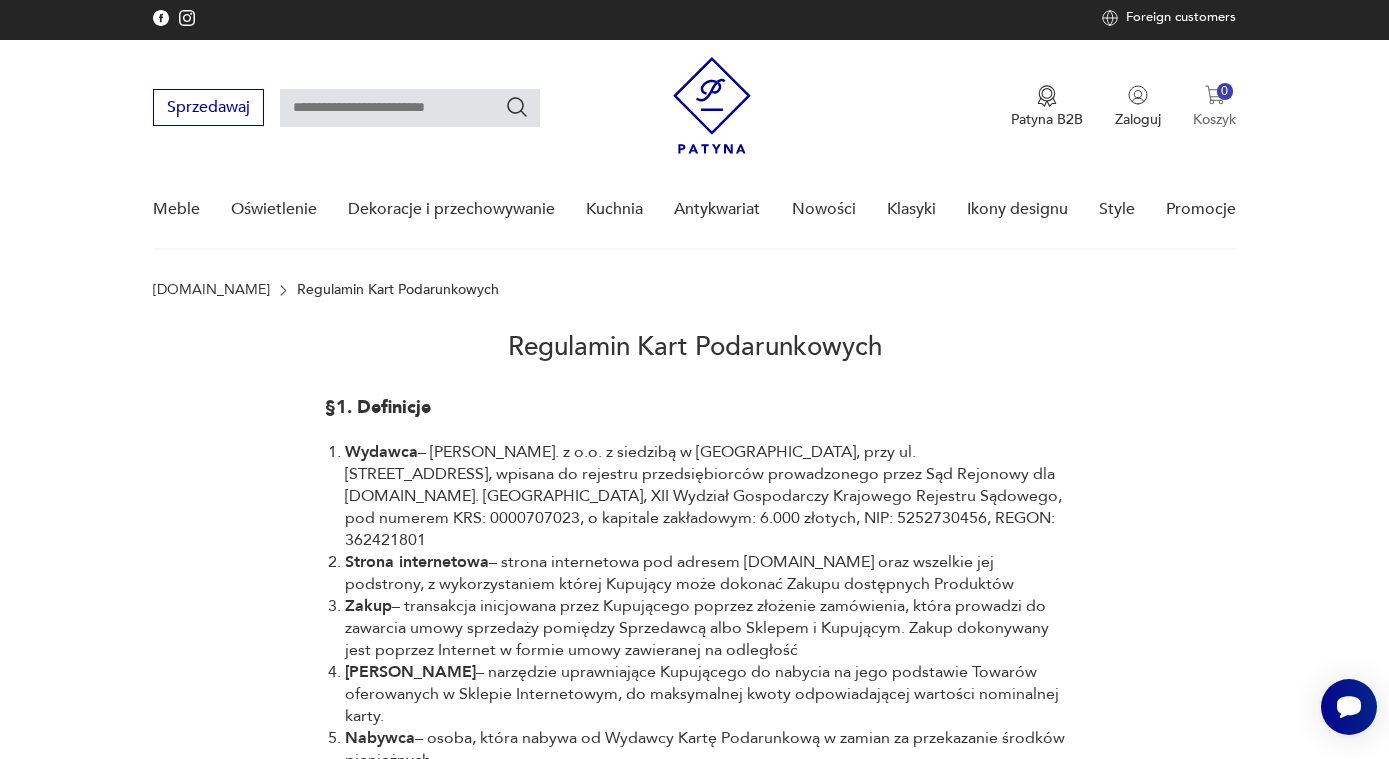 click at bounding box center (1215, 95) 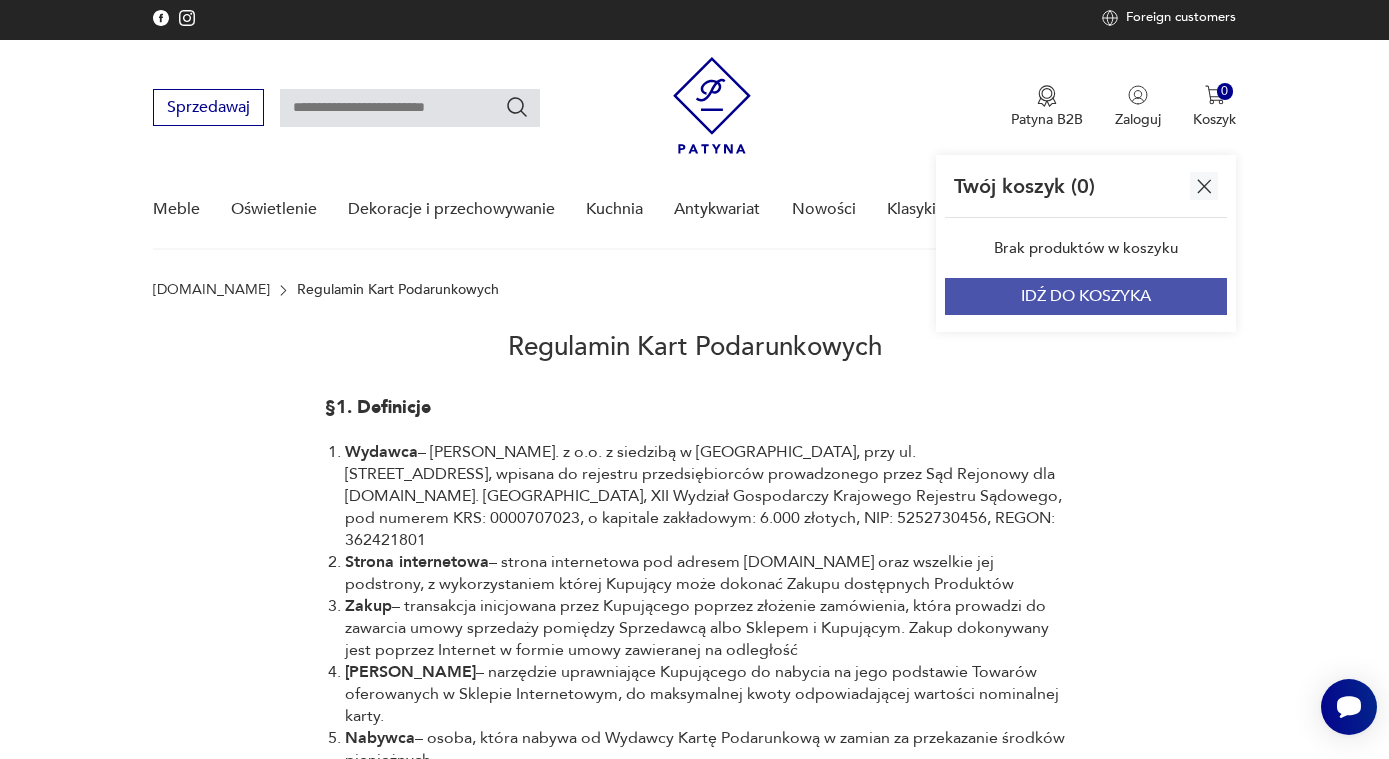 click on "IDŹ DO KOSZYKA" at bounding box center [1086, 296] 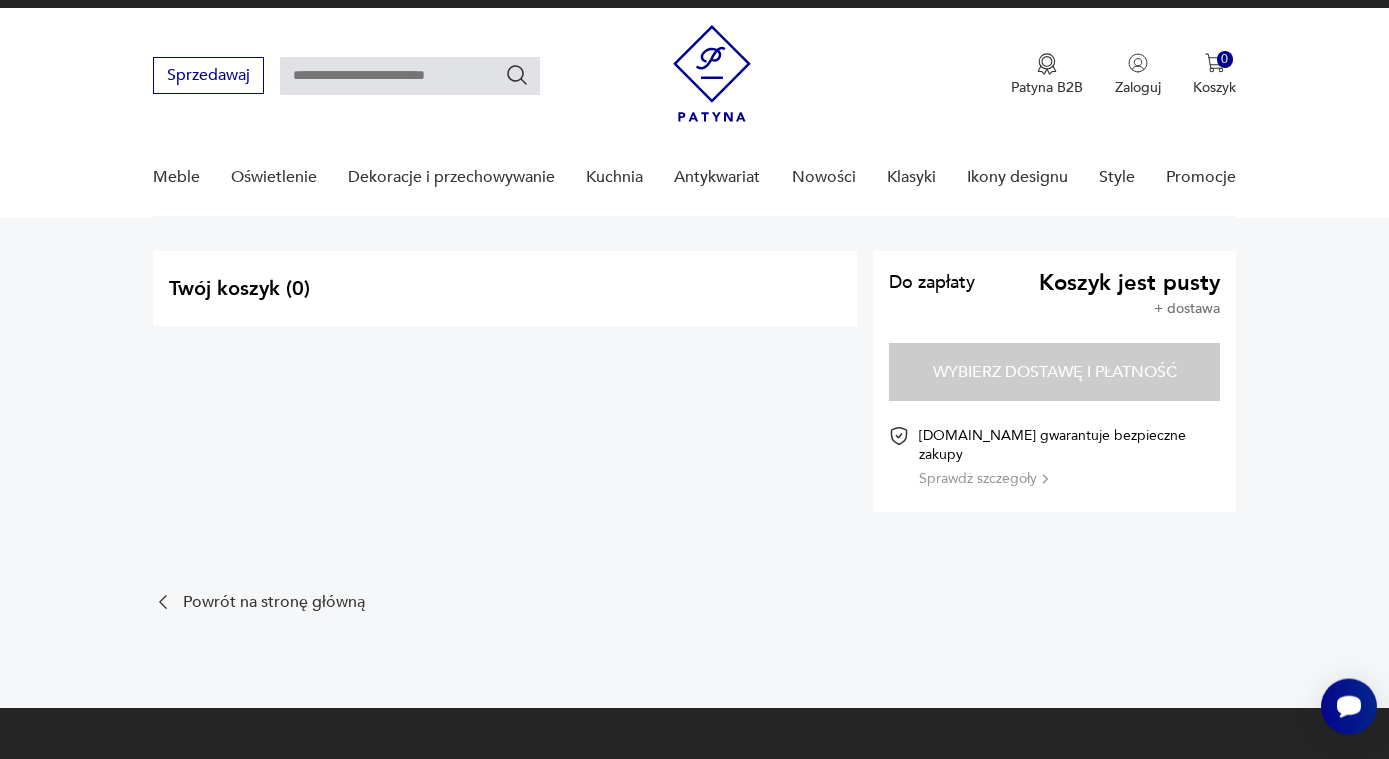 scroll, scrollTop: 0, scrollLeft: 0, axis: both 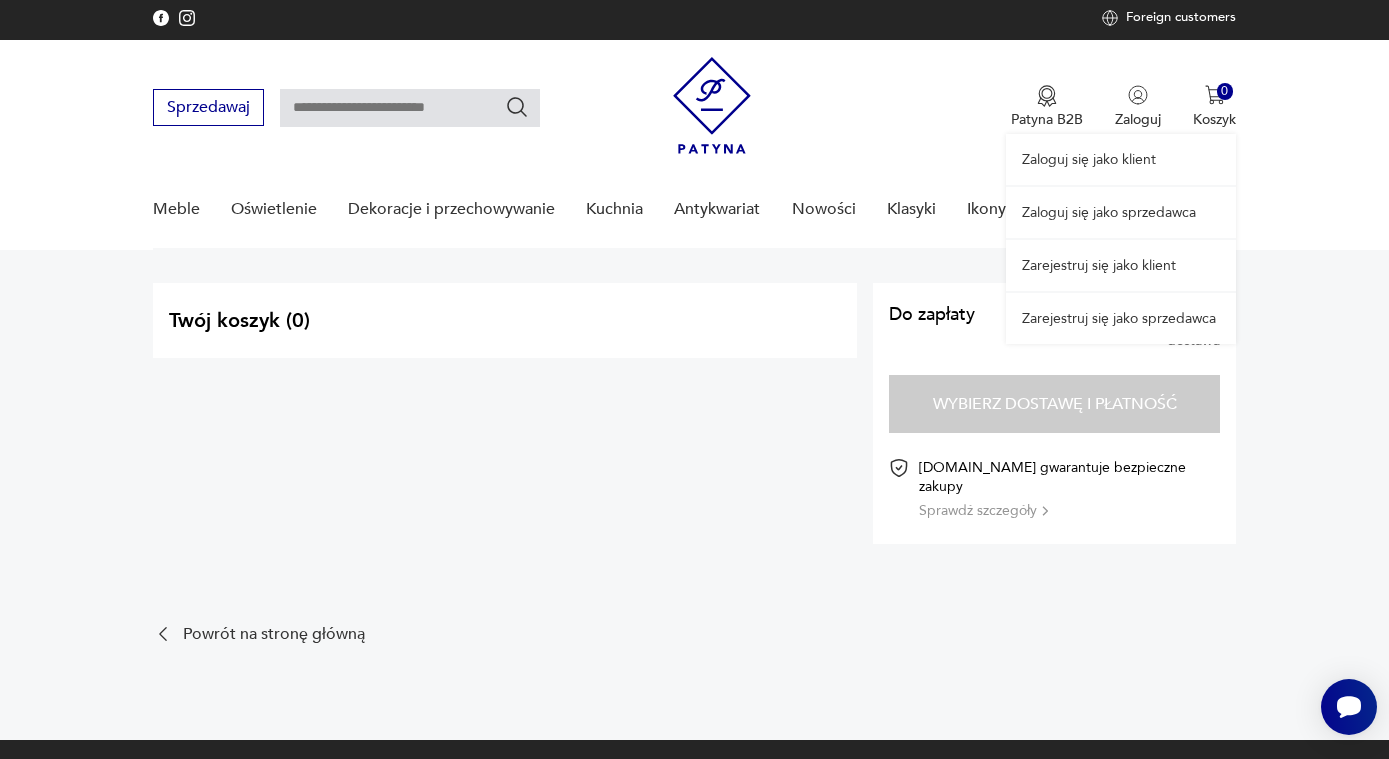 click on "Zarejestruj się jako klient" at bounding box center [1121, 265] 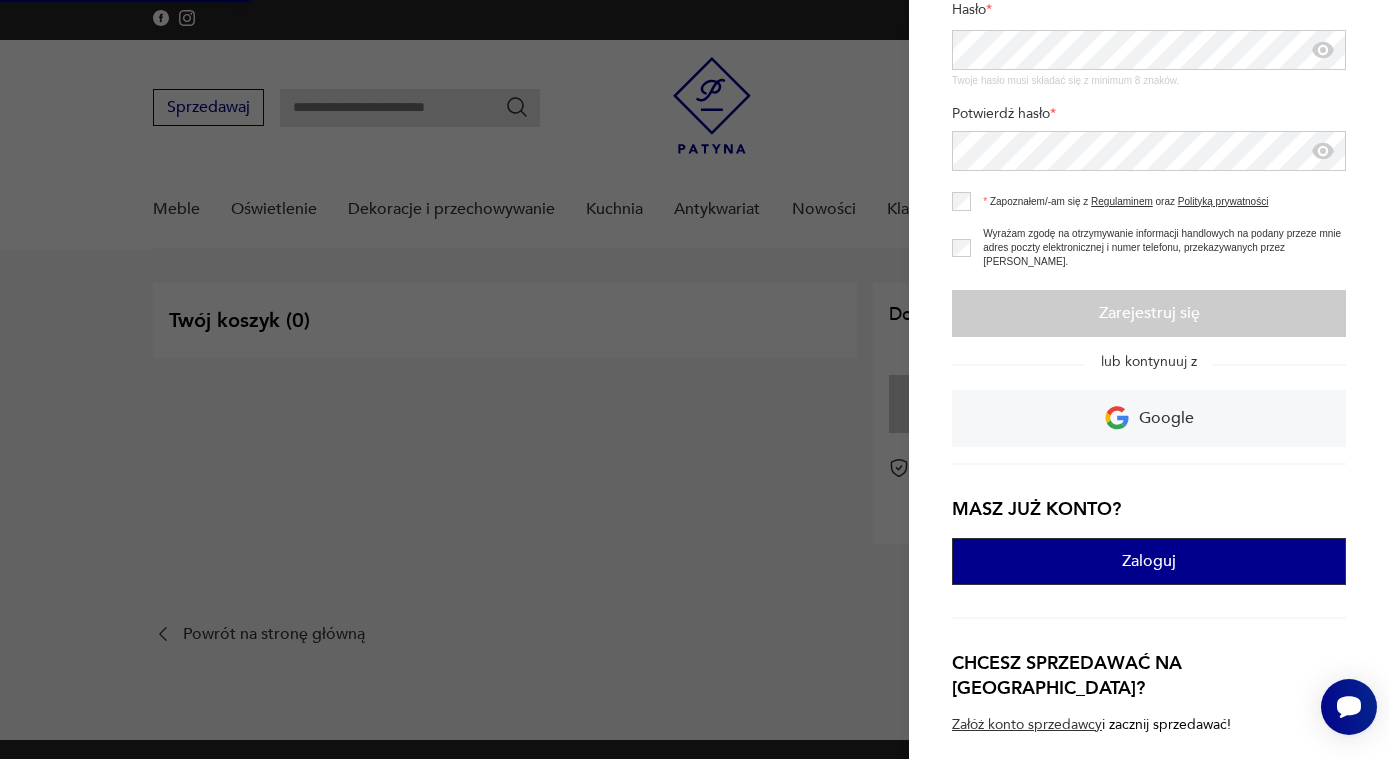scroll, scrollTop: 0, scrollLeft: 0, axis: both 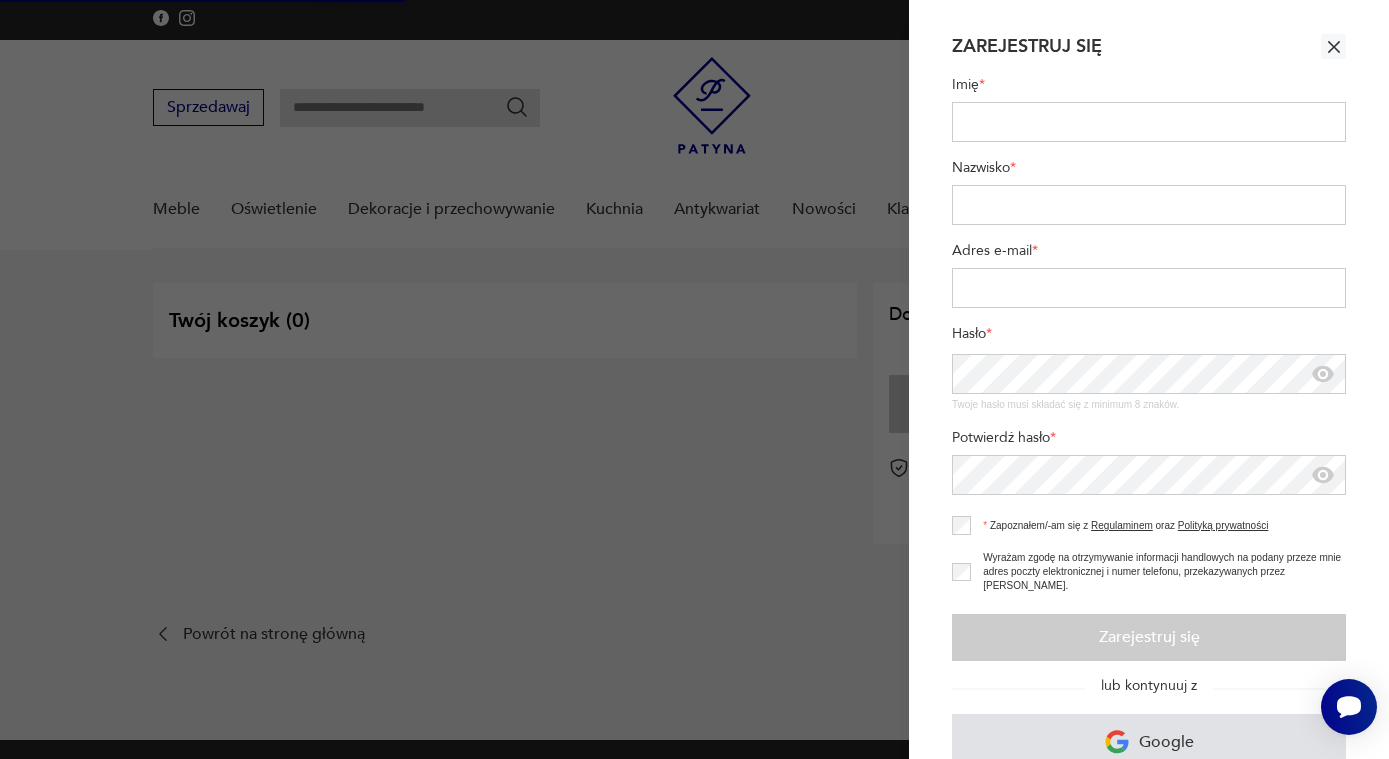 click on "Google" at bounding box center [1166, 742] 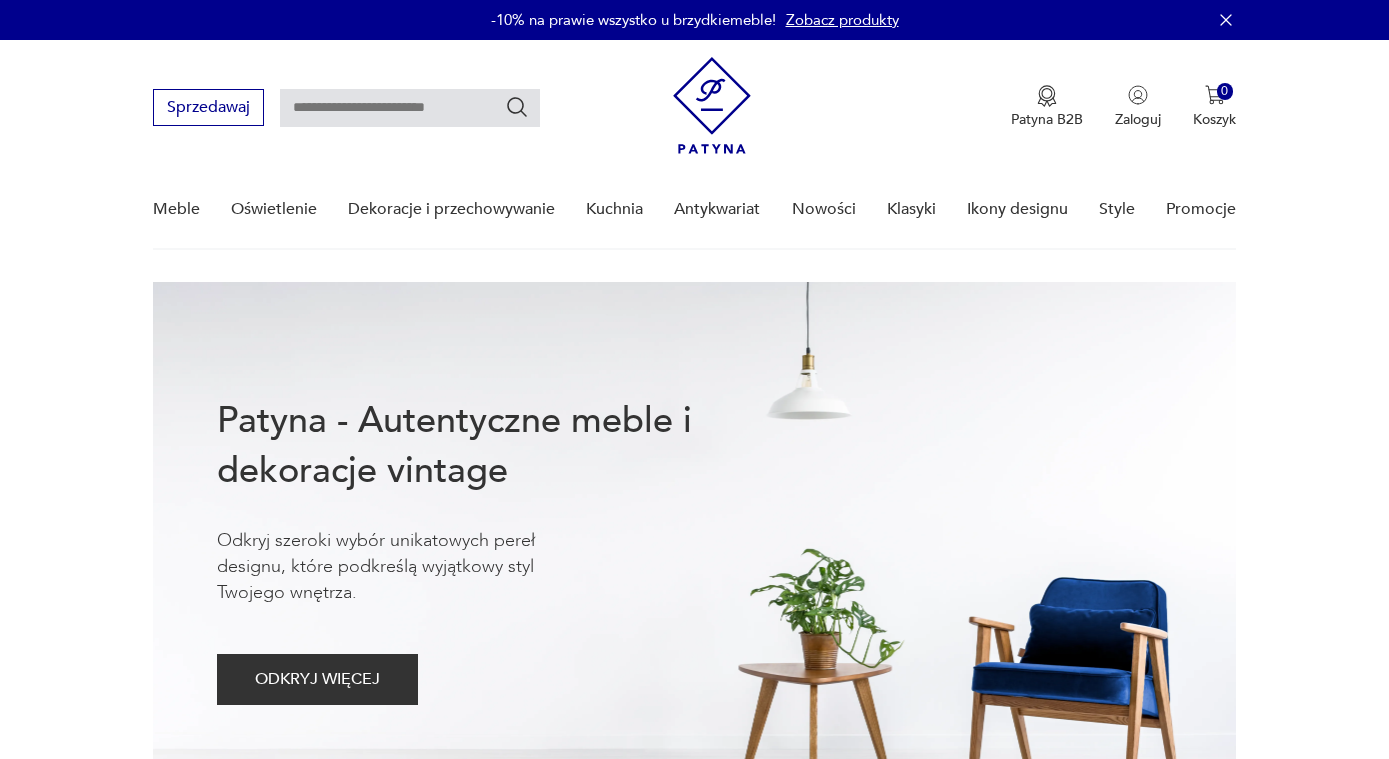 scroll, scrollTop: 0, scrollLeft: 0, axis: both 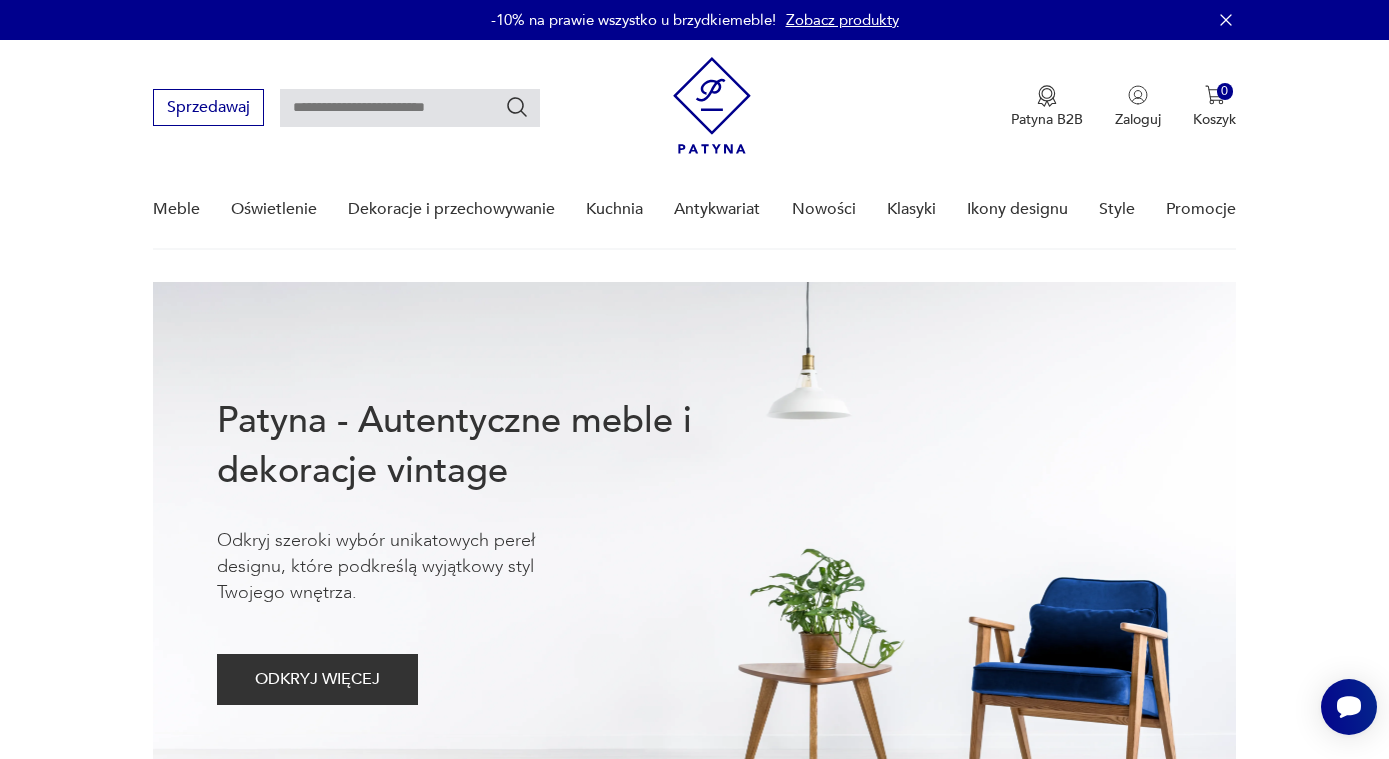 click 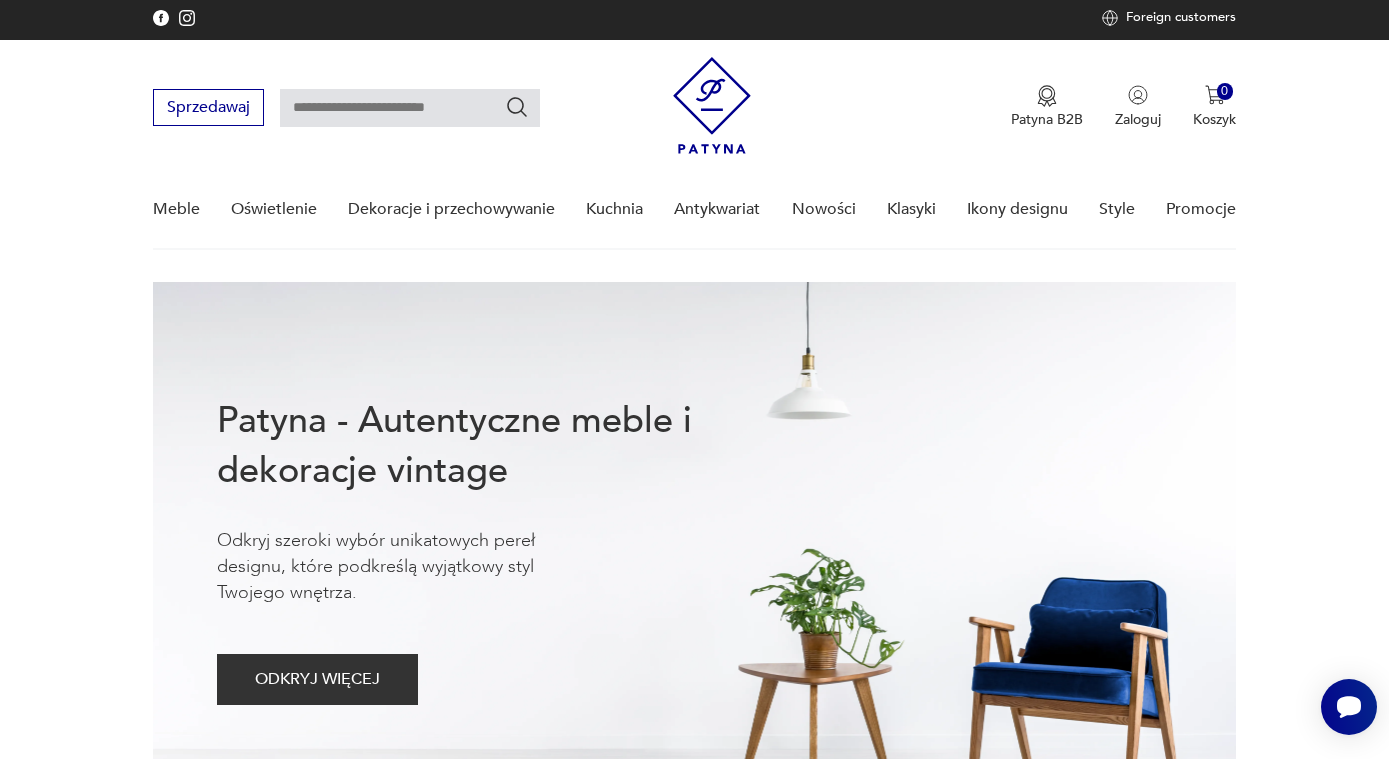 click at bounding box center (410, 108) 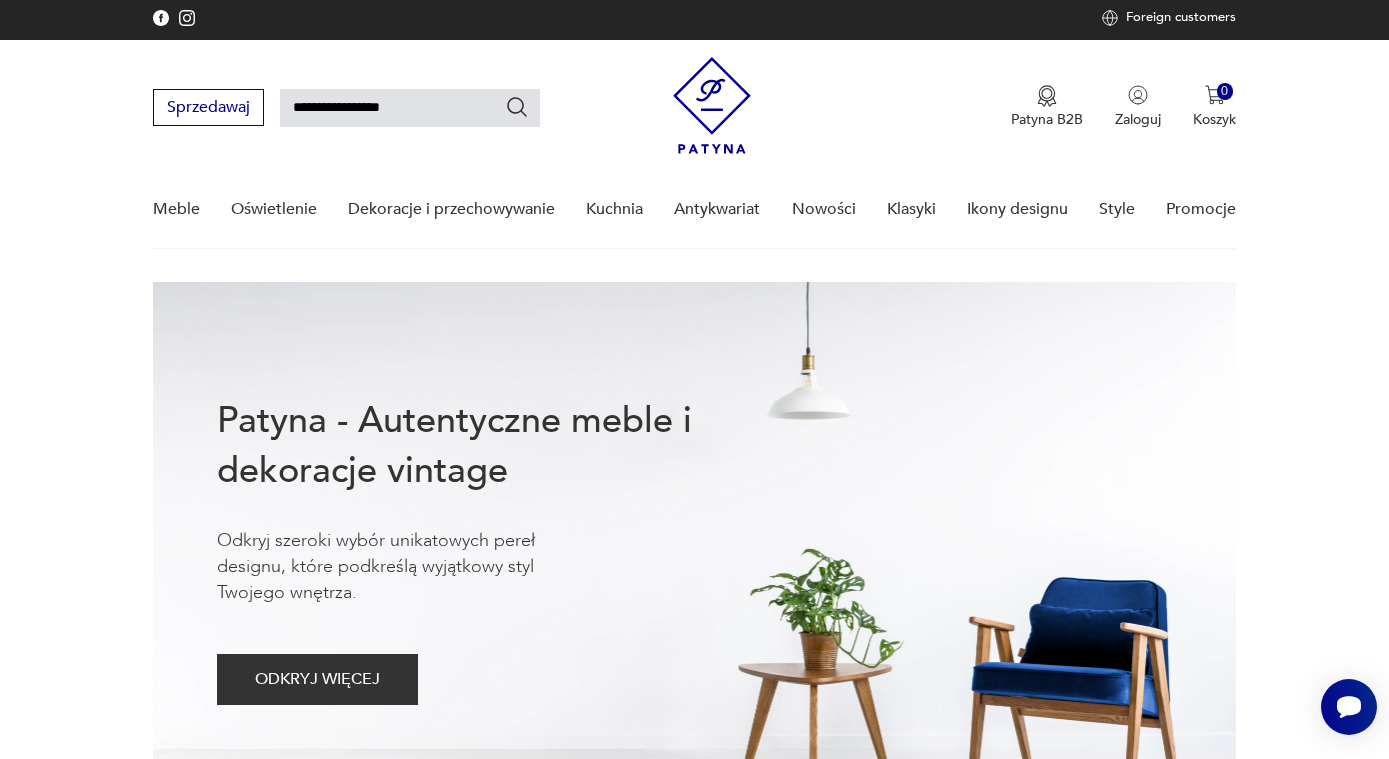 type on "**********" 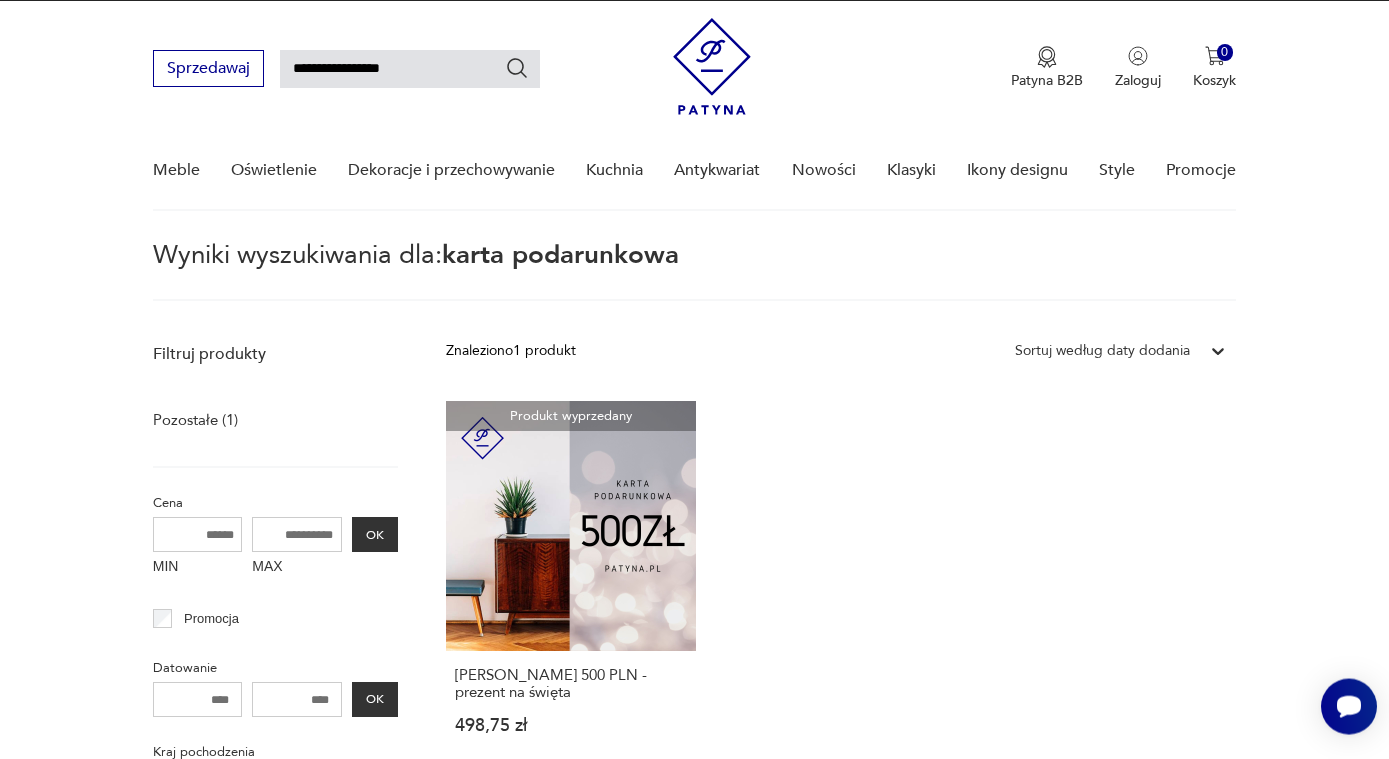 scroll, scrollTop: 0, scrollLeft: 0, axis: both 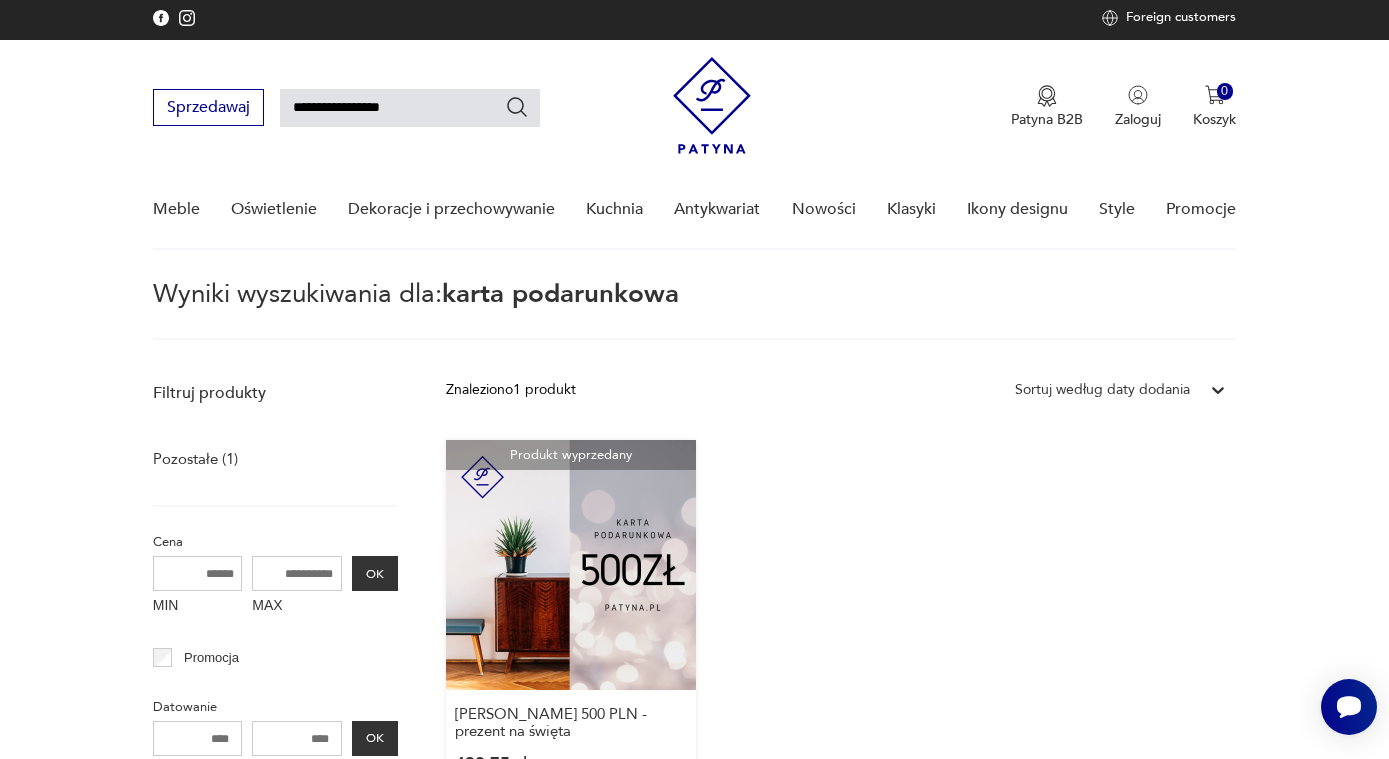 click on "Produkt wyprzedany Karta Podarunkowa 500 PLN - prezent na święta 498,75 zł" at bounding box center [571, 626] 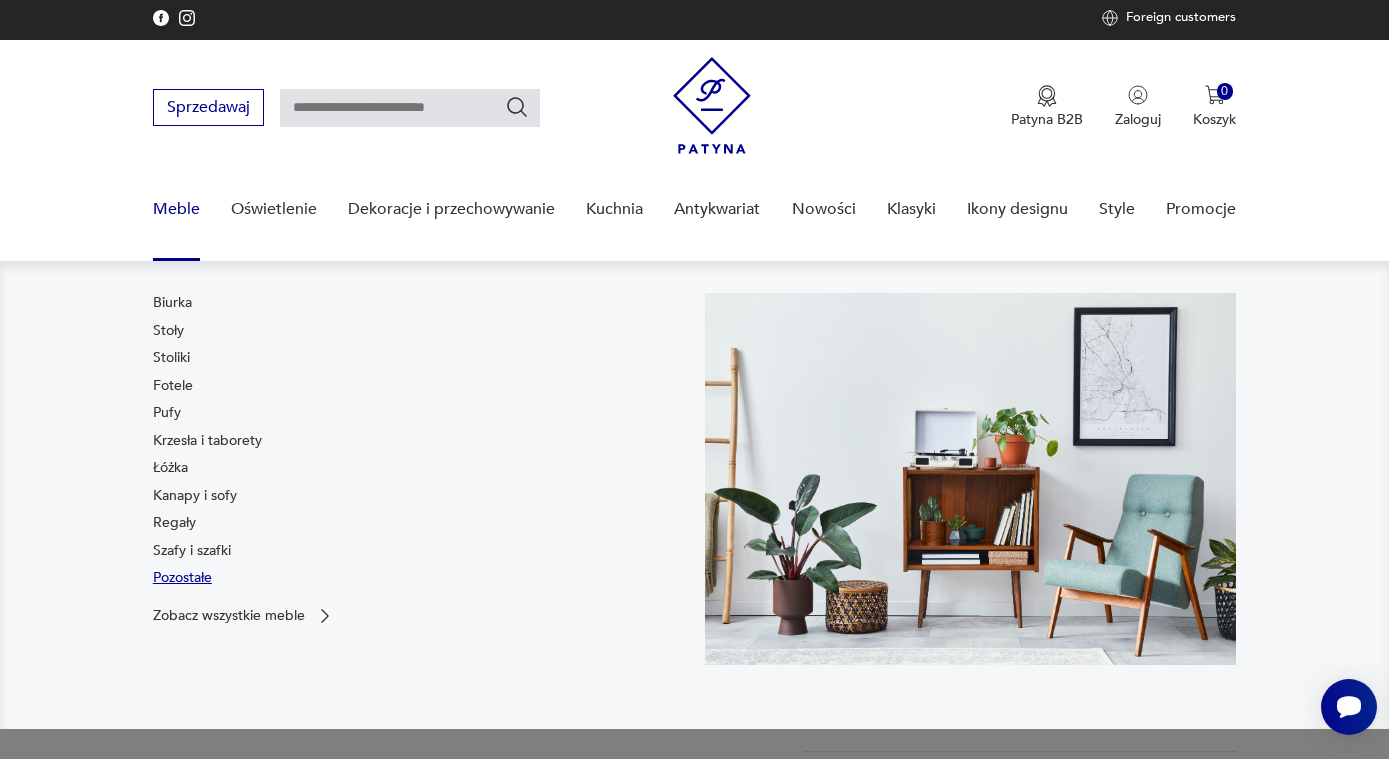 click on "Pozostałe" at bounding box center (182, 578) 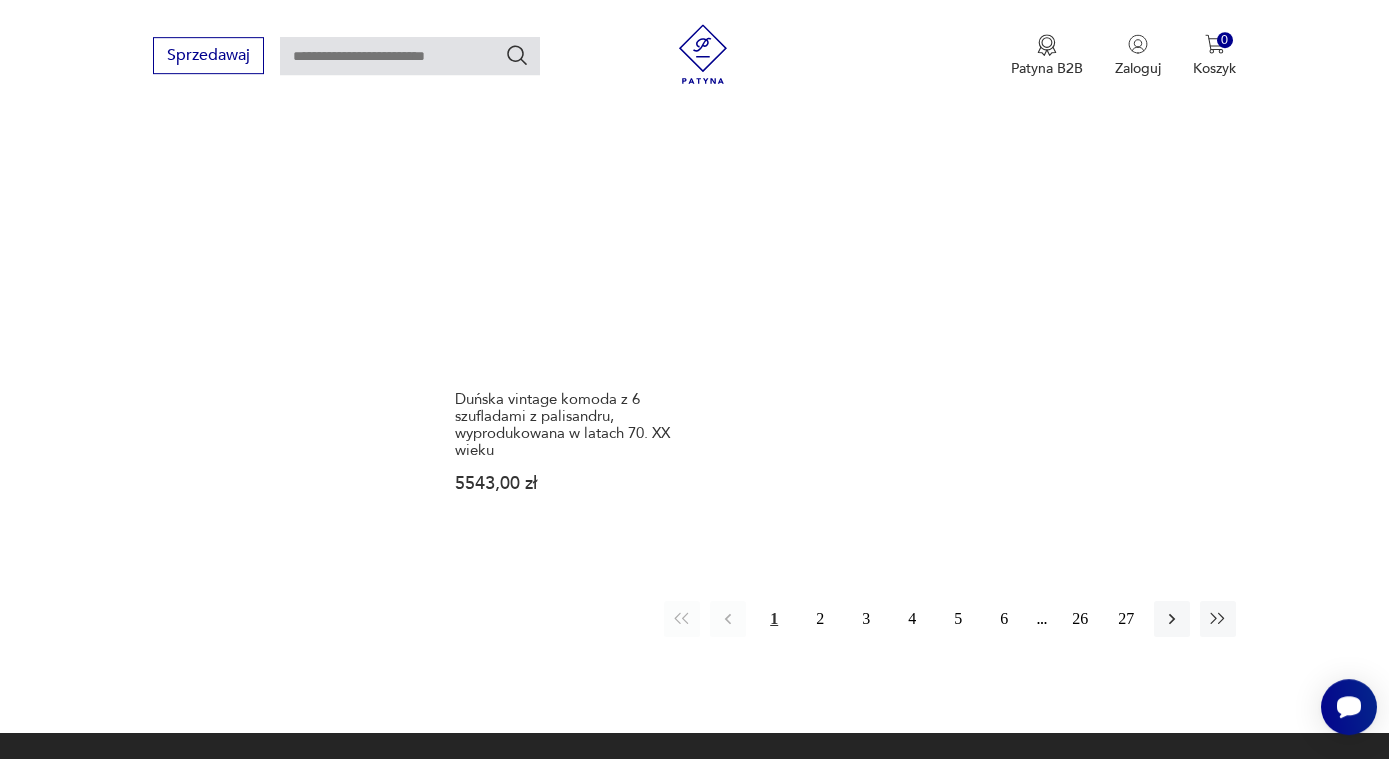 scroll, scrollTop: 3097, scrollLeft: 0, axis: vertical 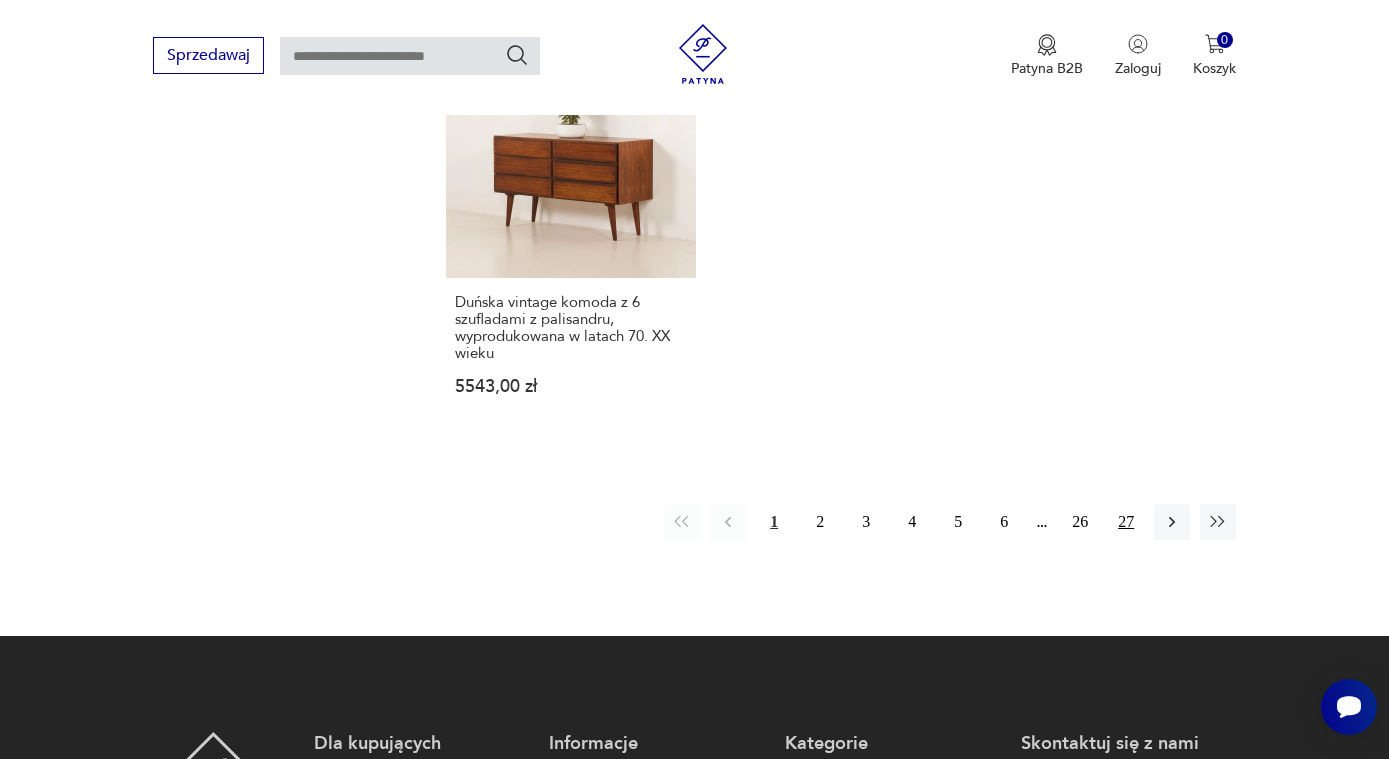 click on "27" at bounding box center (1126, 522) 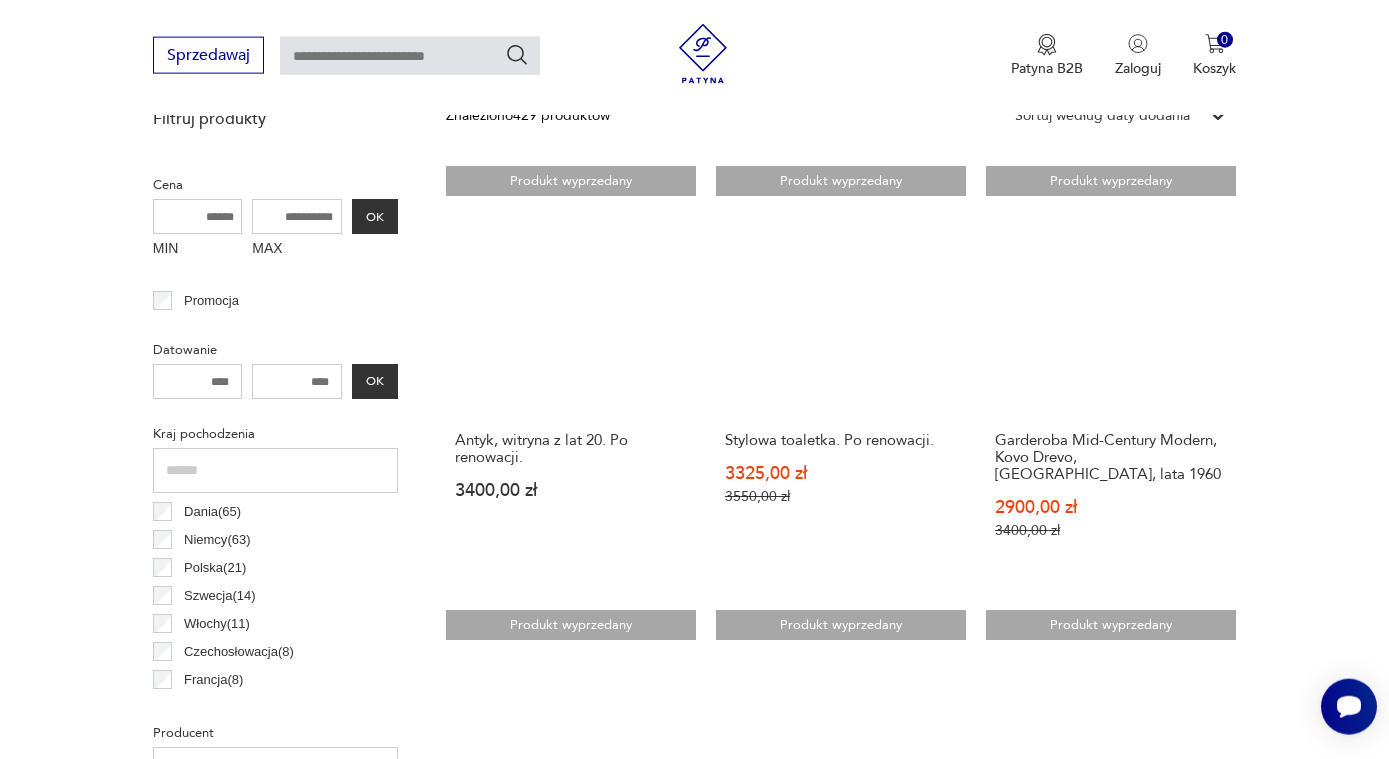 scroll, scrollTop: 531, scrollLeft: 0, axis: vertical 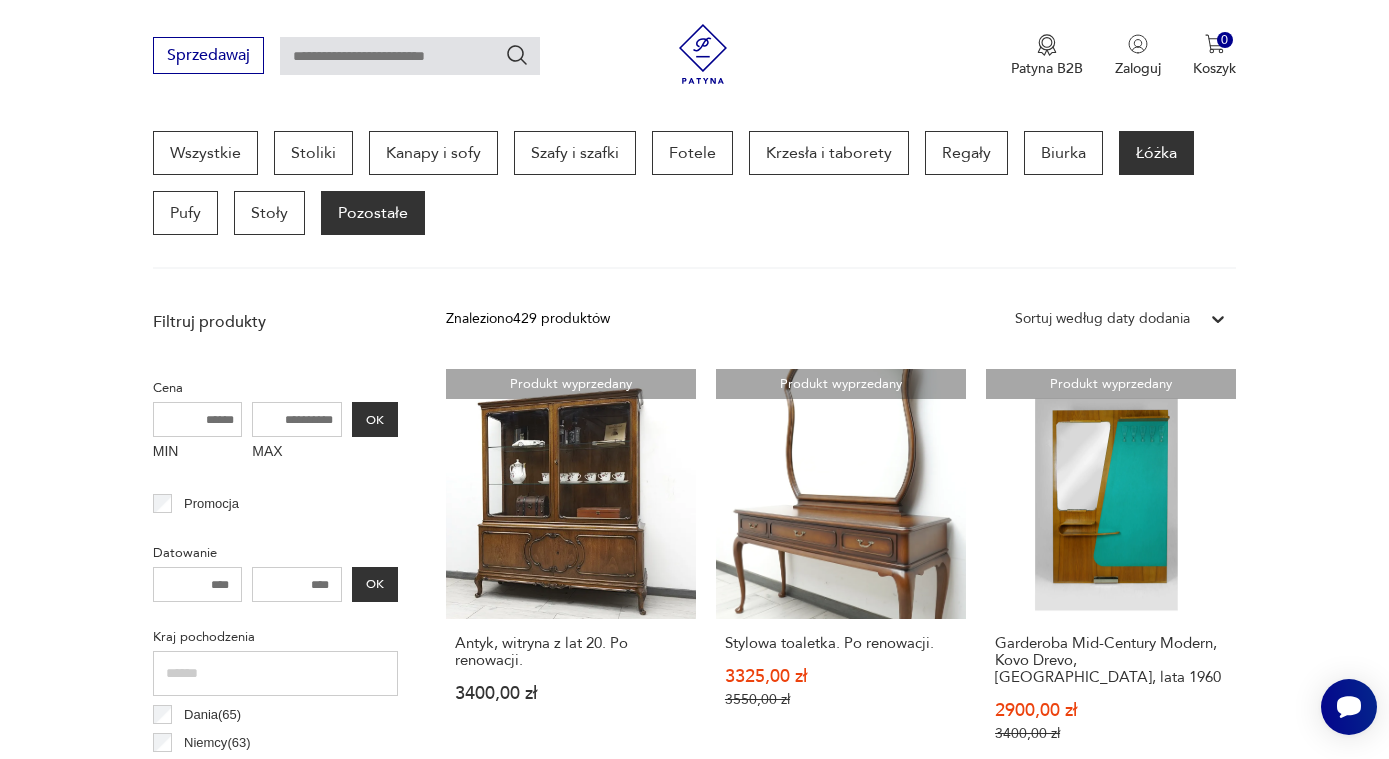 click on "Łóżka" at bounding box center (1156, 153) 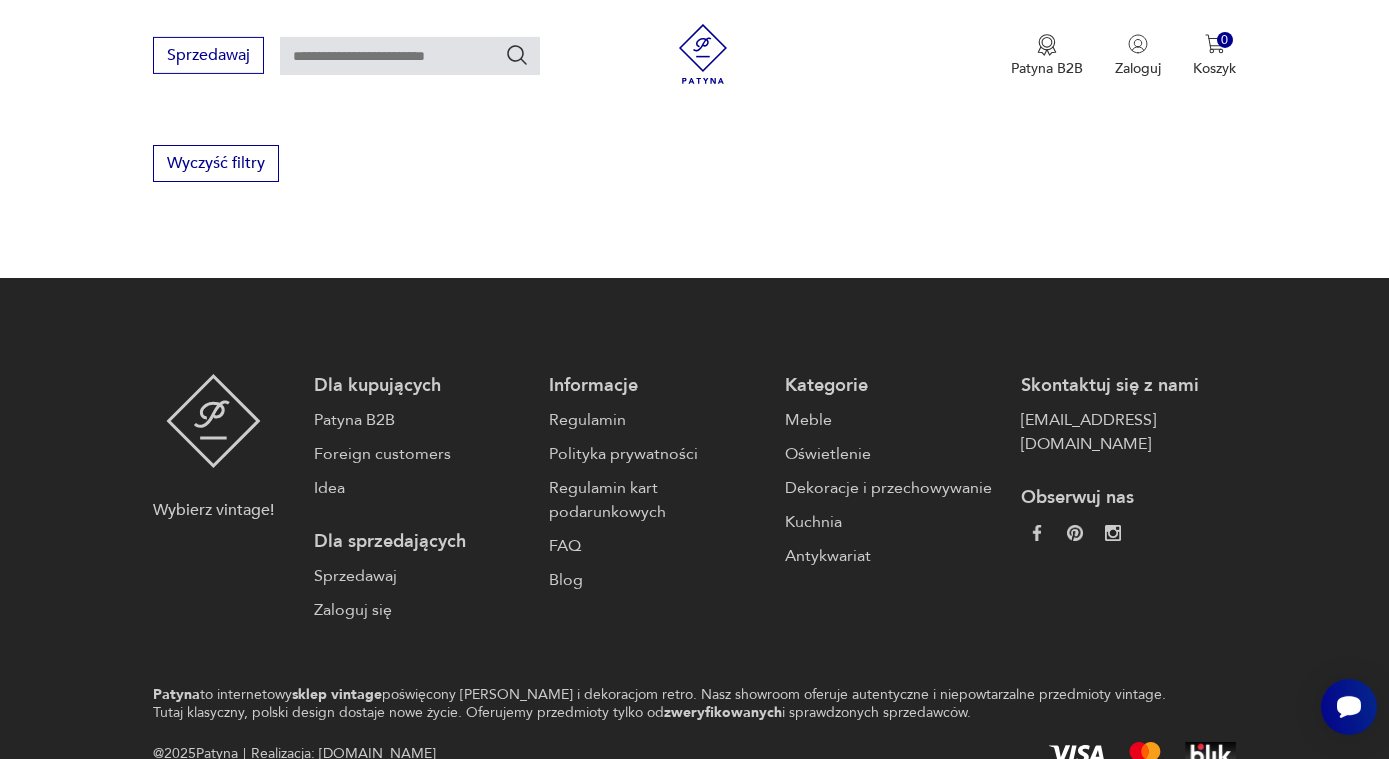 scroll, scrollTop: 2673, scrollLeft: 0, axis: vertical 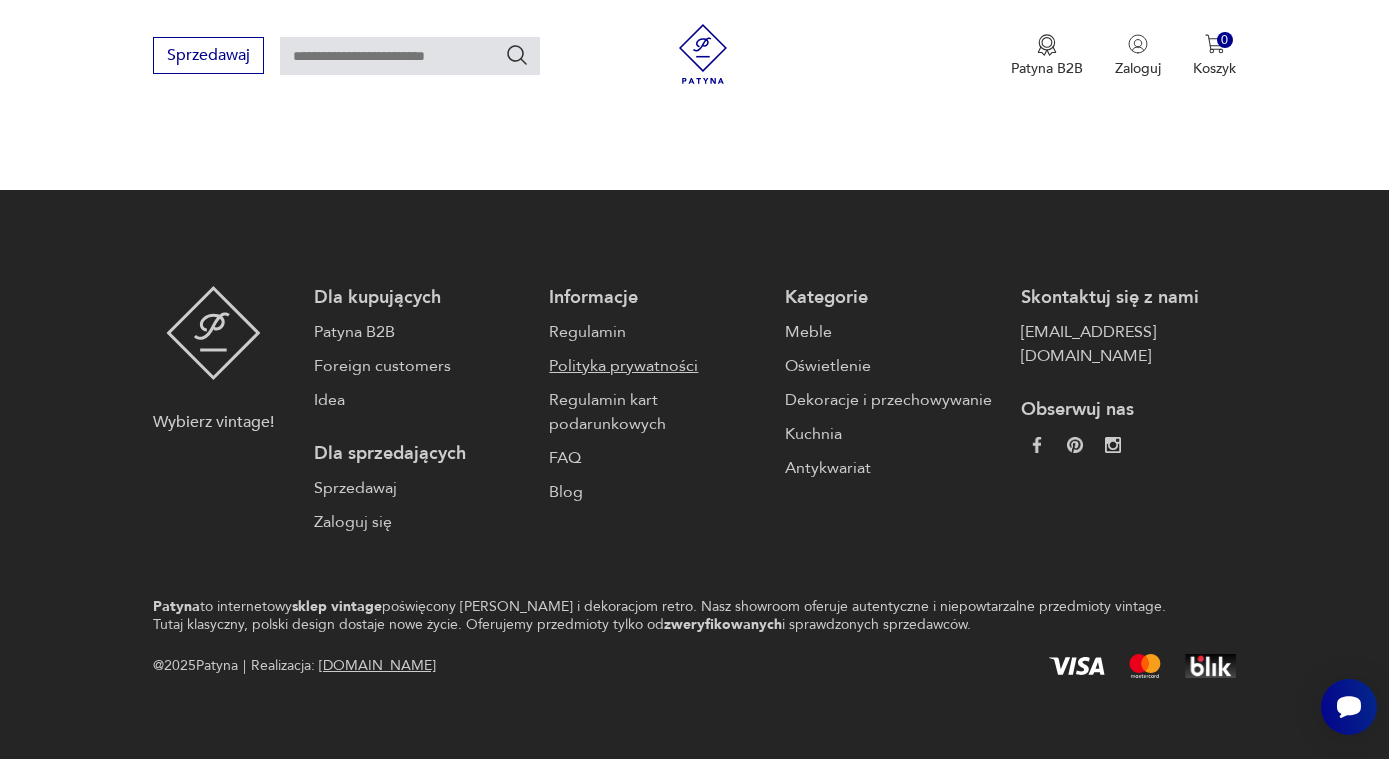 click on "Polityka prywatności" at bounding box center [657, 366] 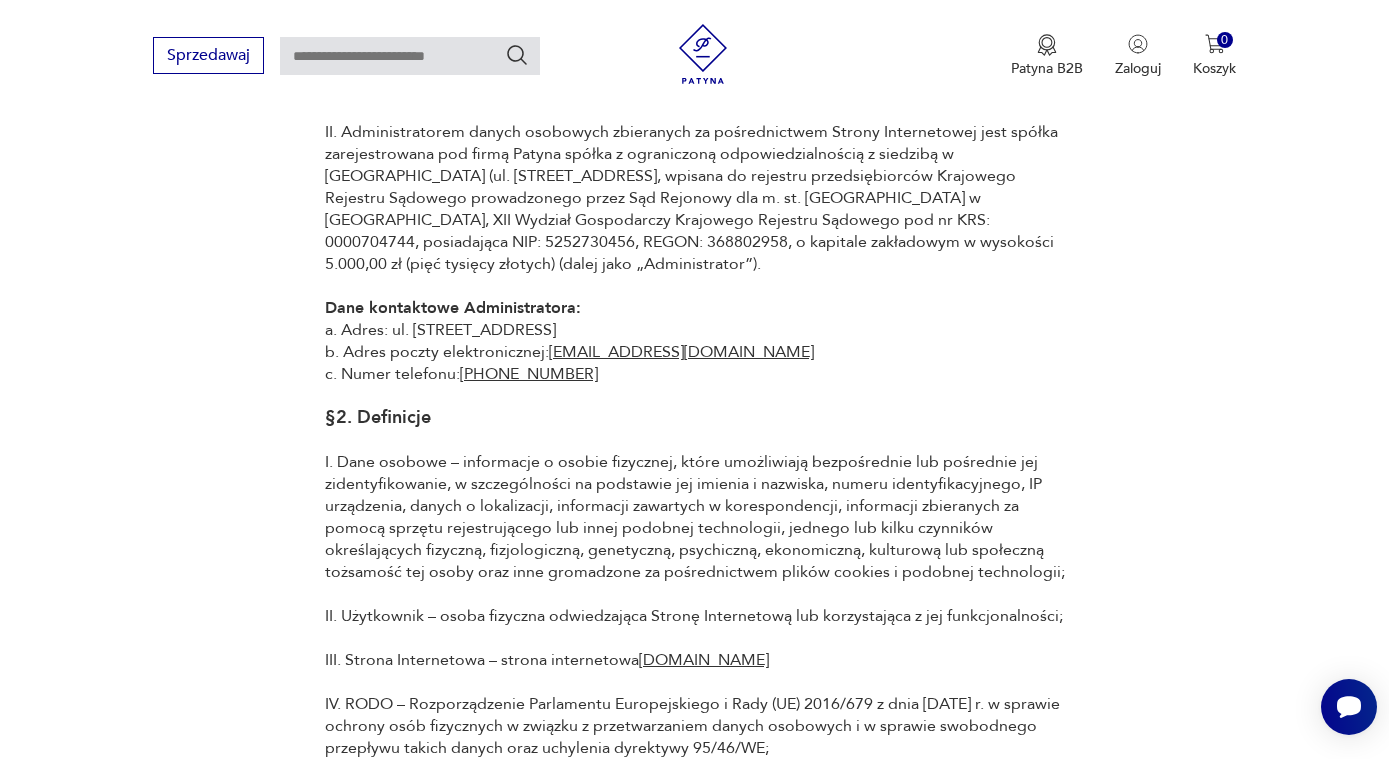 scroll, scrollTop: 0, scrollLeft: 0, axis: both 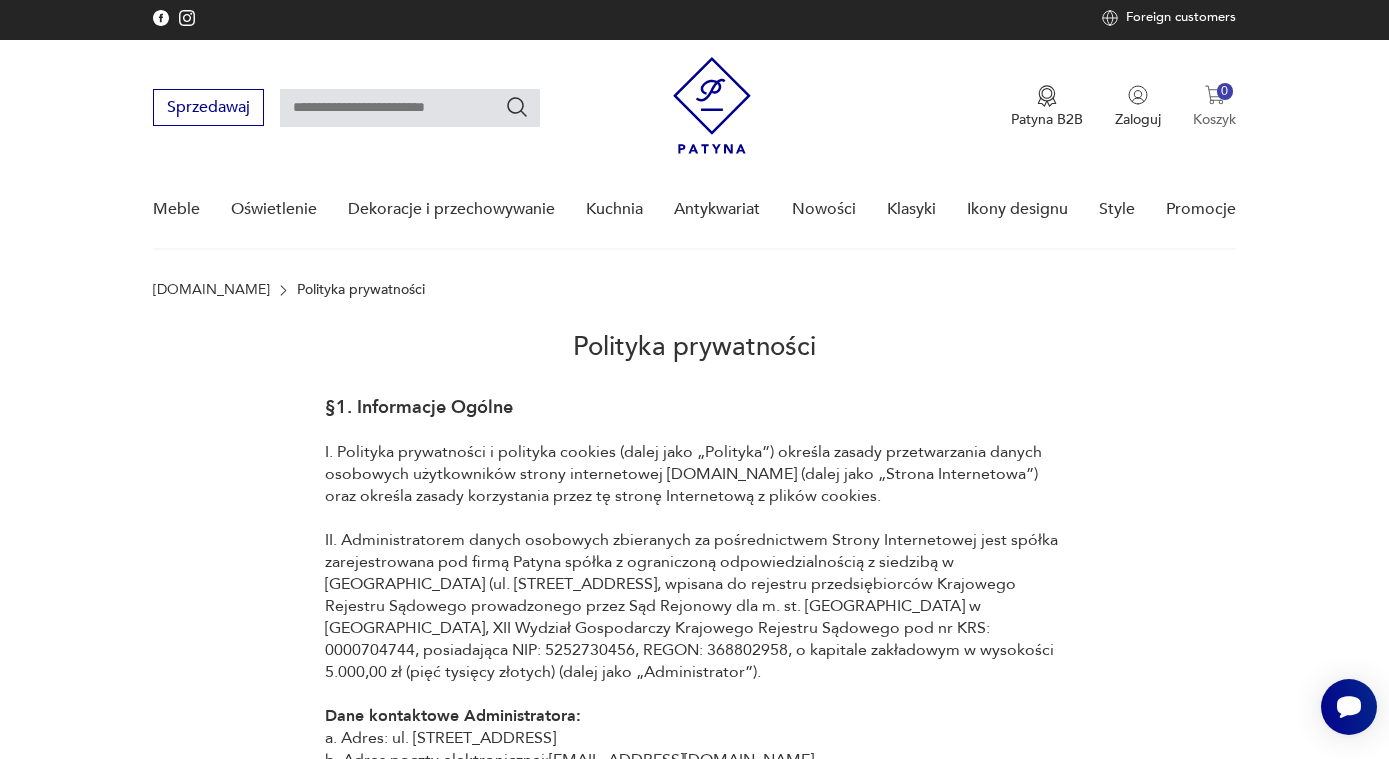 click on "0" at bounding box center [1225, 91] 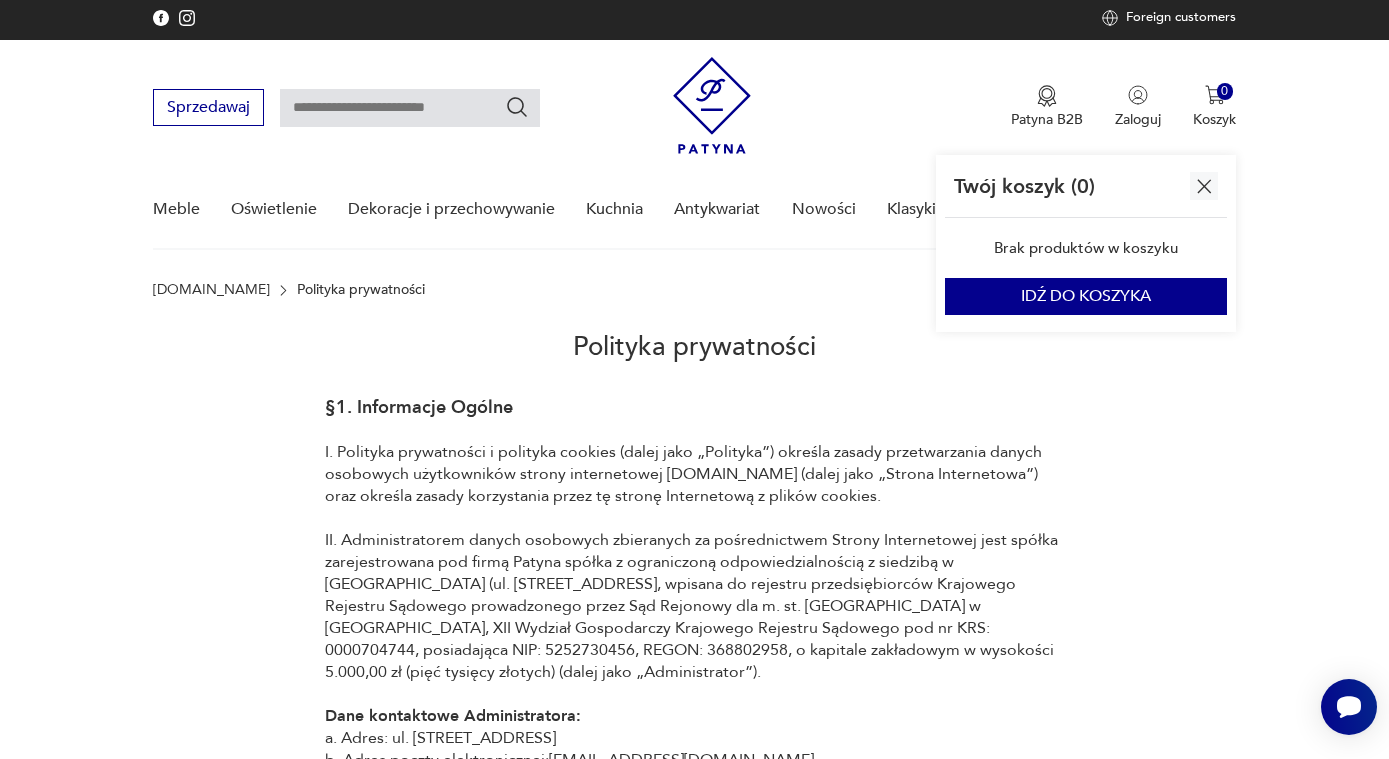 click at bounding box center [1204, 186] 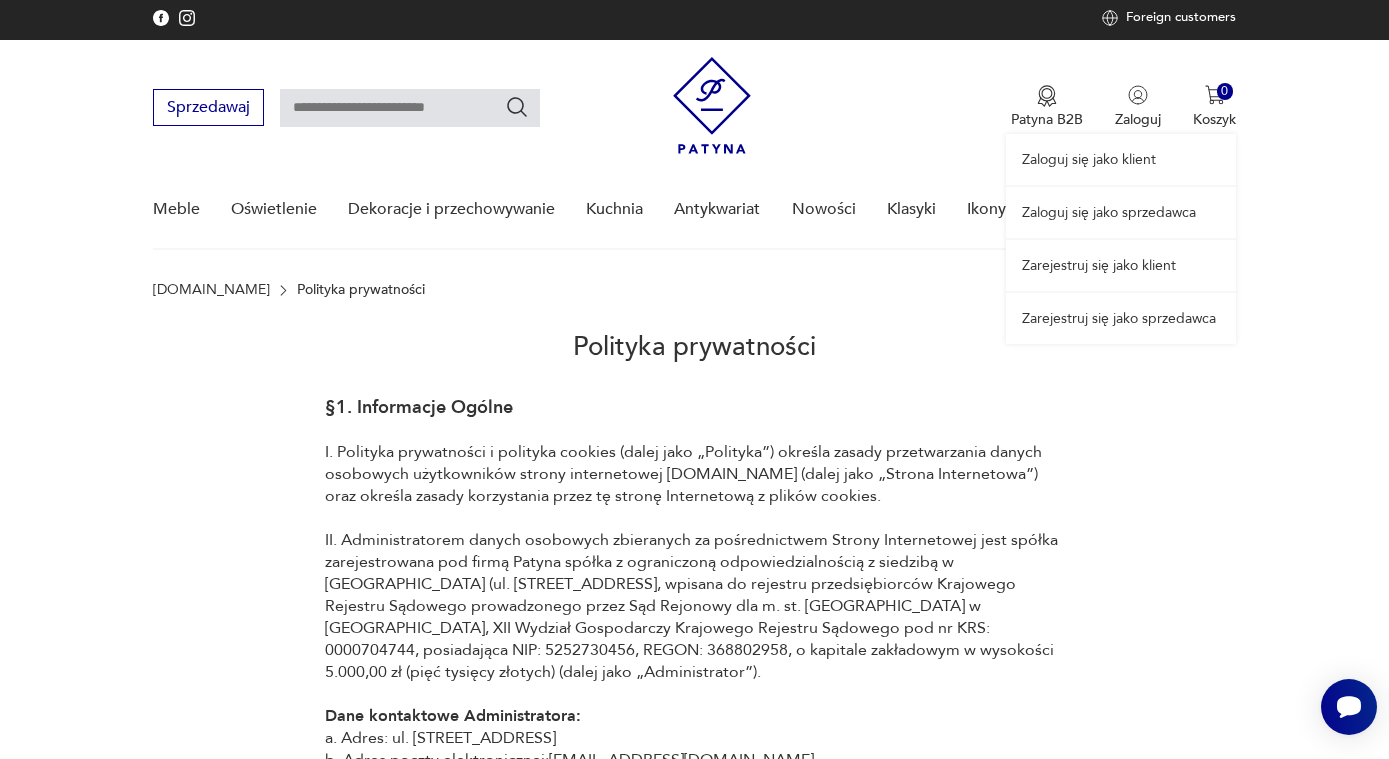click on "Zarejestruj się jako klient" at bounding box center (1121, 265) 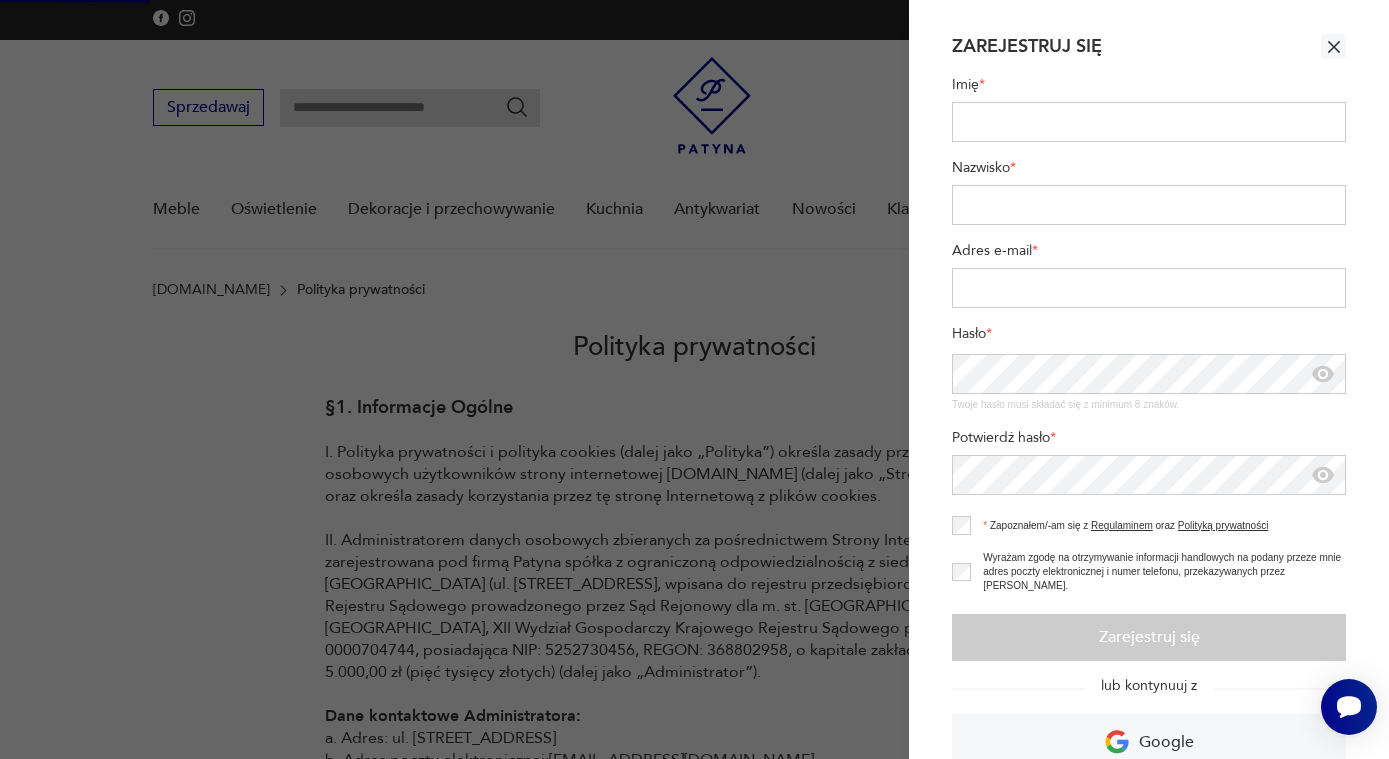 click on "Imię  *" at bounding box center (1149, 122) 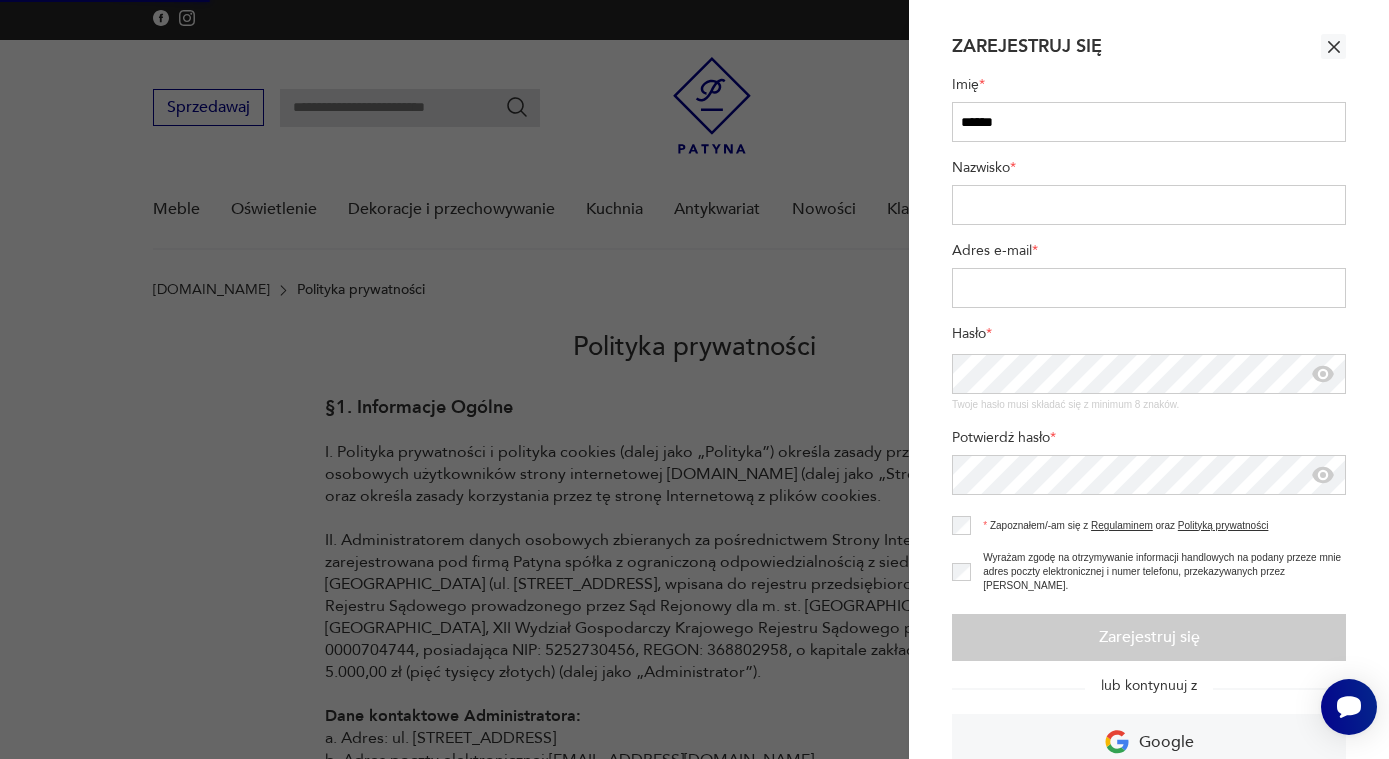 type on "******" 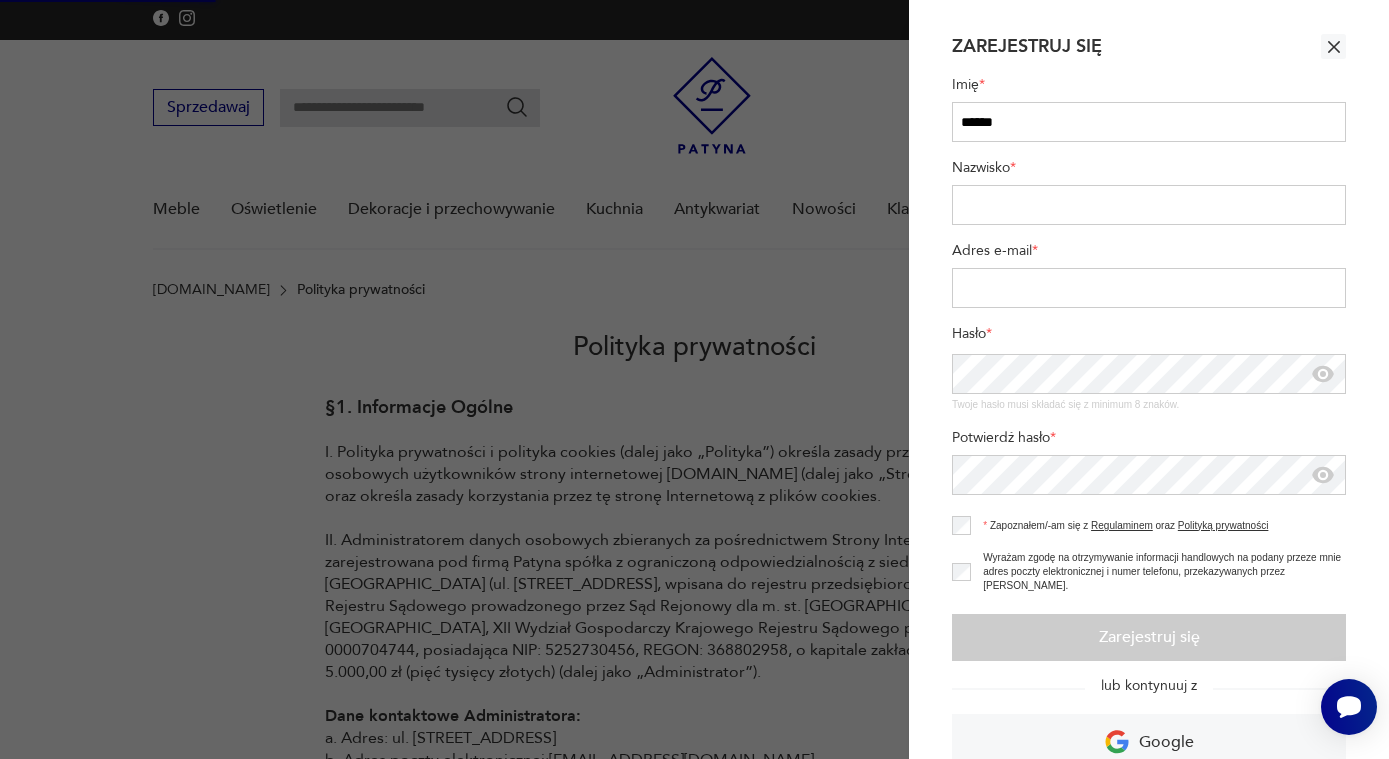 click on "Nazwisko  *" at bounding box center [1149, 205] 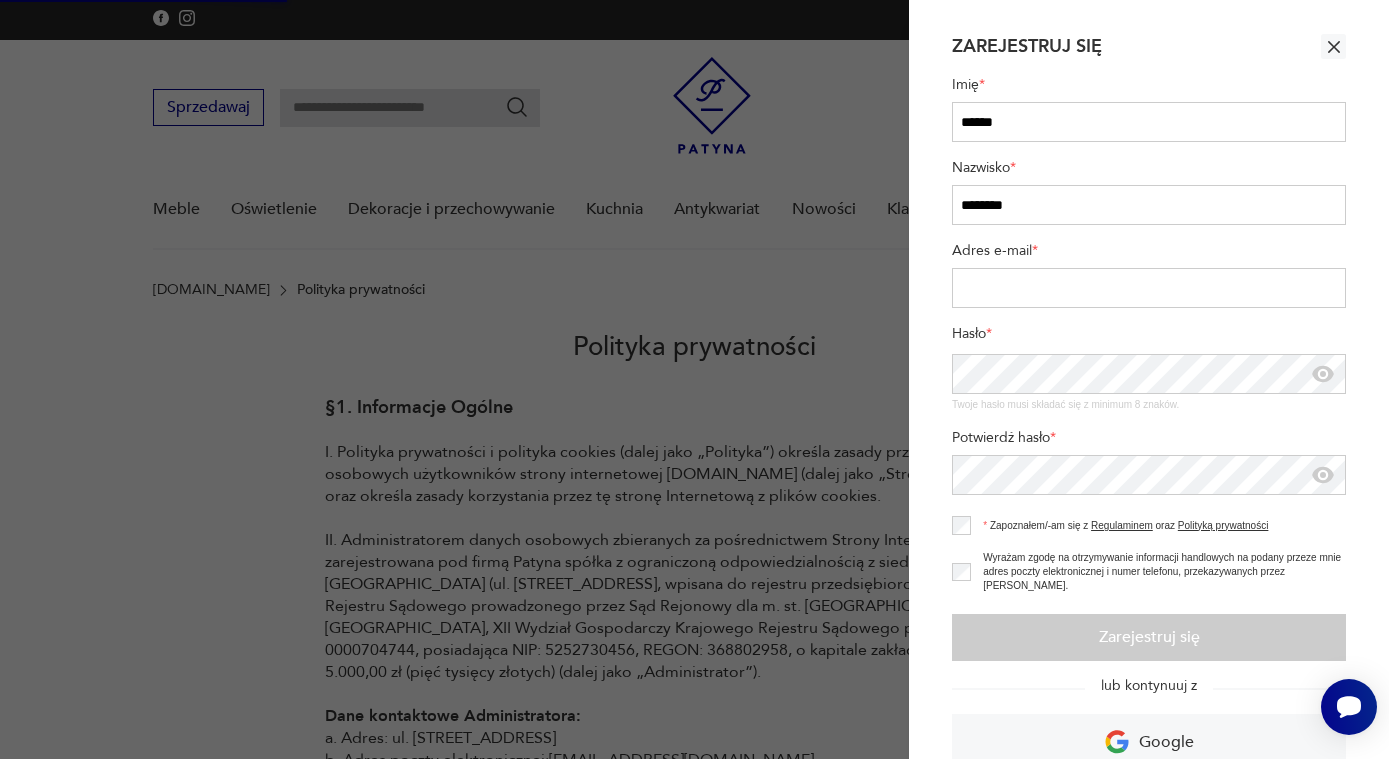 type on "********" 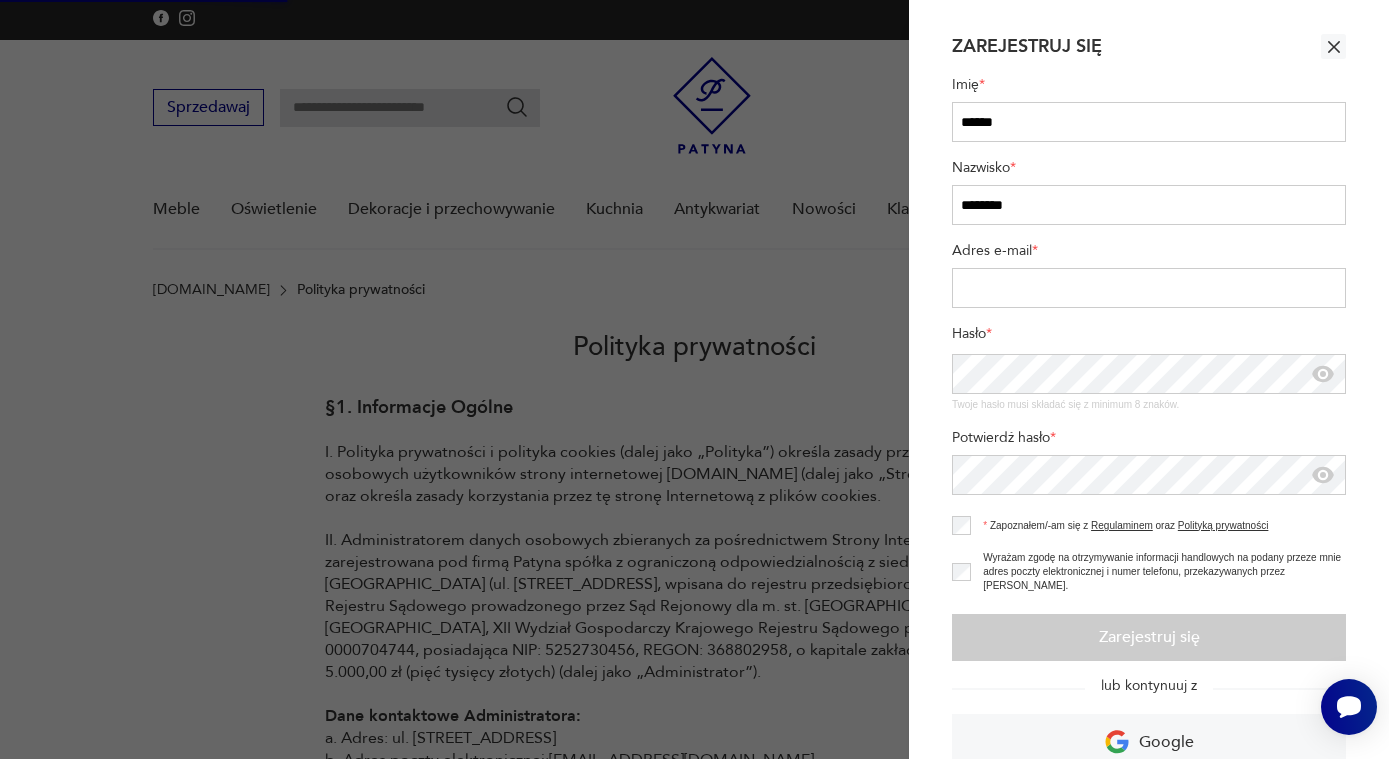 click on "Adres e-mail  *" at bounding box center (1149, 288) 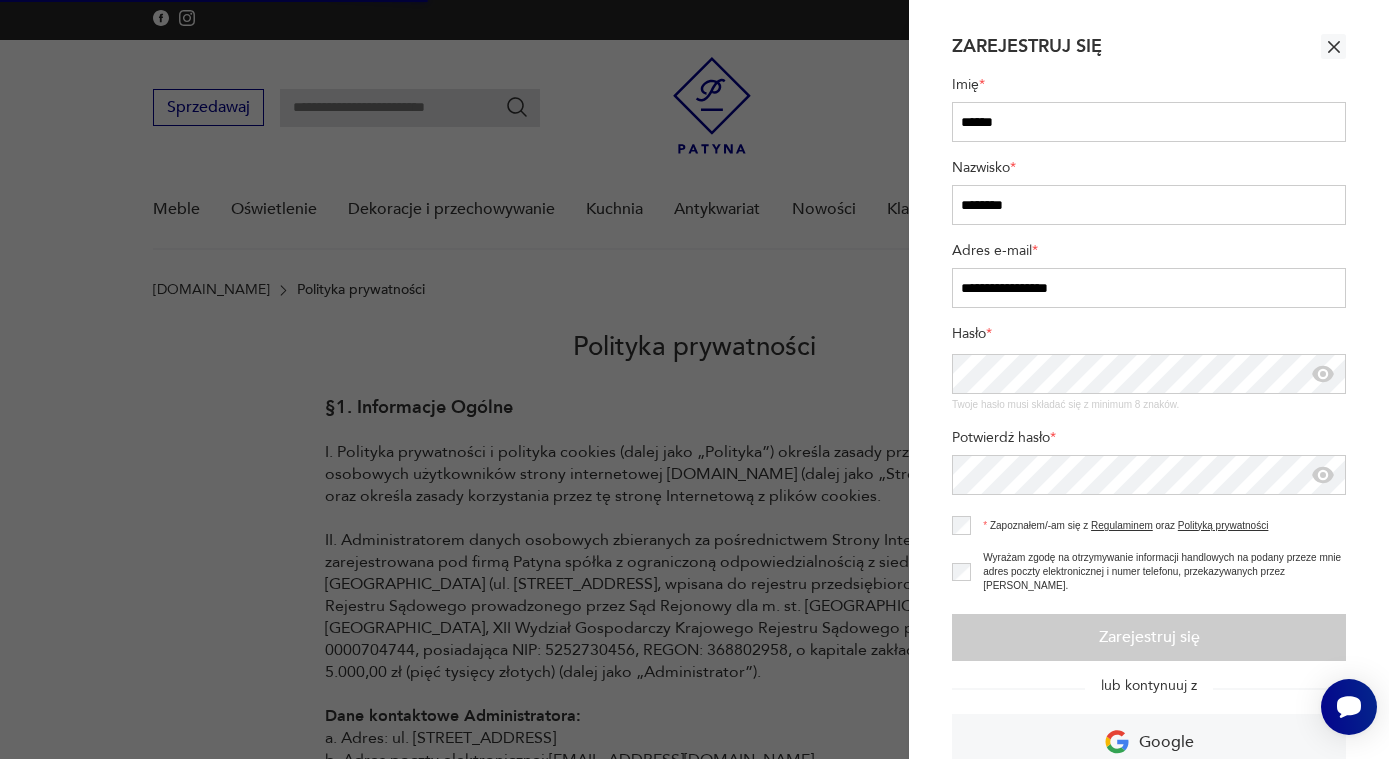 type on "**********" 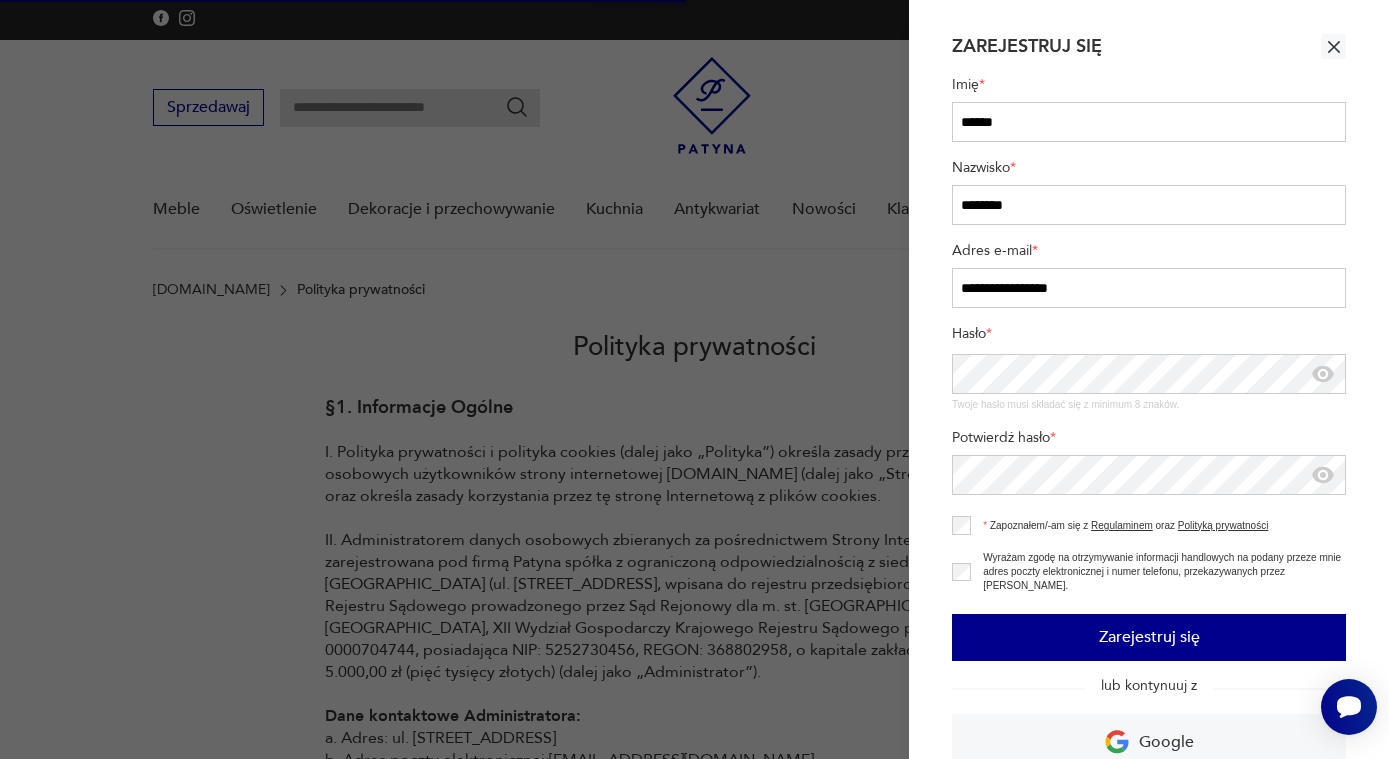 click on "Zarejestruj się" at bounding box center [1149, 637] 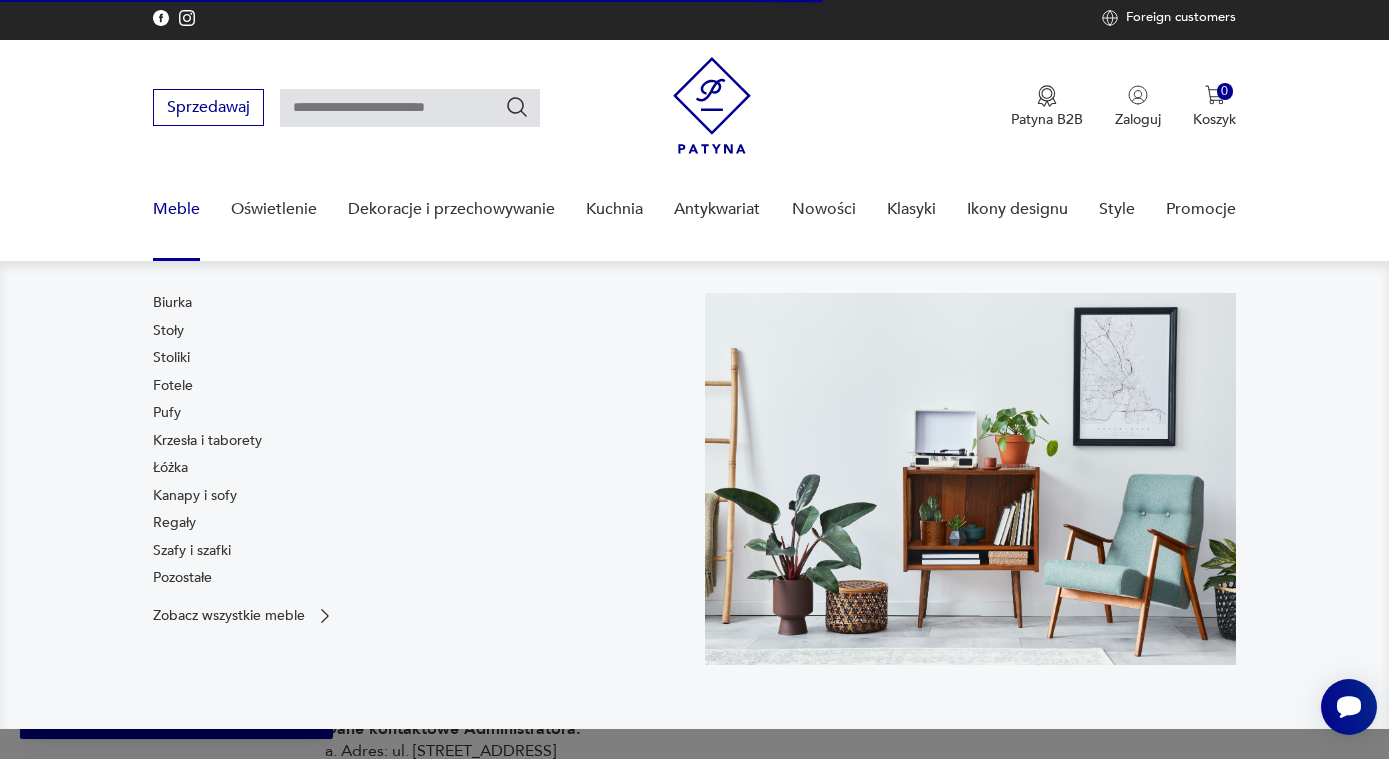 click on "Meble" at bounding box center (176, 209) 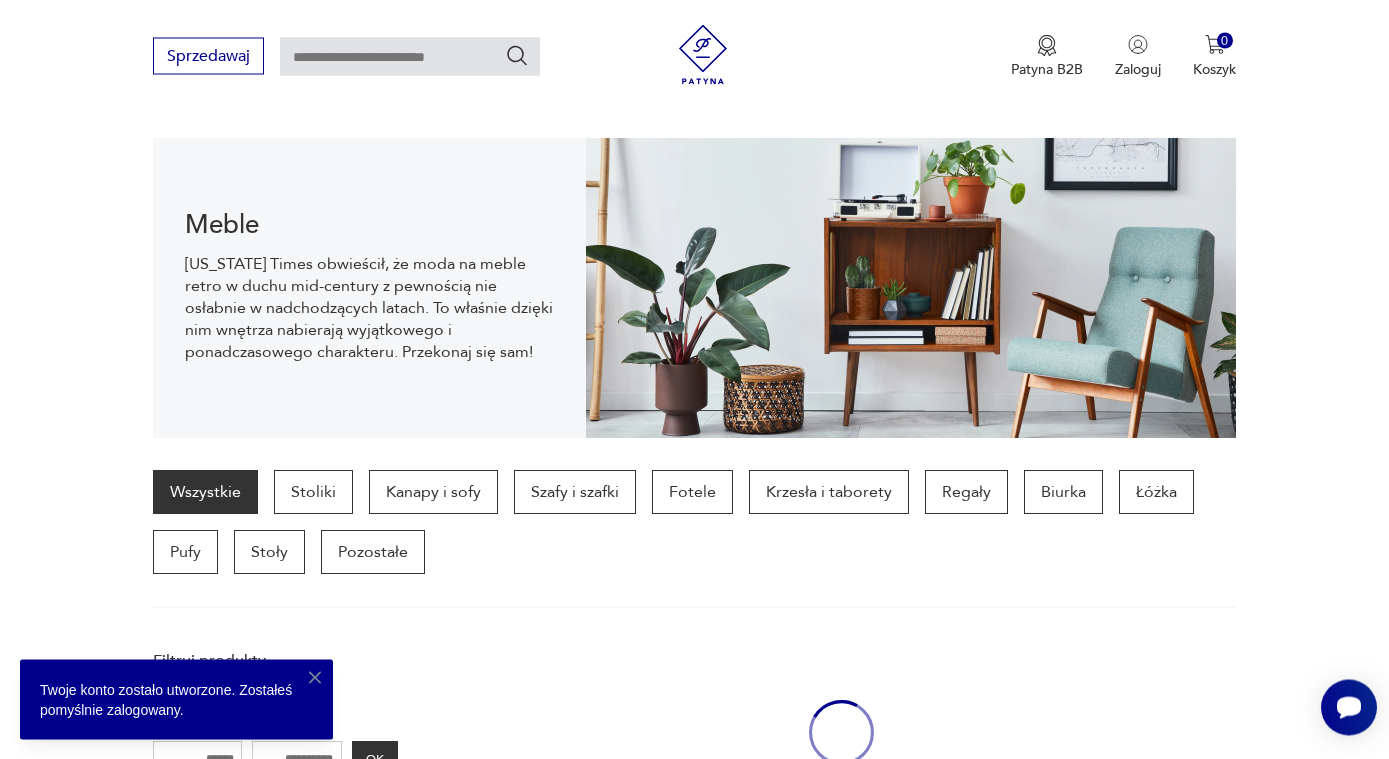 scroll, scrollTop: 199, scrollLeft: 0, axis: vertical 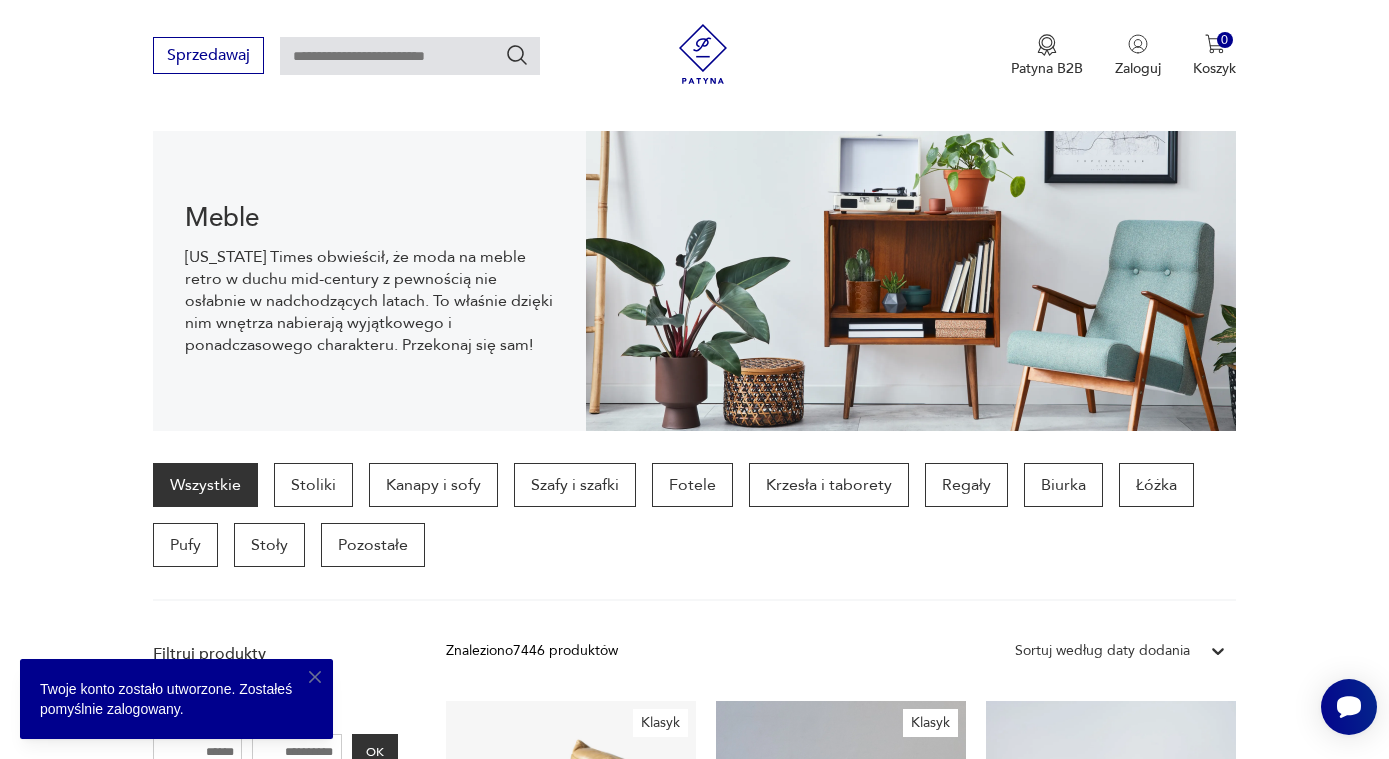 click 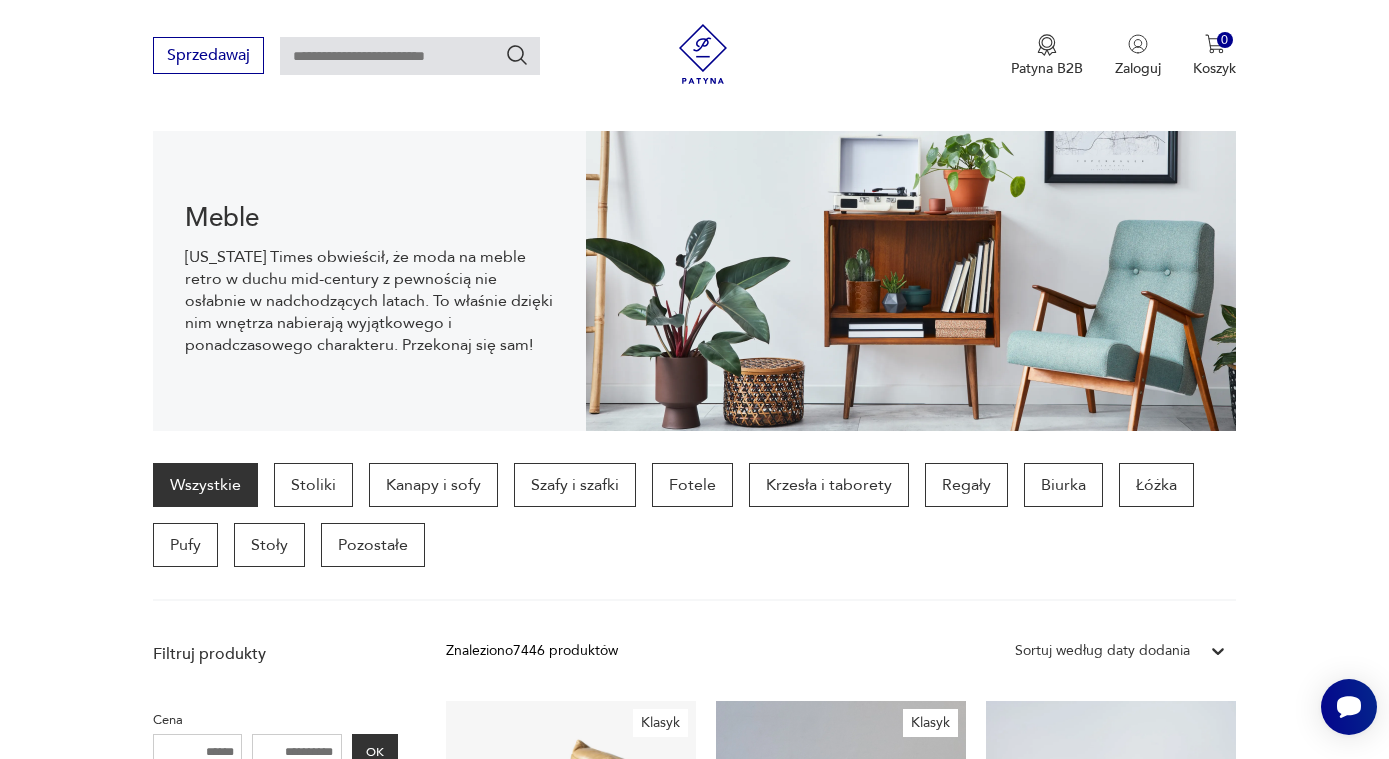 scroll, scrollTop: 709, scrollLeft: 0, axis: vertical 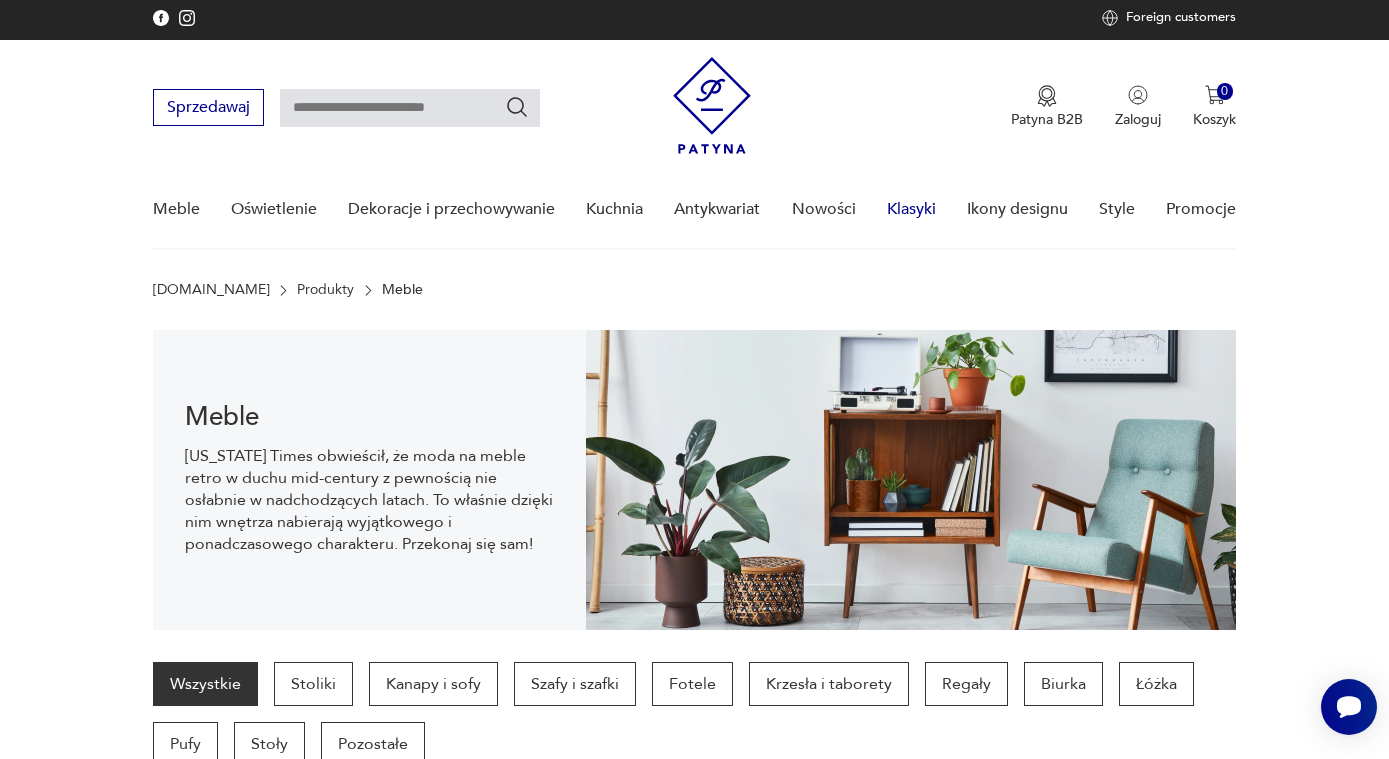 click on "Klasyki" at bounding box center [911, 209] 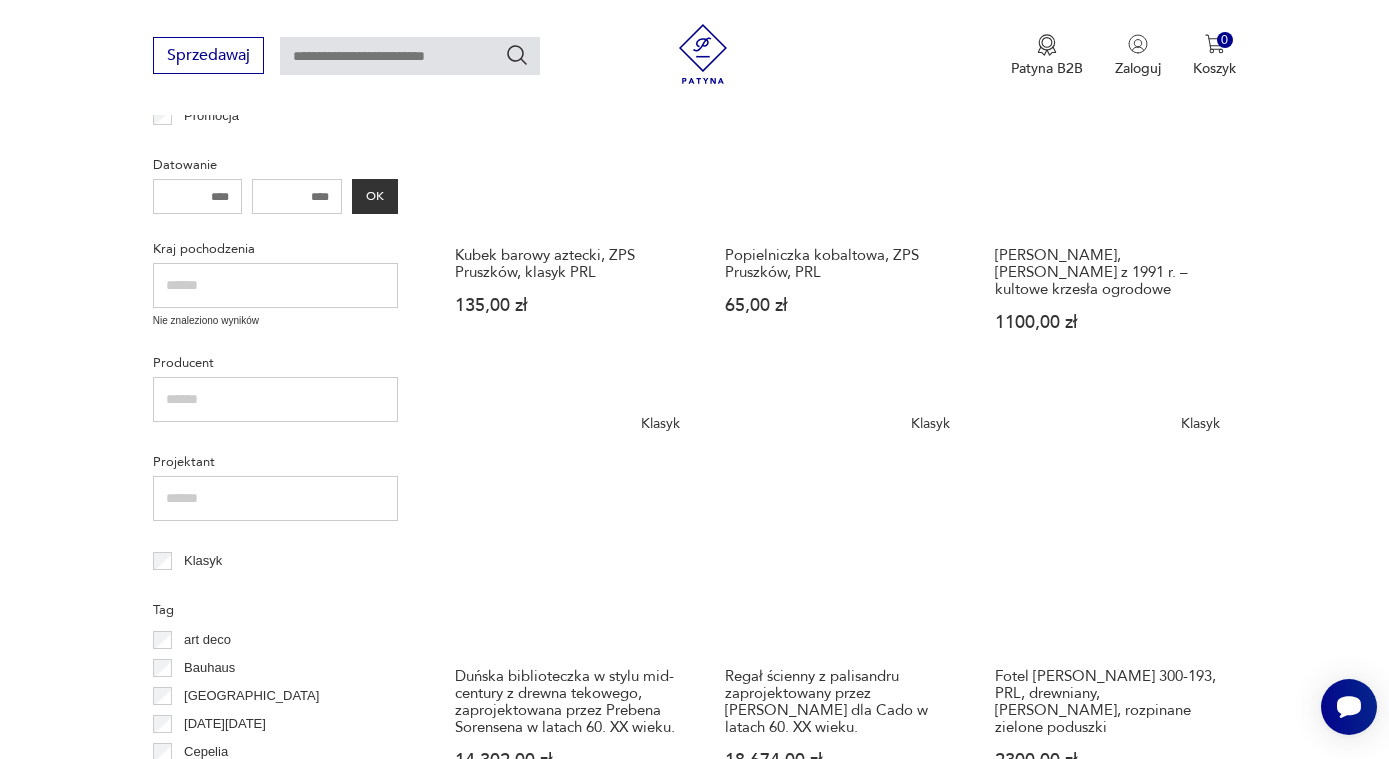 scroll, scrollTop: 0, scrollLeft: 0, axis: both 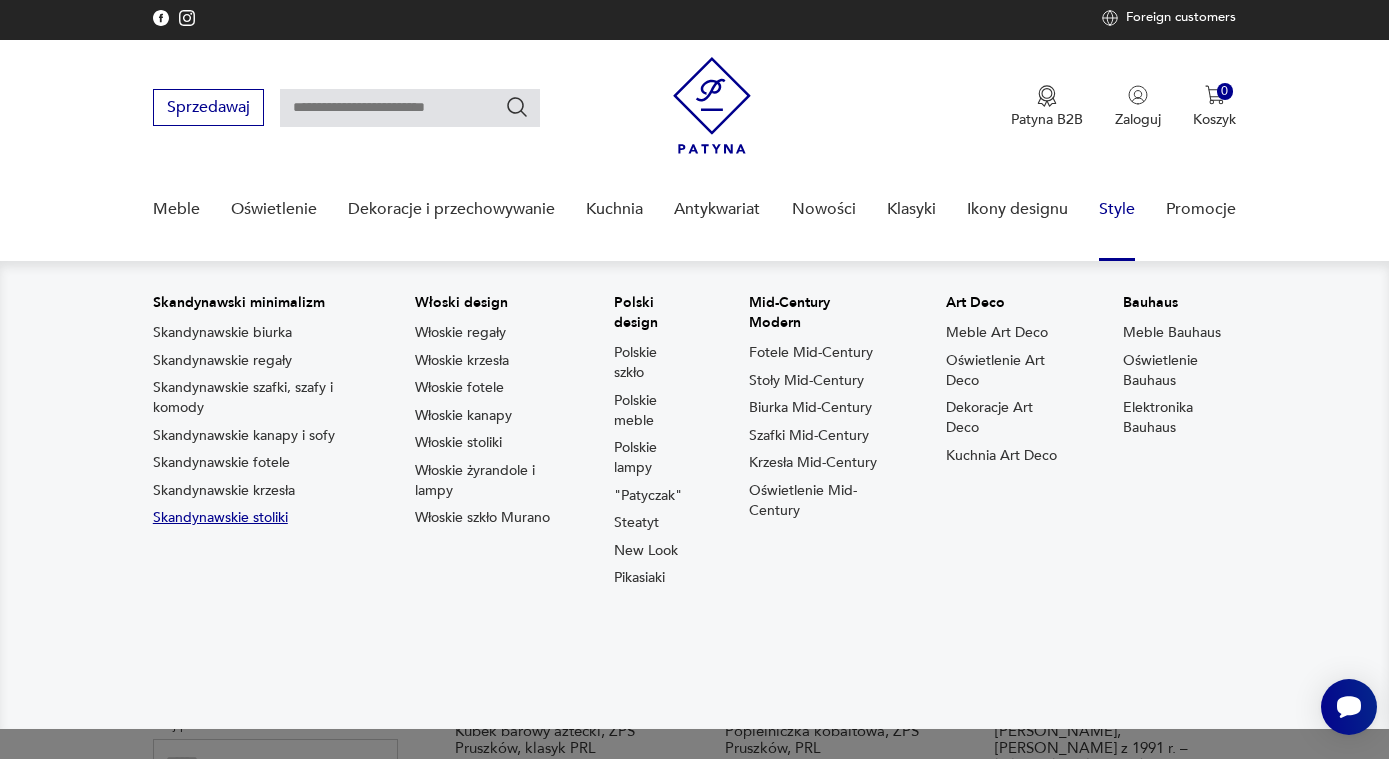 click on "Skandynawskie stoliki" at bounding box center [220, 518] 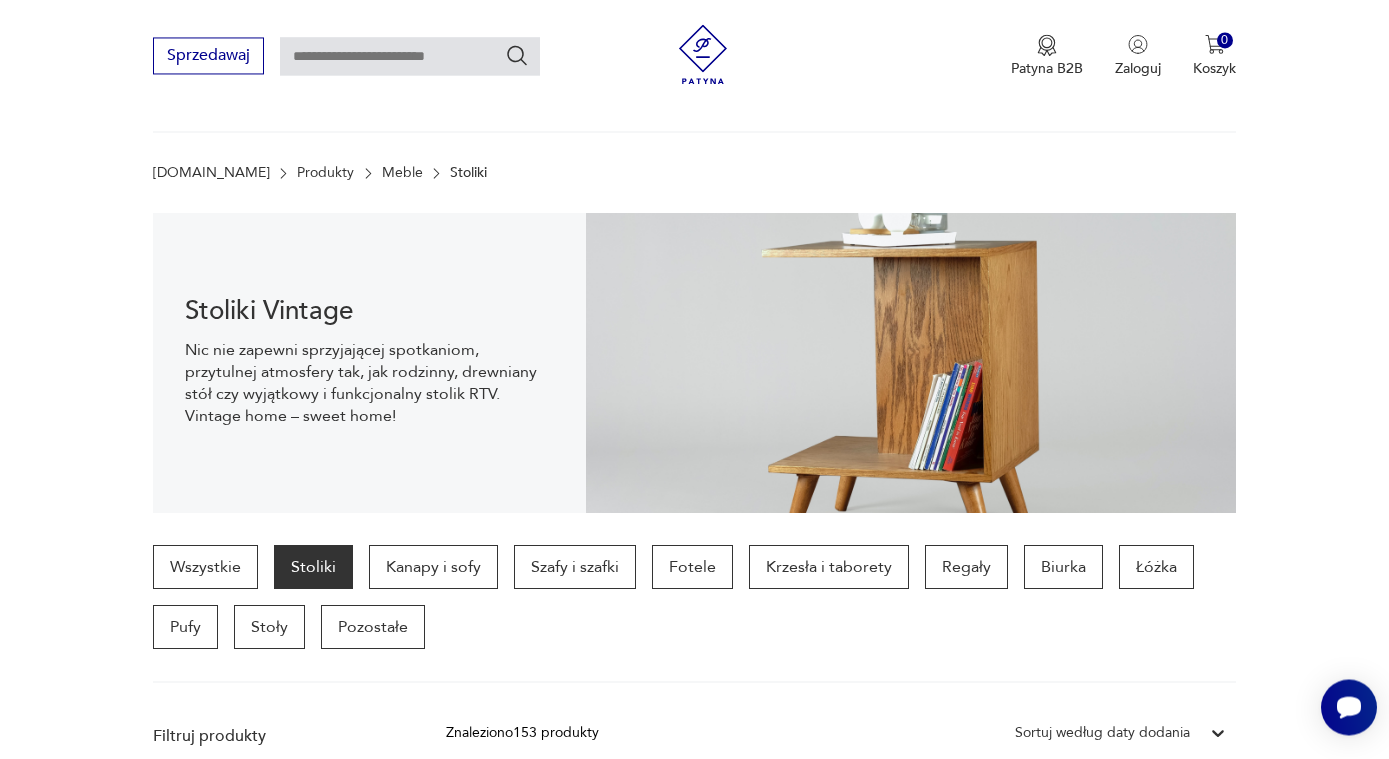 scroll, scrollTop: 0, scrollLeft: 0, axis: both 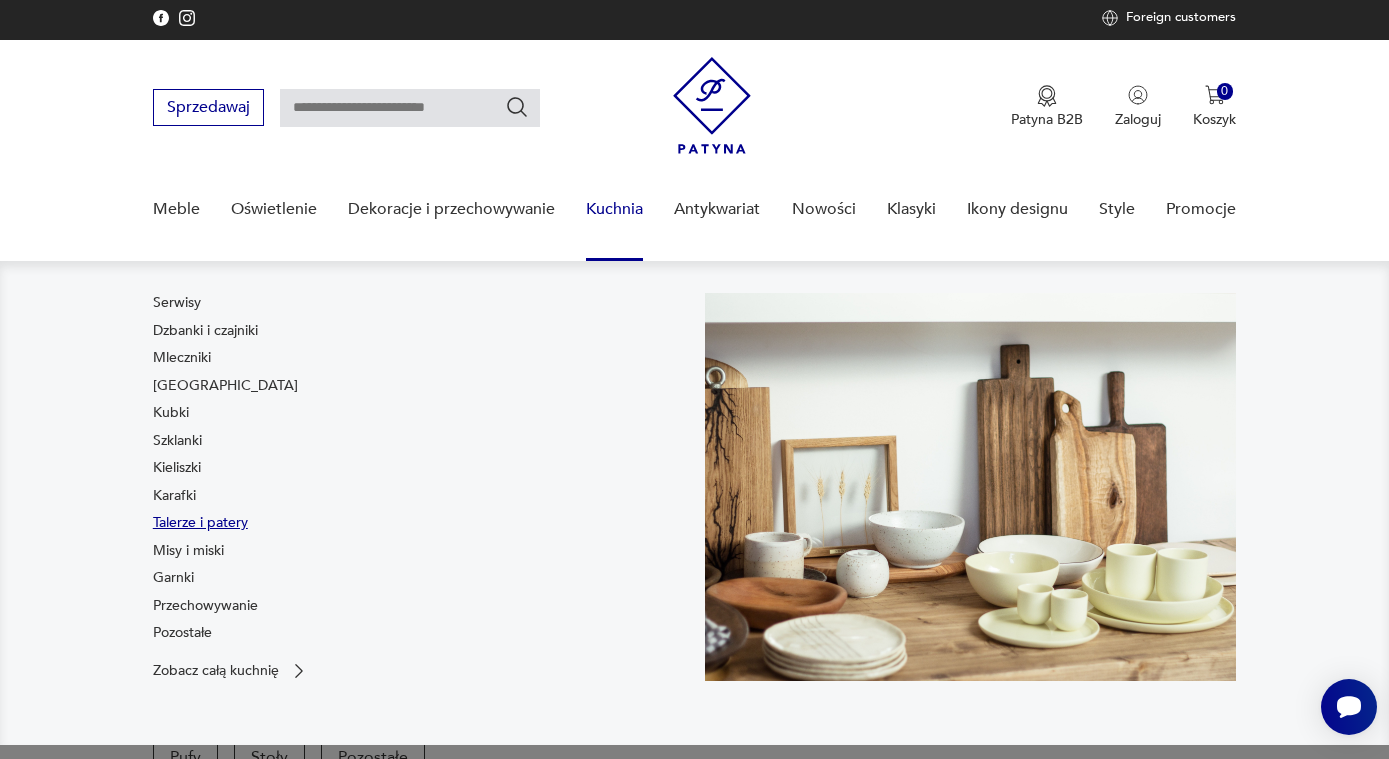 click on "Talerze i patery" at bounding box center [200, 523] 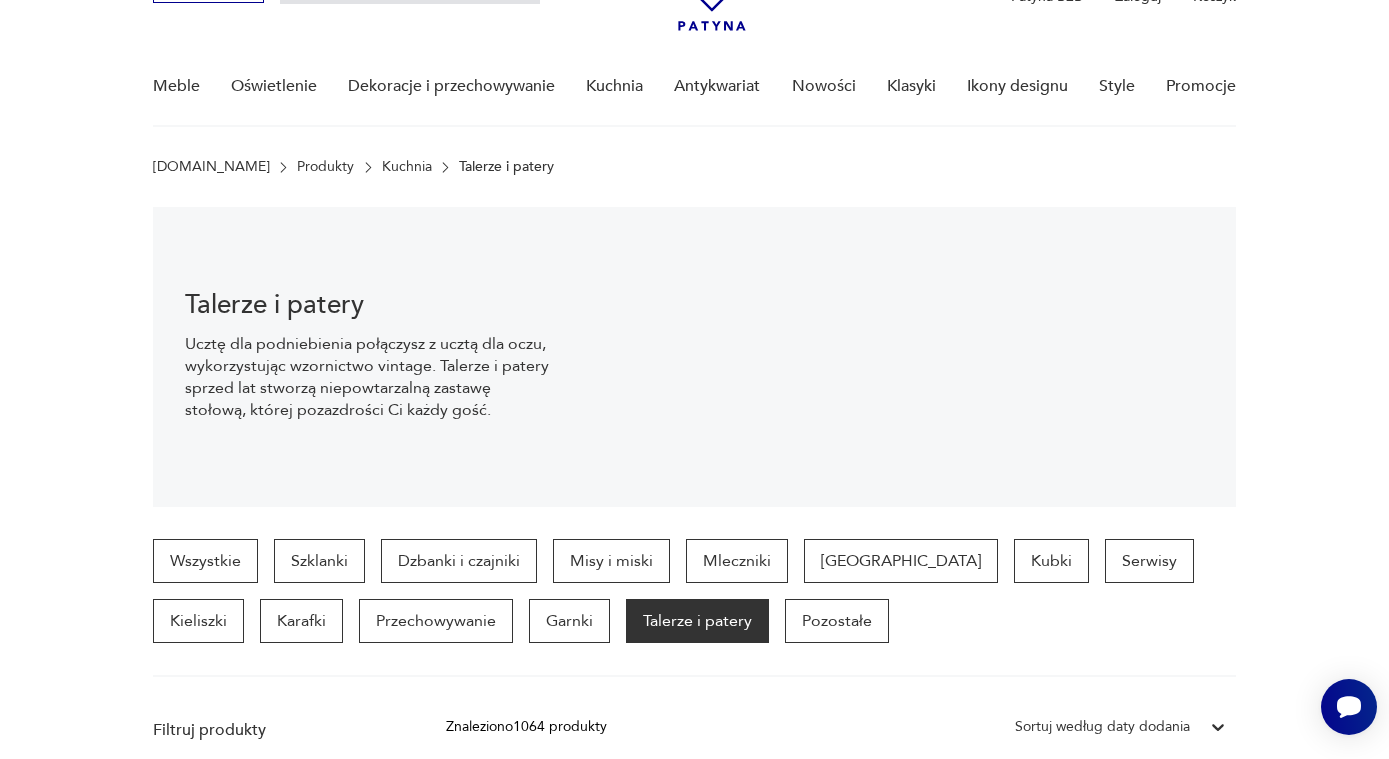 scroll, scrollTop: 0, scrollLeft: 0, axis: both 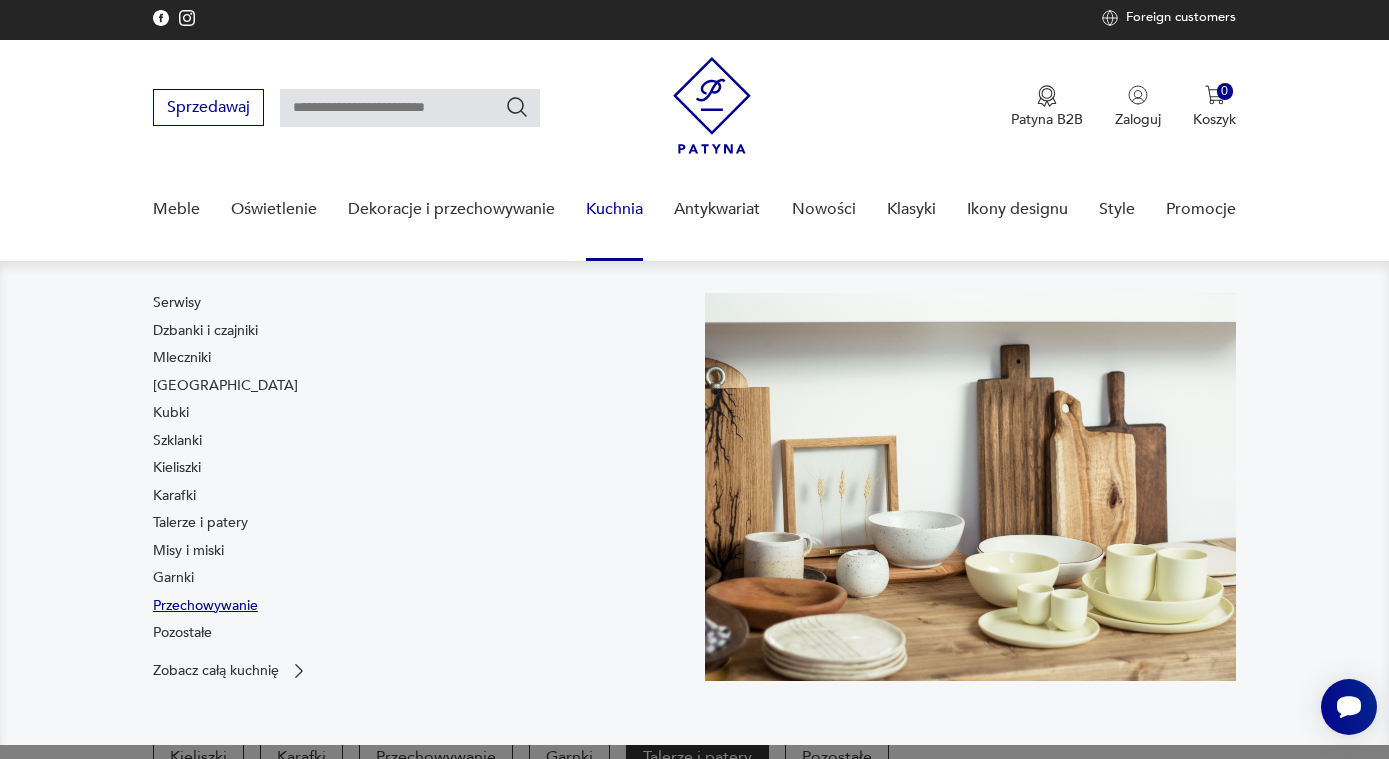 click on "Przechowywanie" at bounding box center [205, 606] 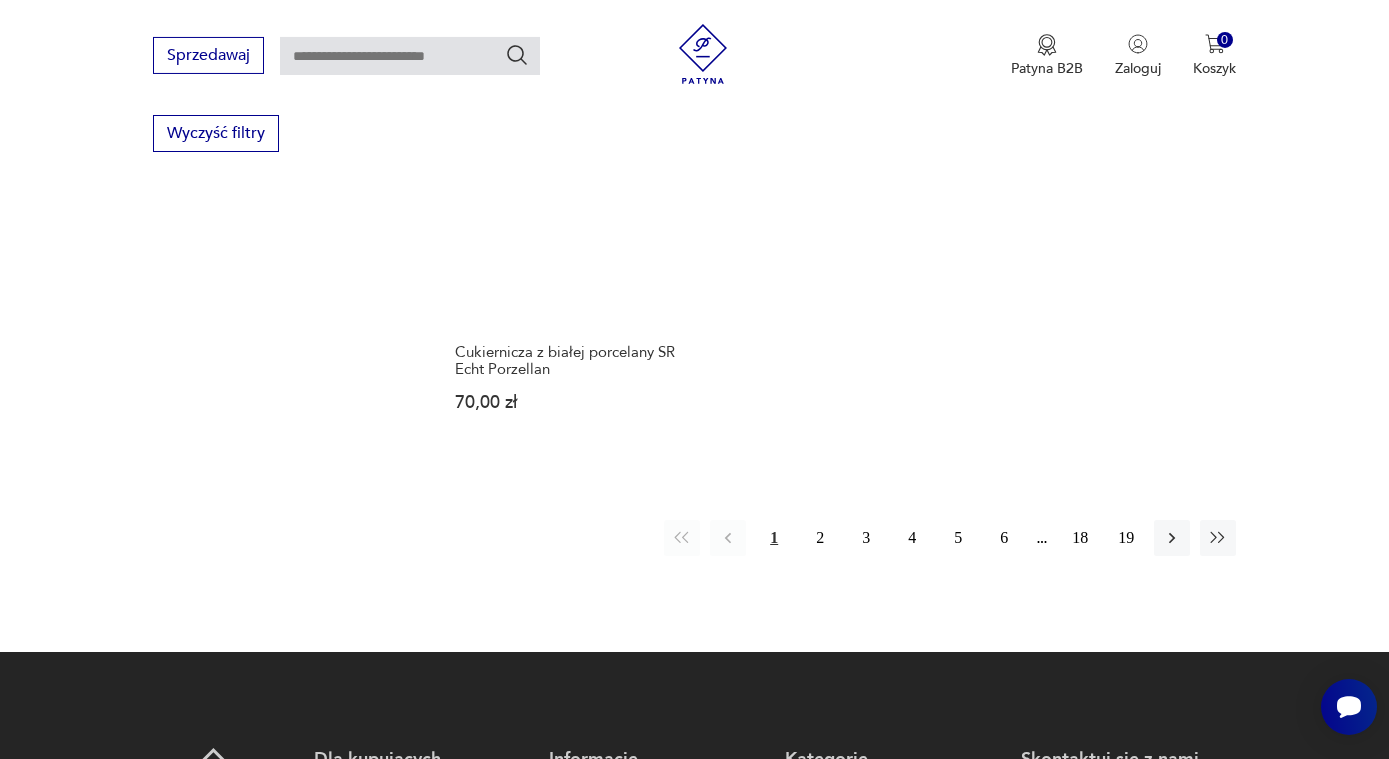 scroll, scrollTop: 3081, scrollLeft: 0, axis: vertical 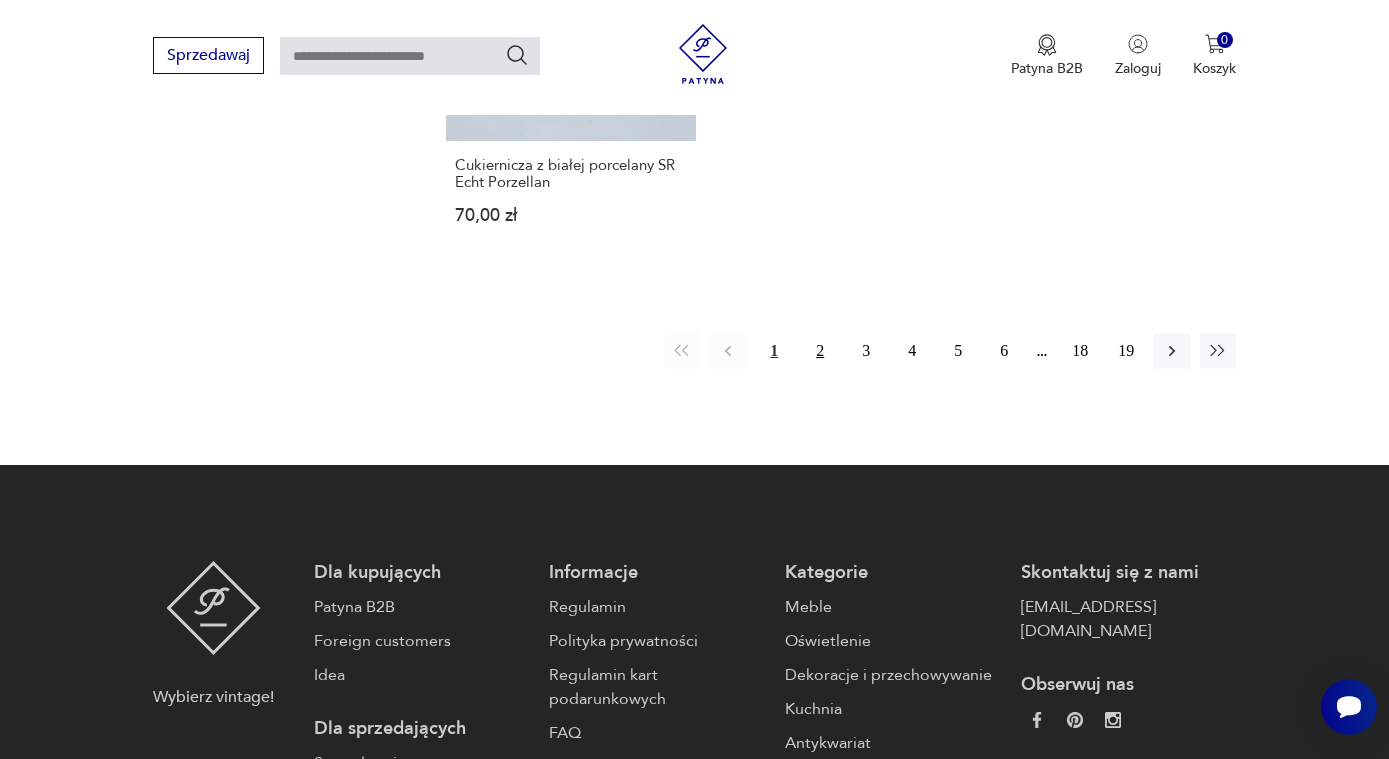 click on "2" at bounding box center [820, 351] 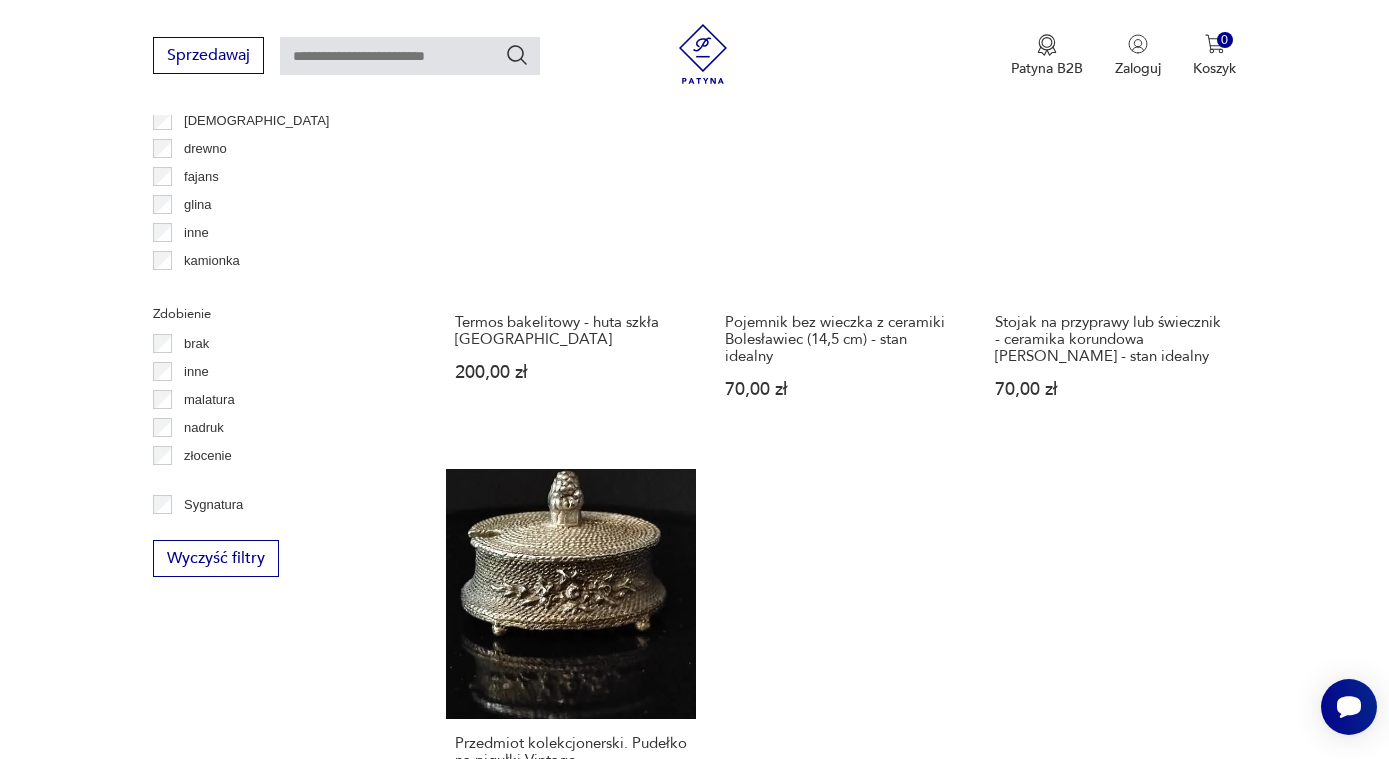 scroll, scrollTop: 3183, scrollLeft: 0, axis: vertical 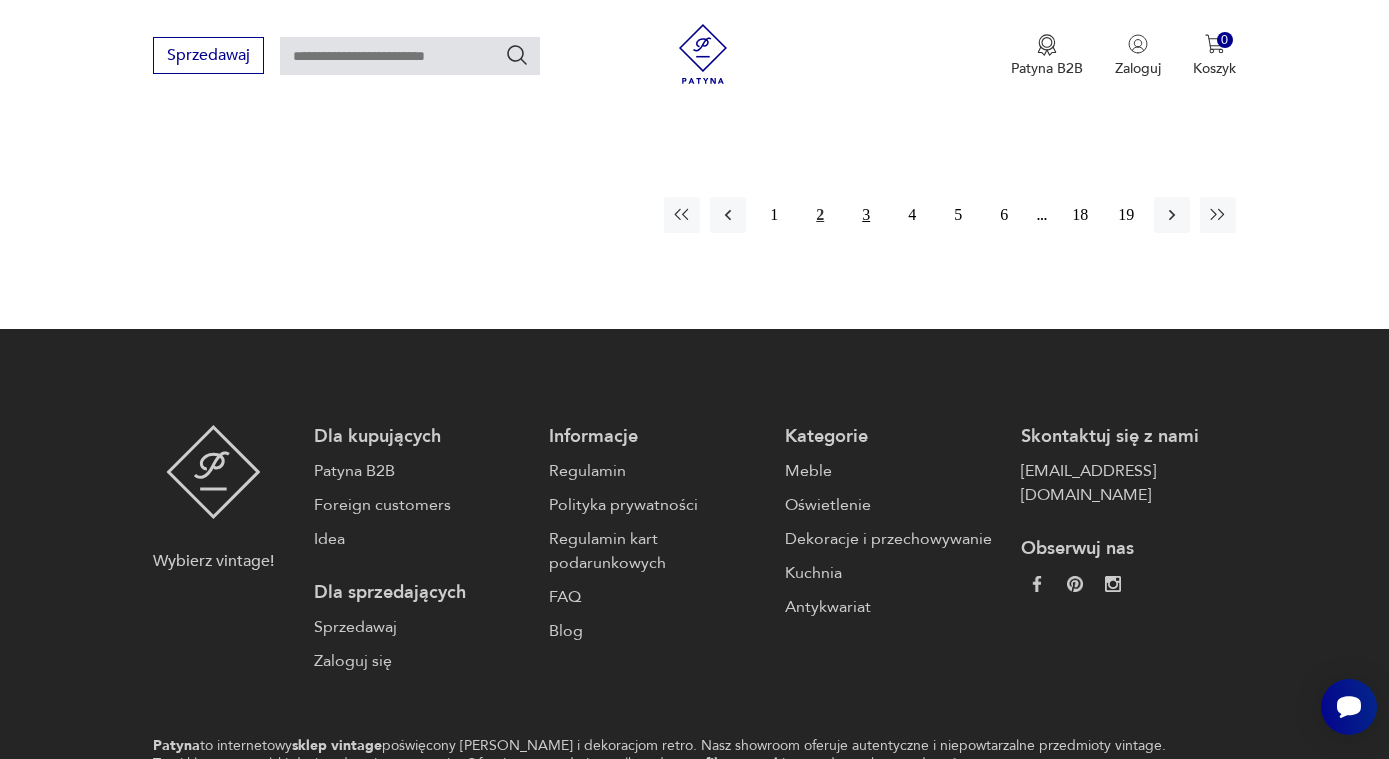 click on "3" at bounding box center [866, 215] 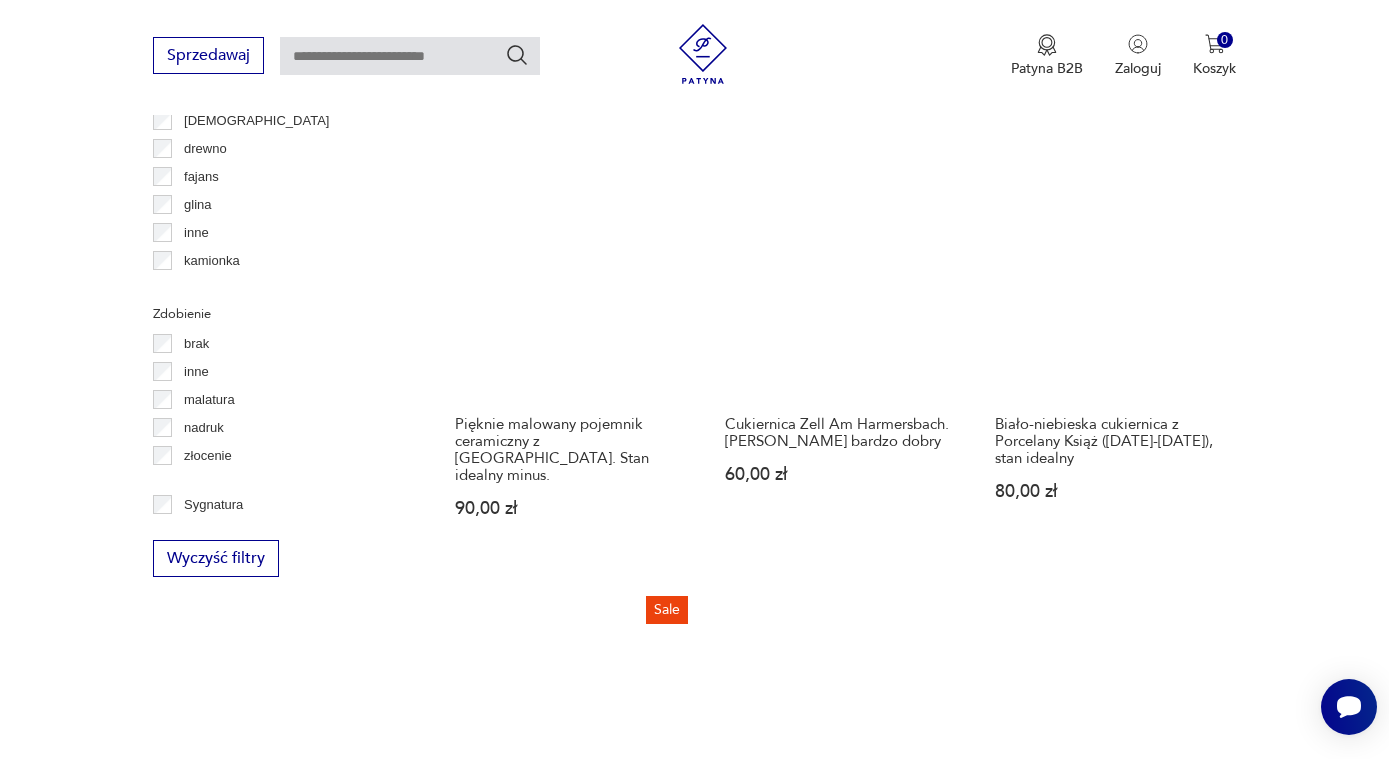 scroll, scrollTop: 2775, scrollLeft: 0, axis: vertical 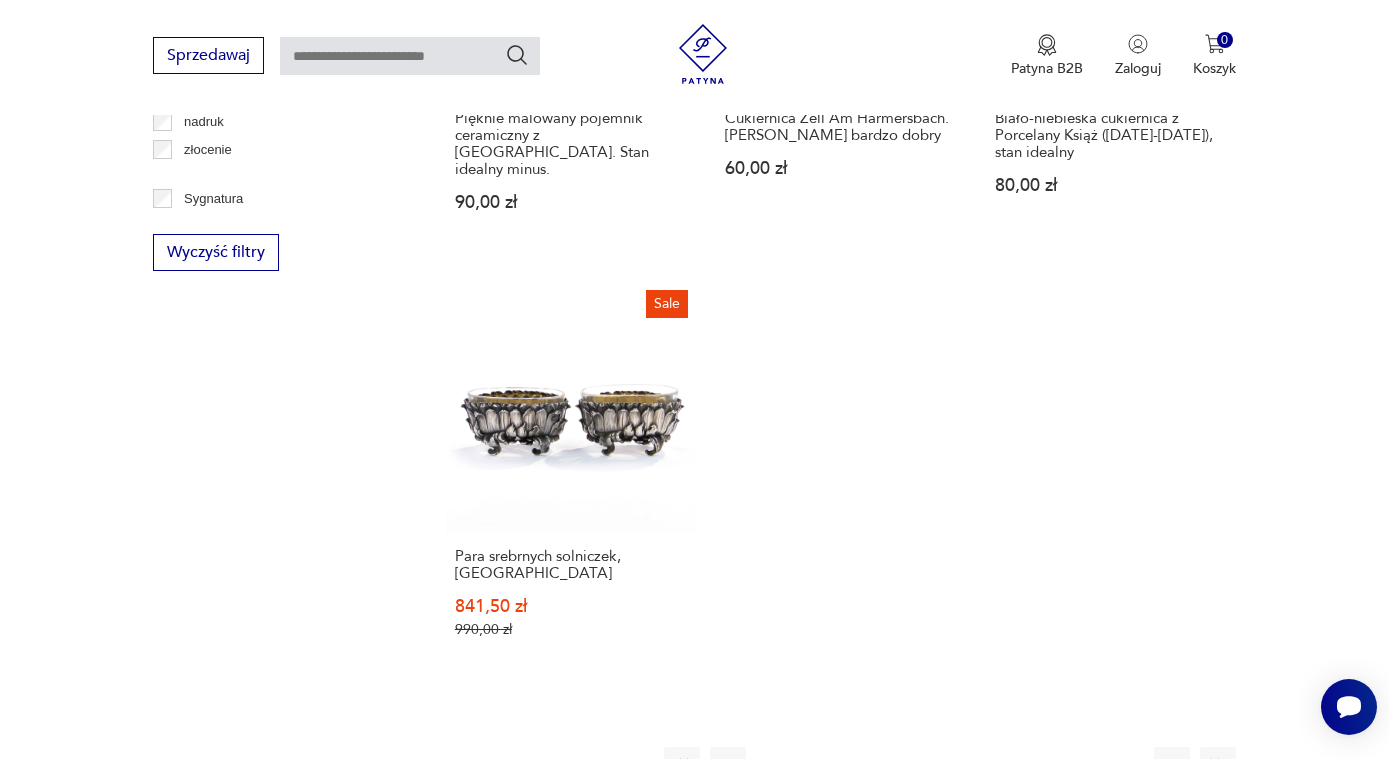 click on "4" at bounding box center (912, 765) 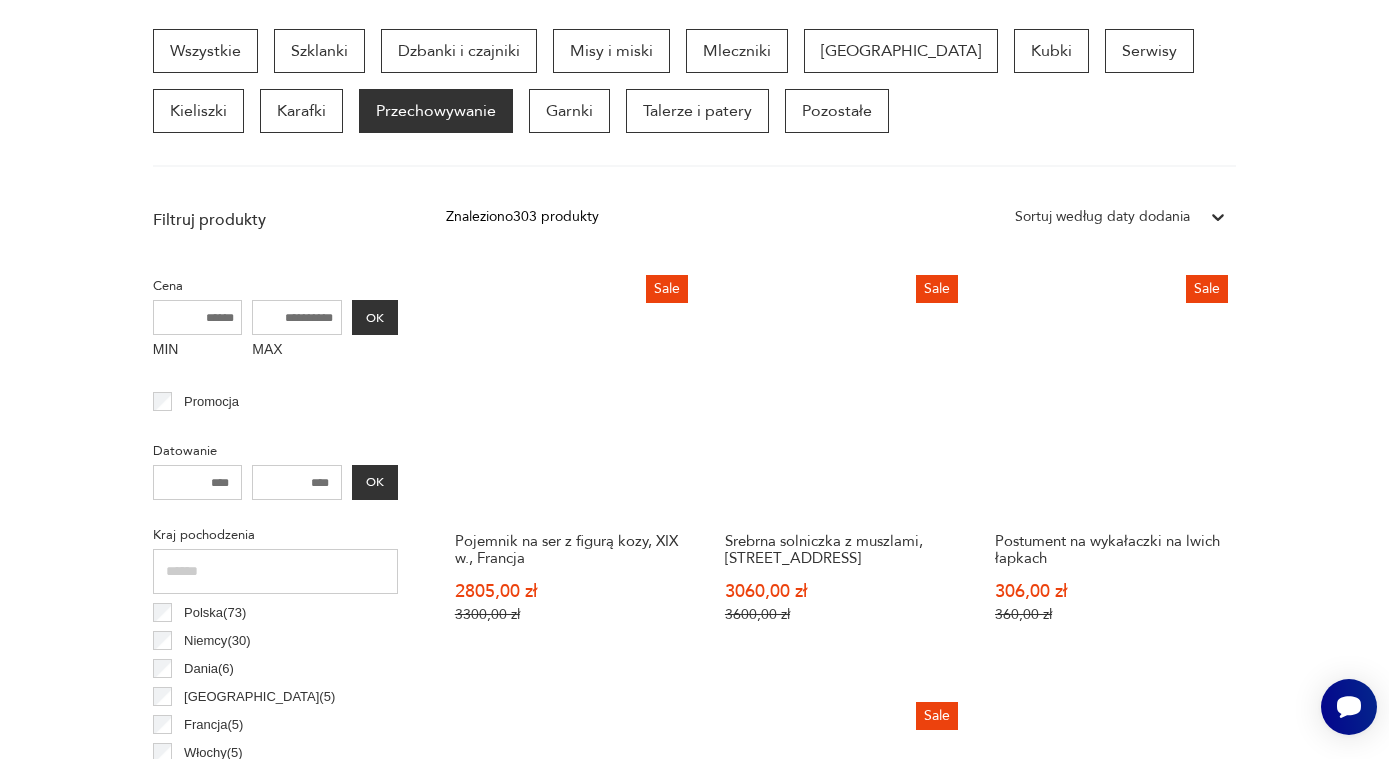 scroll, scrollTop: 0, scrollLeft: 0, axis: both 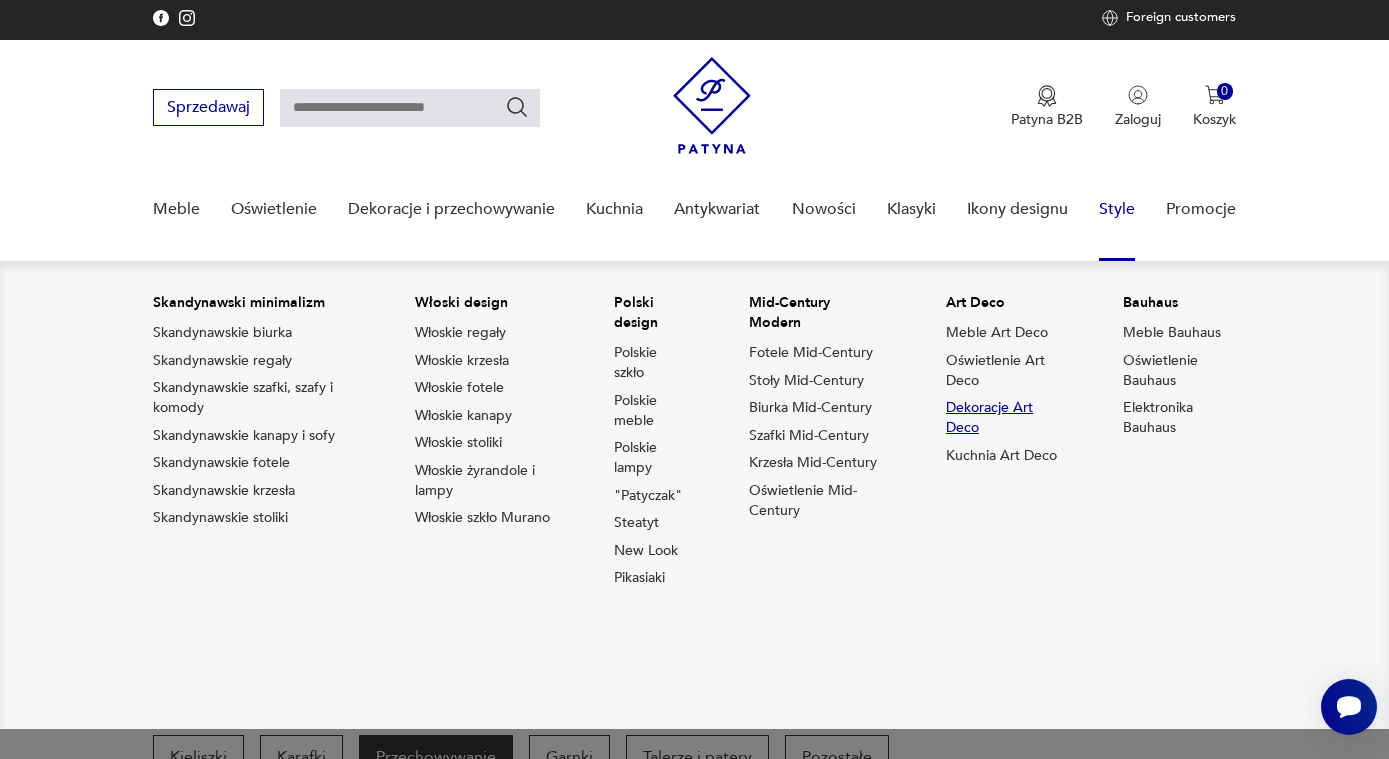 click on "Dekoracje Art Deco" at bounding box center [1004, 418] 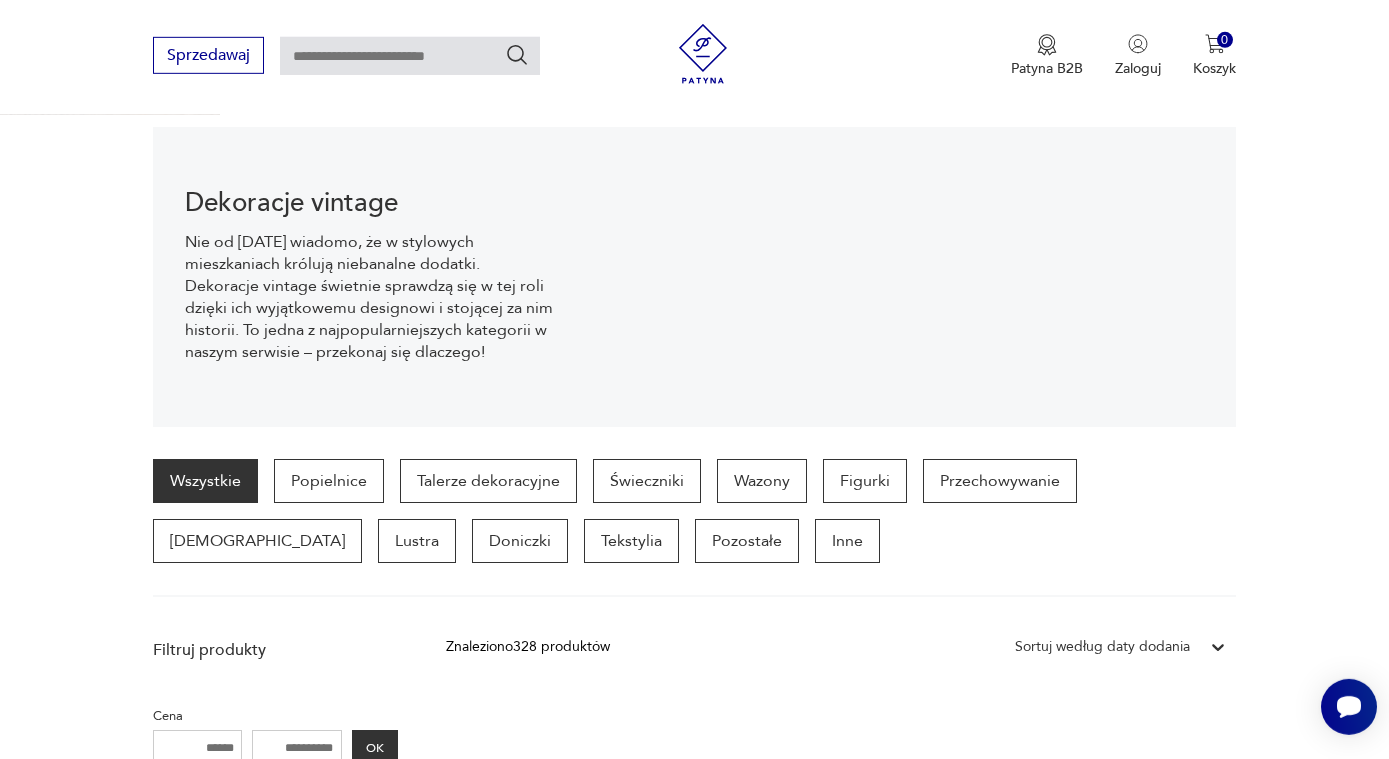 scroll, scrollTop: 204, scrollLeft: 0, axis: vertical 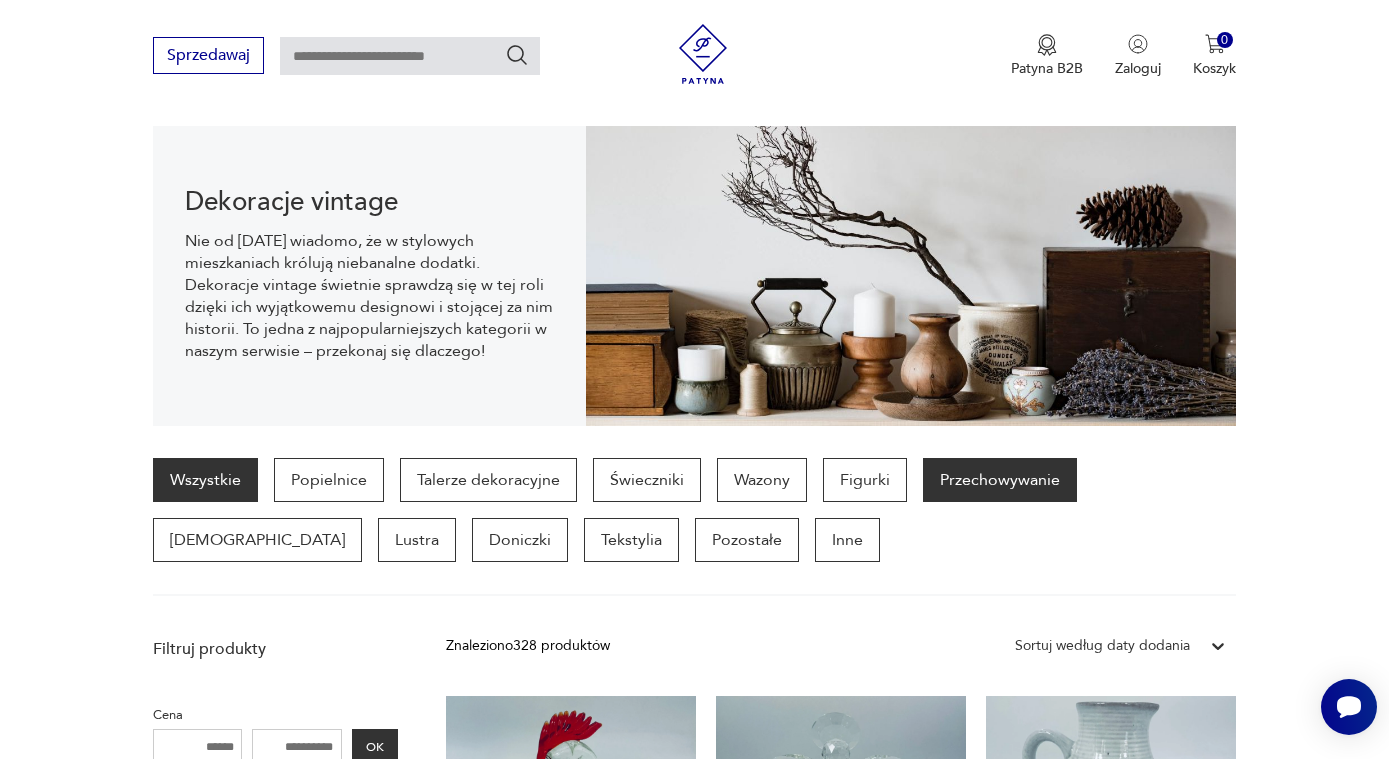 click on "Przechowywanie" at bounding box center (1000, 480) 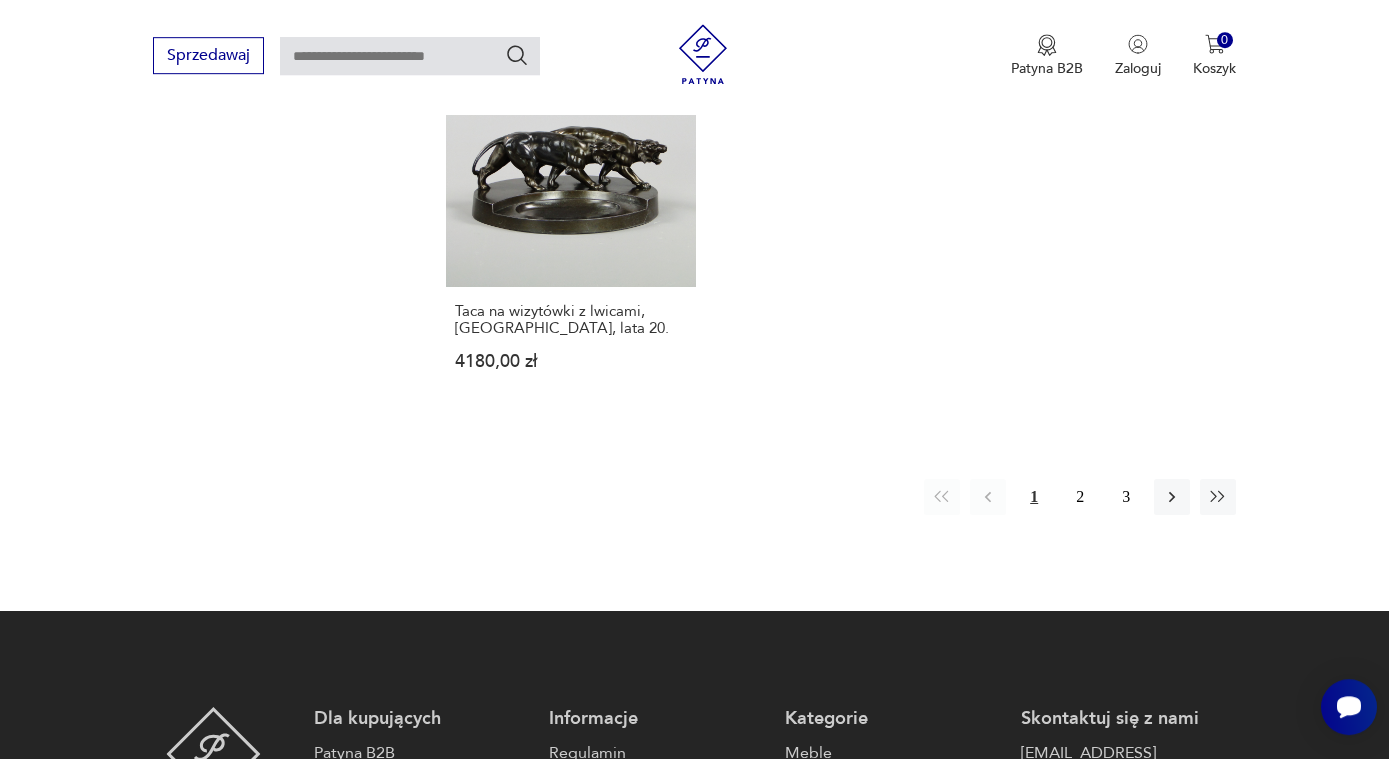 scroll, scrollTop: 3081, scrollLeft: 0, axis: vertical 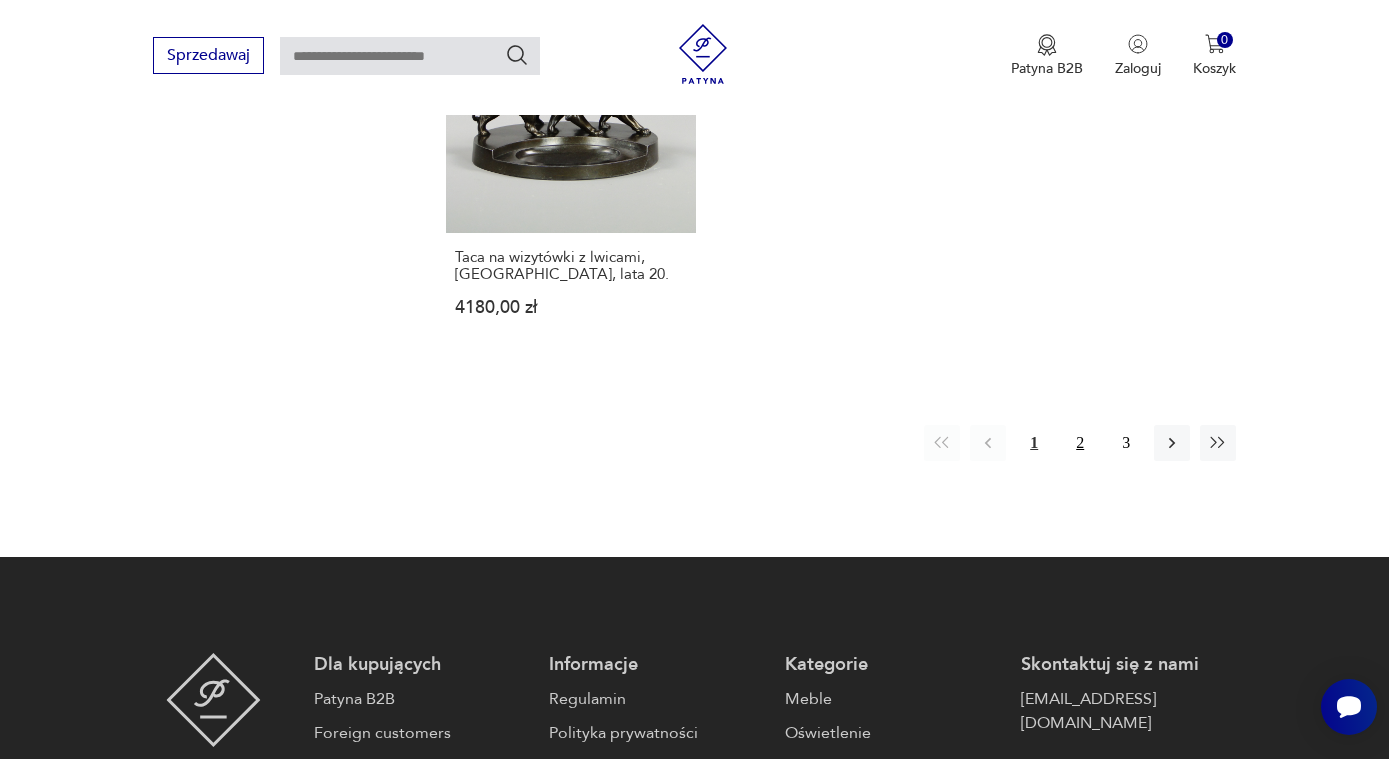 click on "2" at bounding box center (1080, 443) 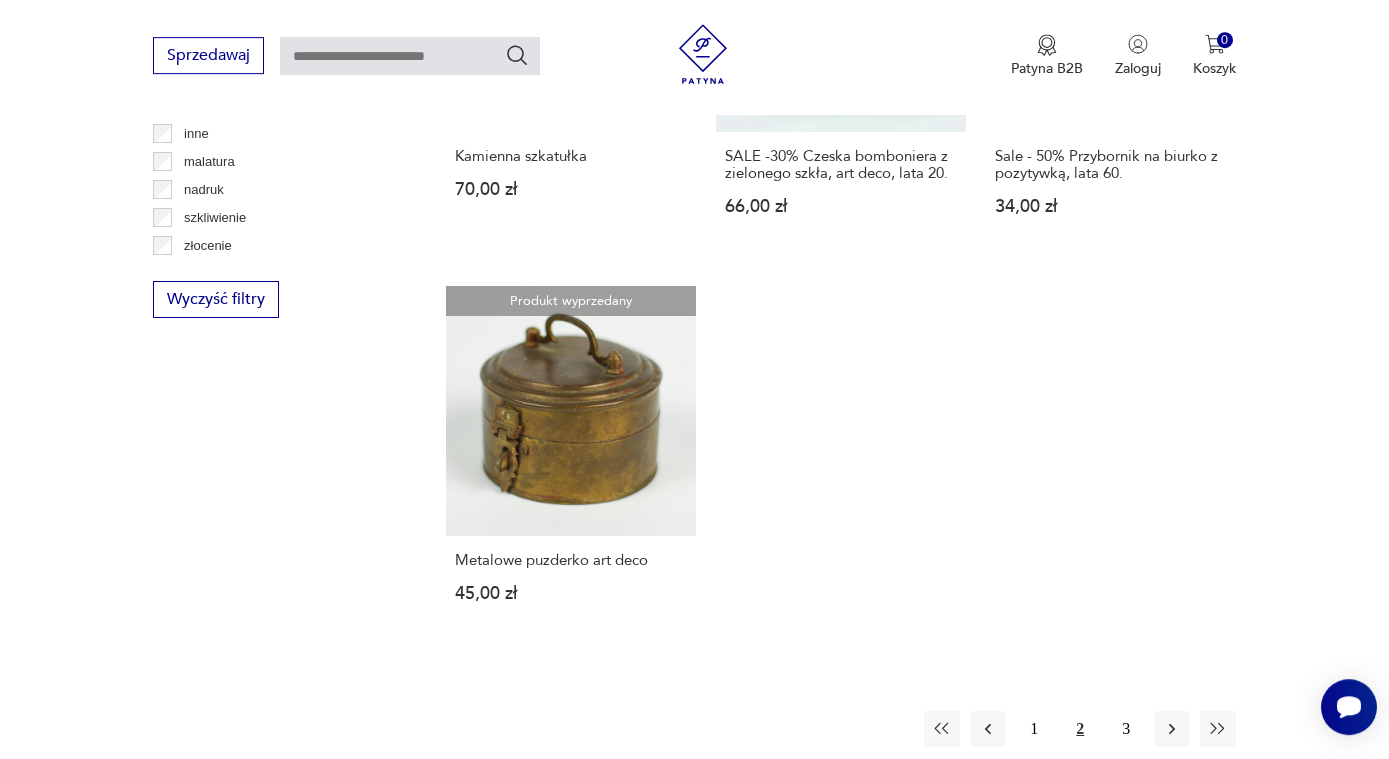 scroll, scrollTop: 2775, scrollLeft: 0, axis: vertical 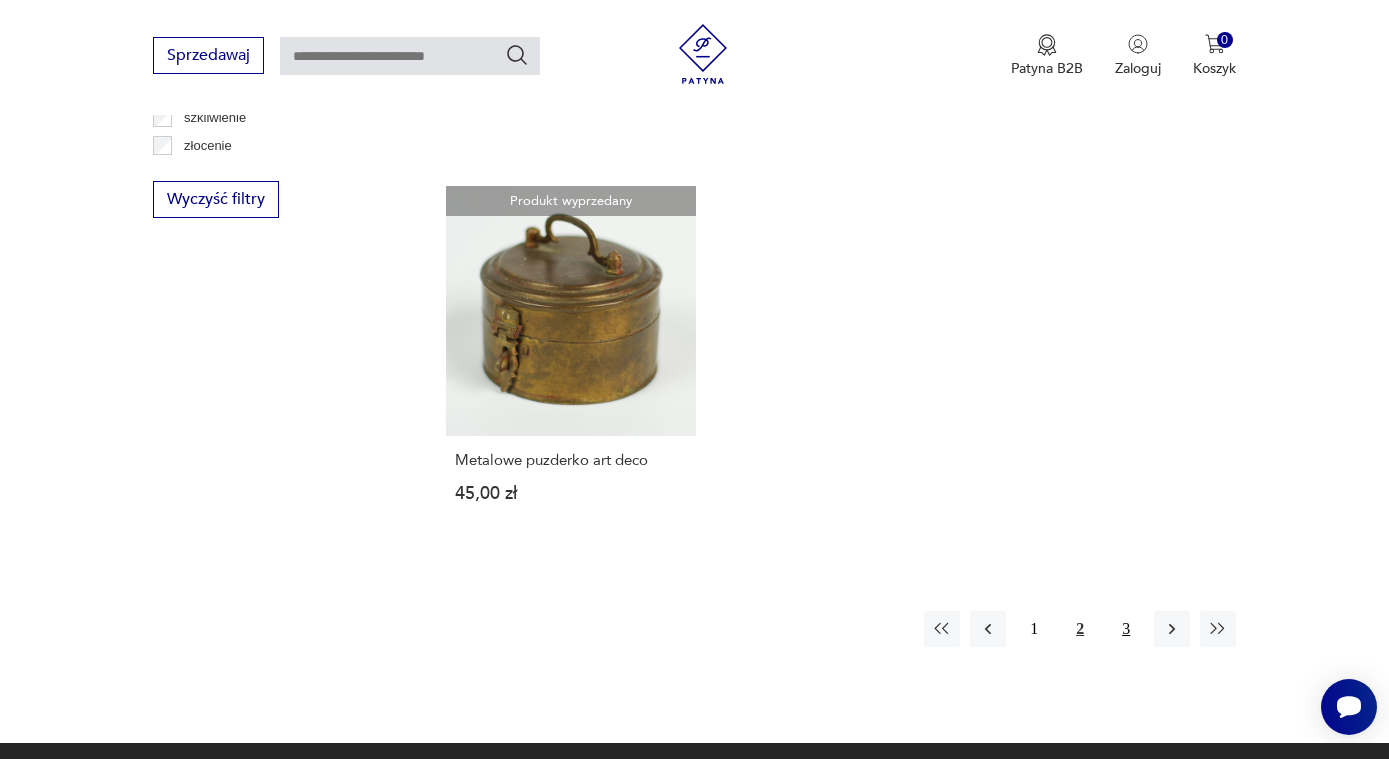 click on "3" at bounding box center (1126, 629) 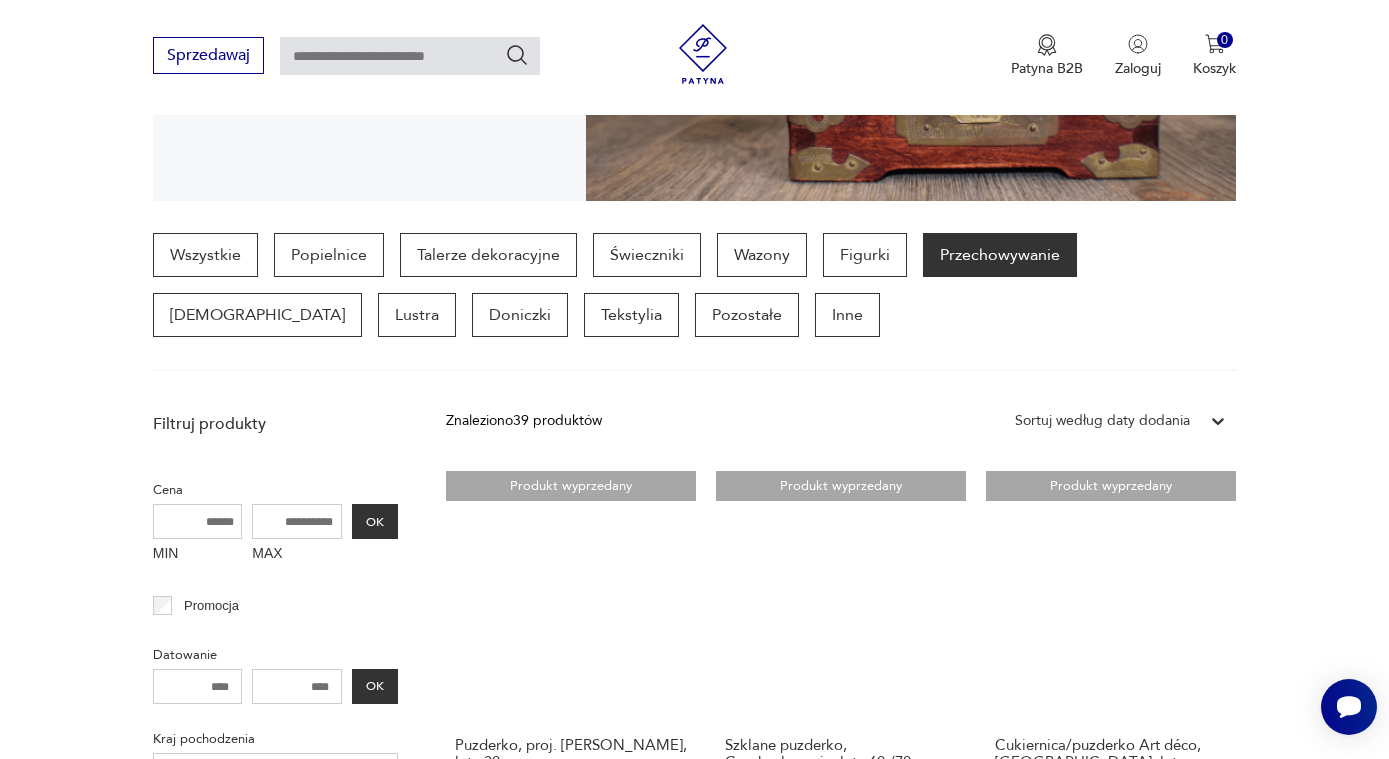 scroll, scrollTop: 0, scrollLeft: 0, axis: both 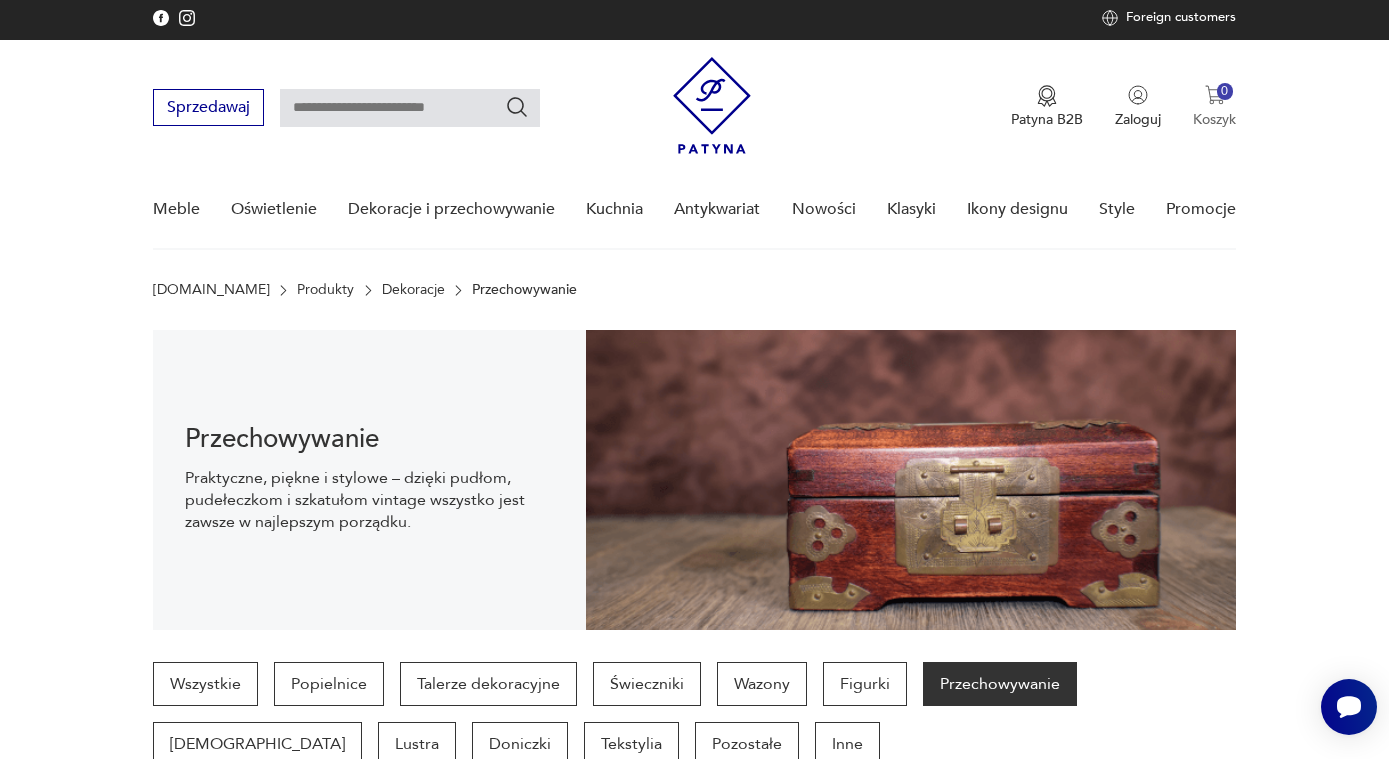 click at bounding box center (1215, 95) 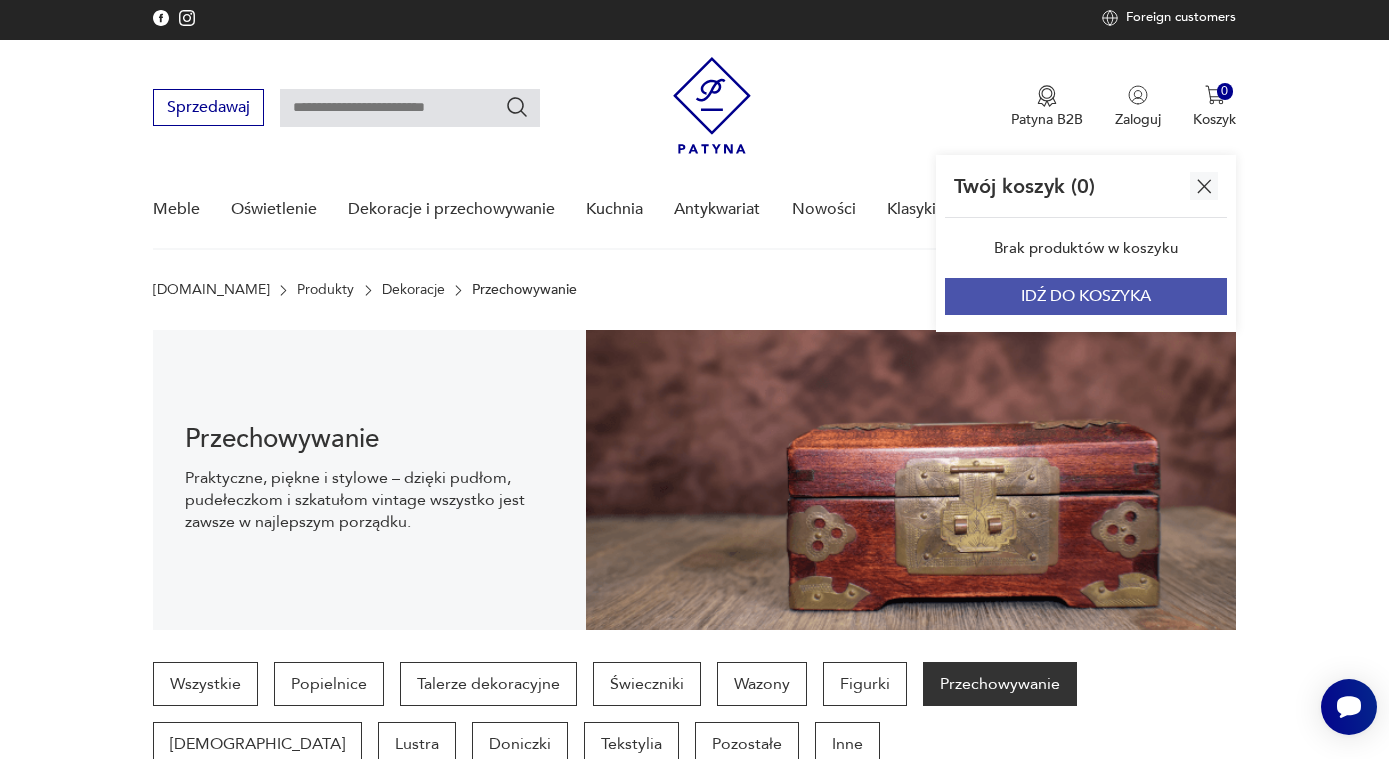 click on "IDŹ DO KOSZYKA" at bounding box center [1086, 296] 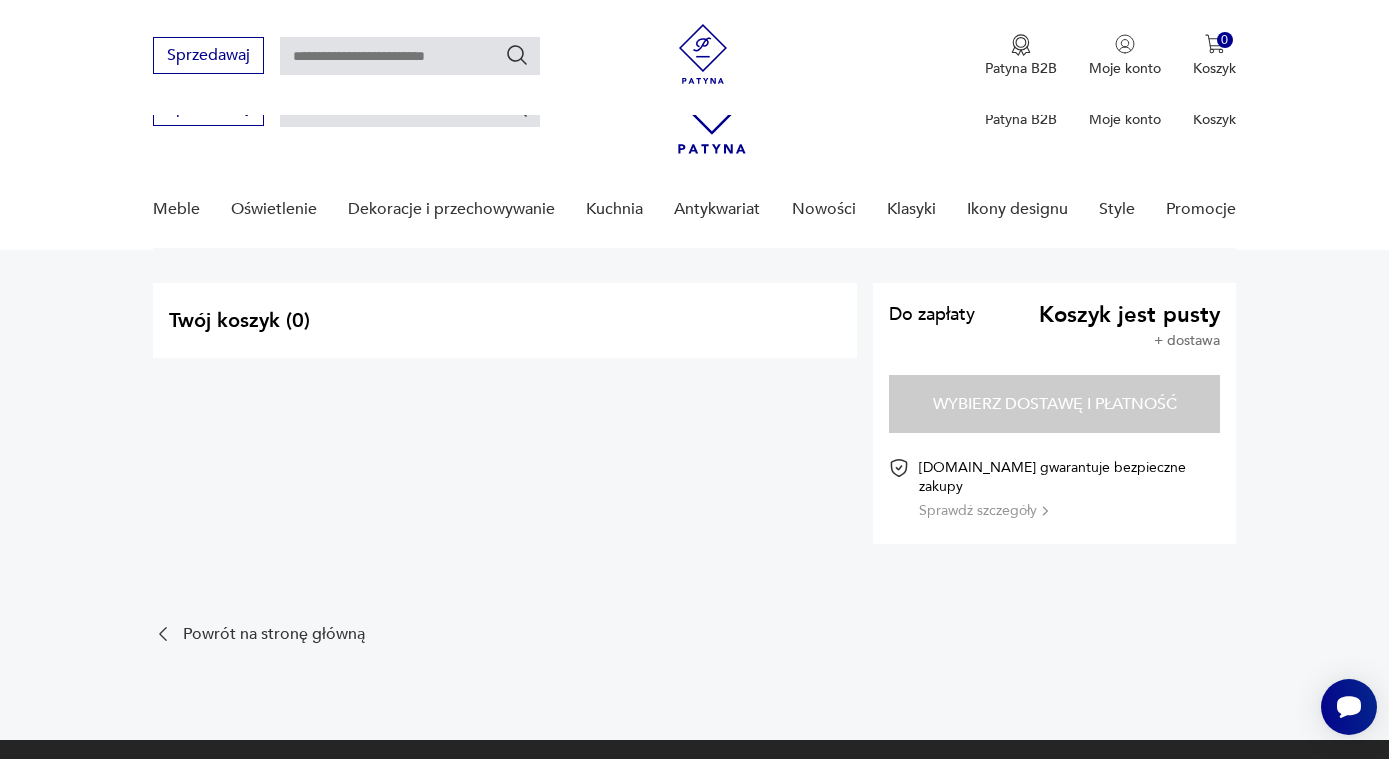 scroll, scrollTop: 548, scrollLeft: 0, axis: vertical 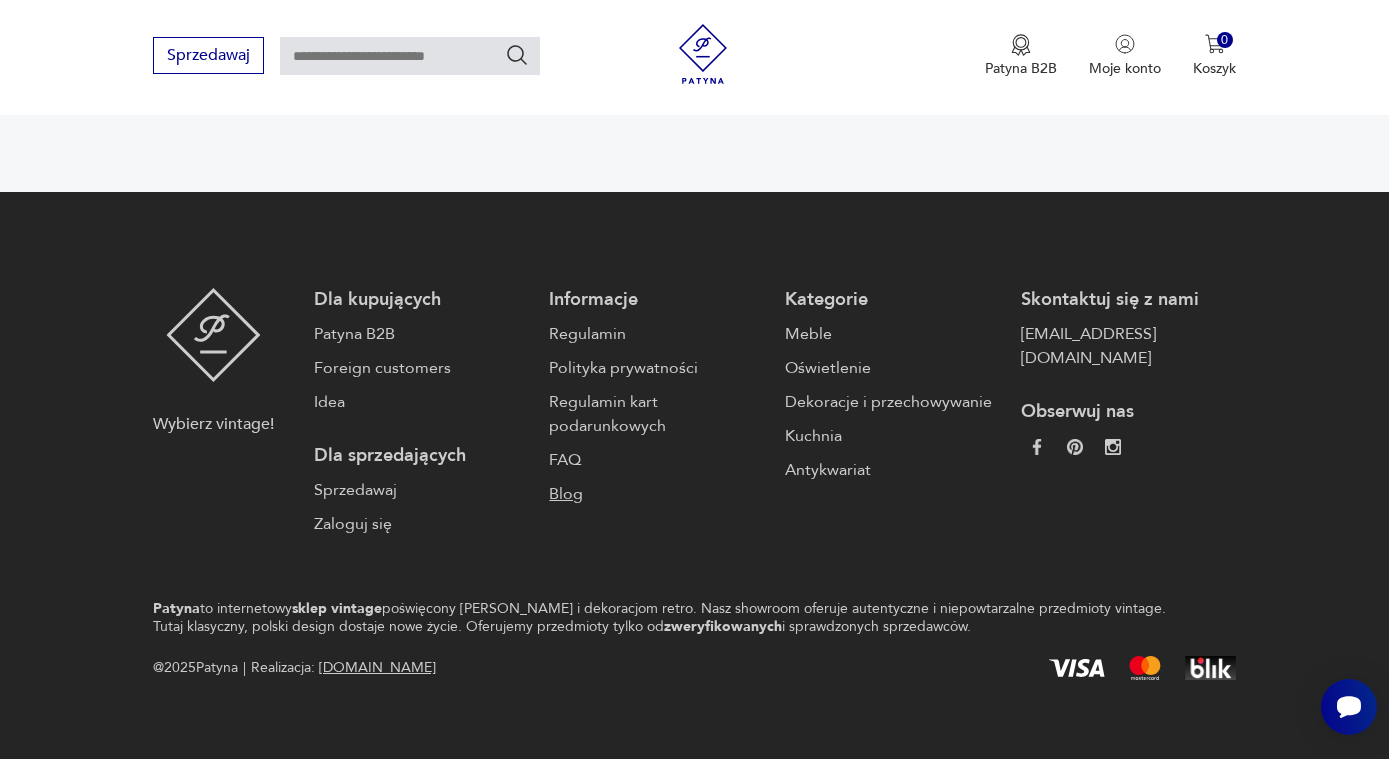 click on "Blog" at bounding box center (657, 494) 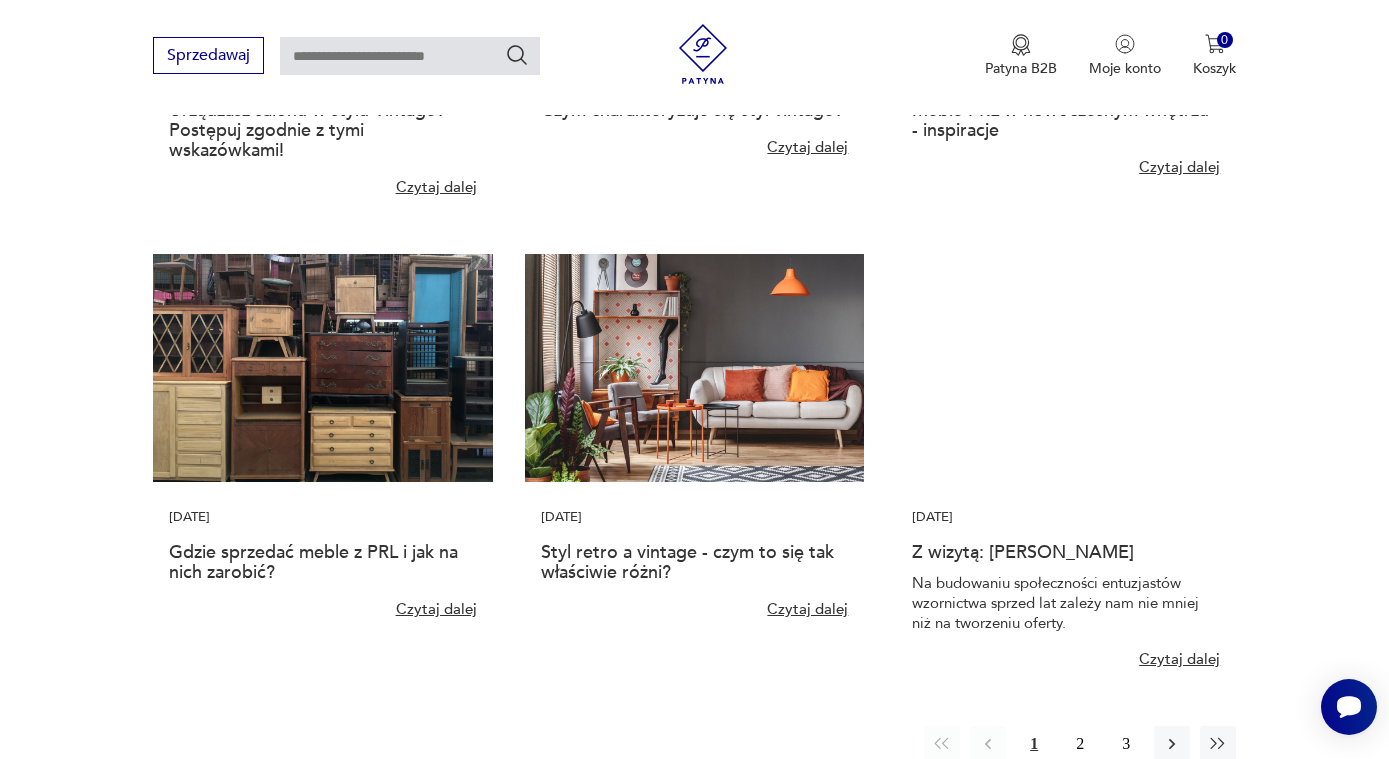 scroll, scrollTop: 1836, scrollLeft: 0, axis: vertical 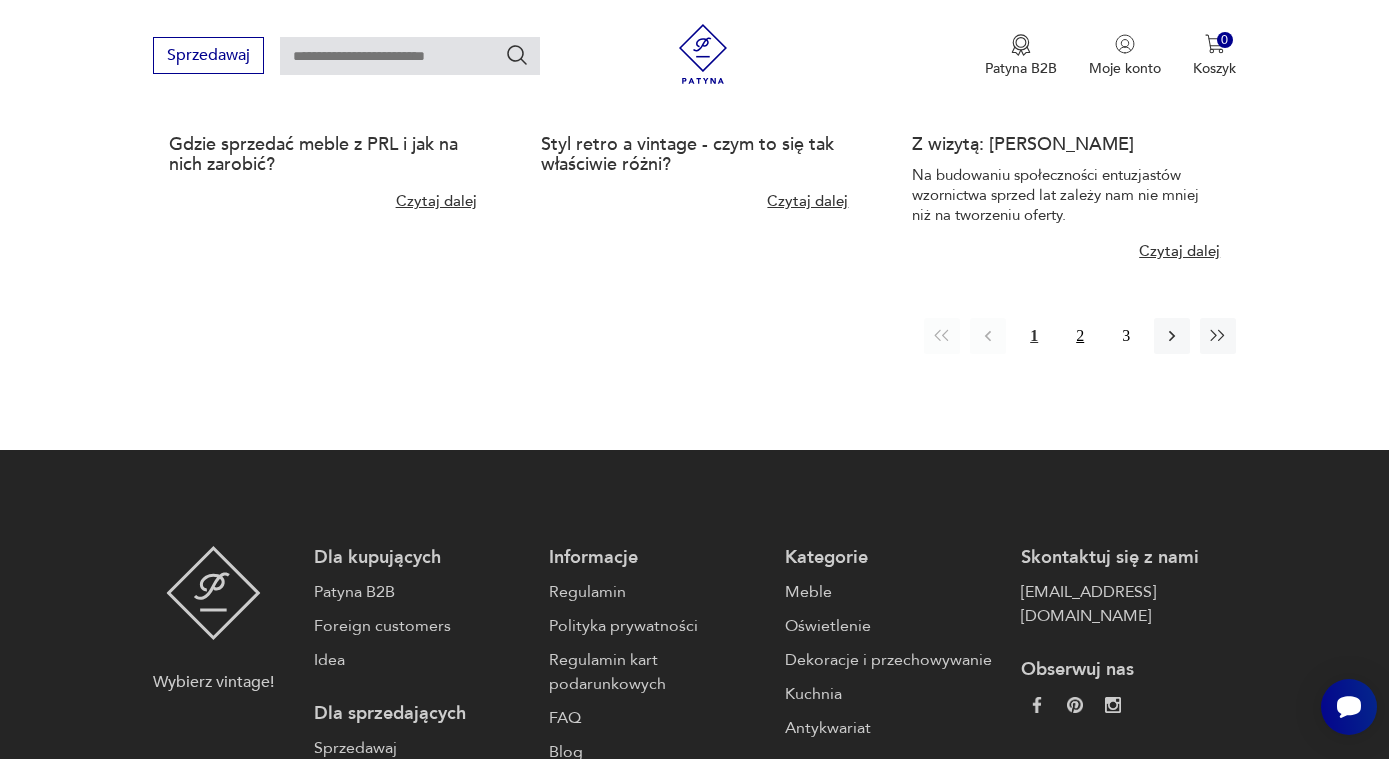 click on "2" at bounding box center [1080, 336] 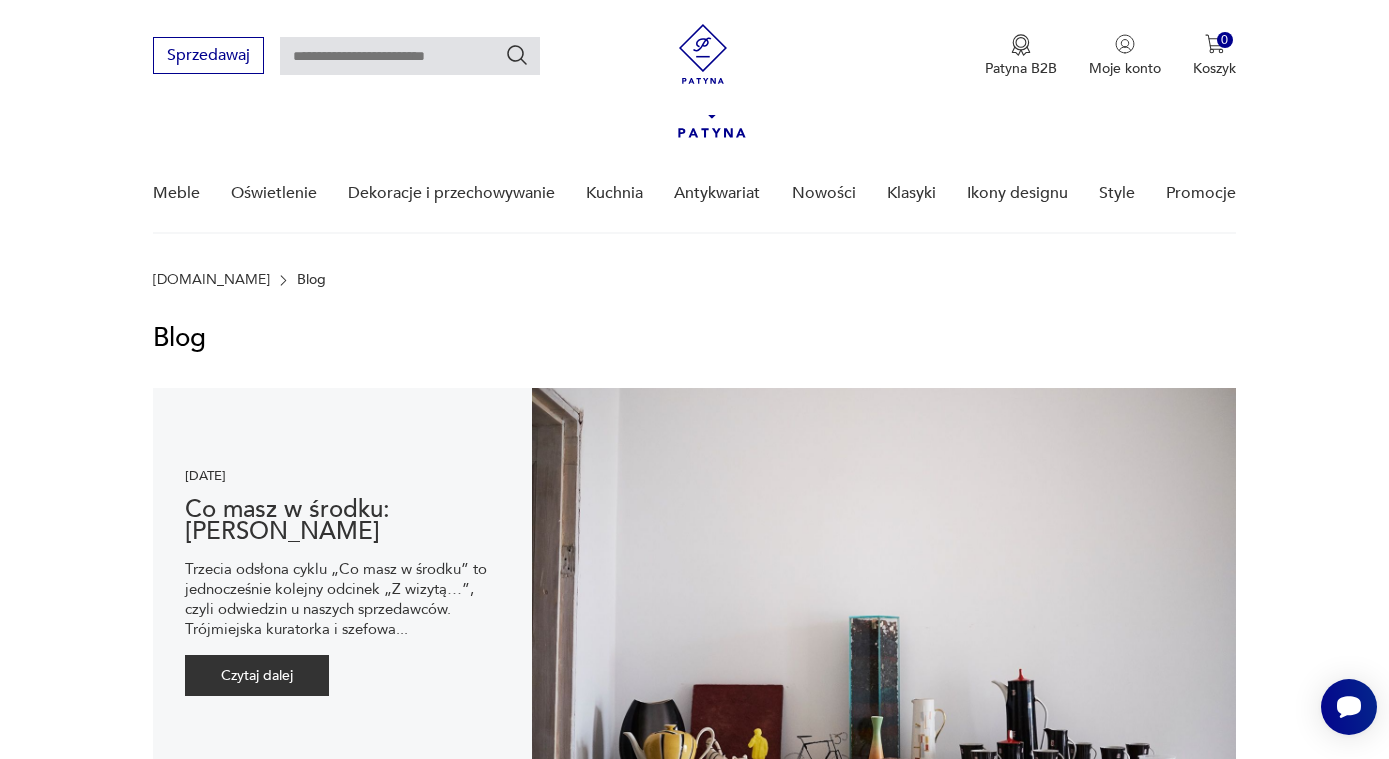 scroll, scrollTop: 1836, scrollLeft: 0, axis: vertical 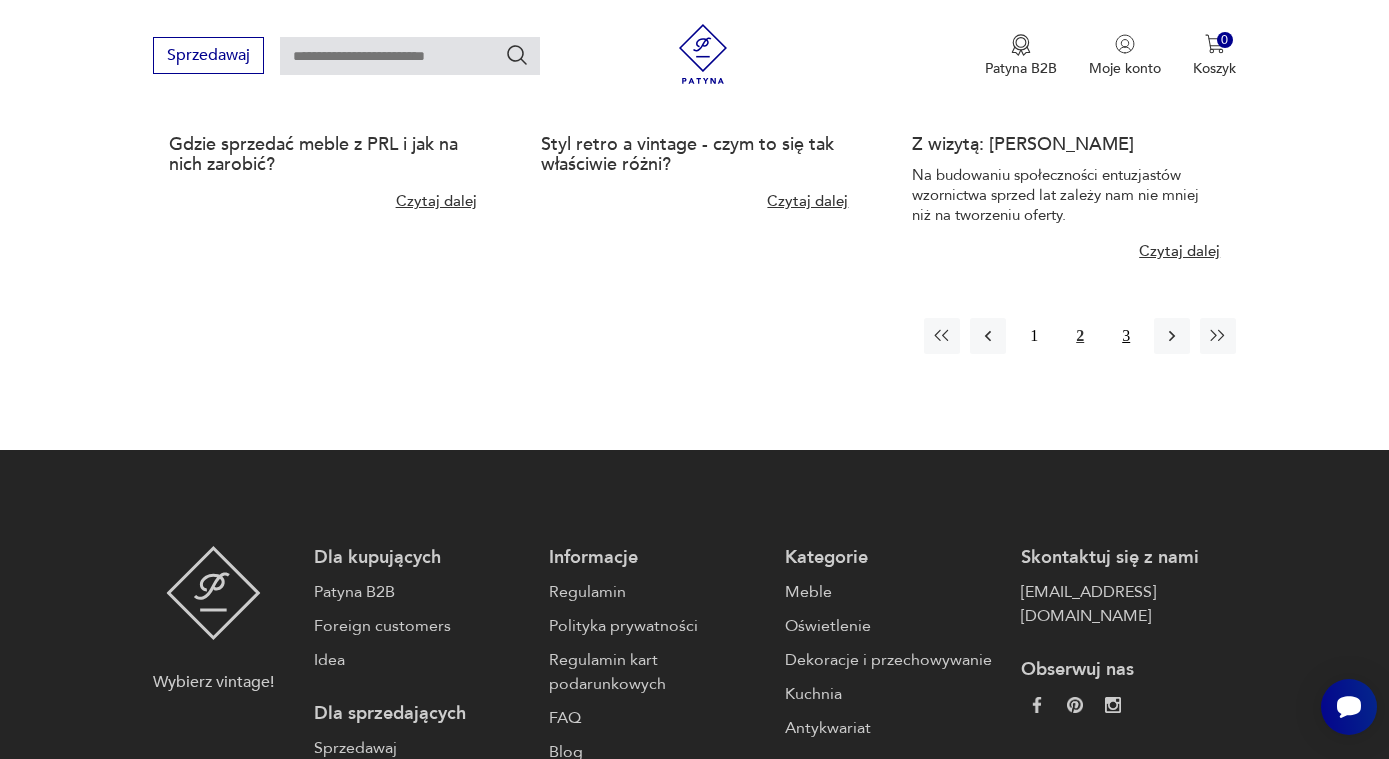 click on "3" at bounding box center [1126, 336] 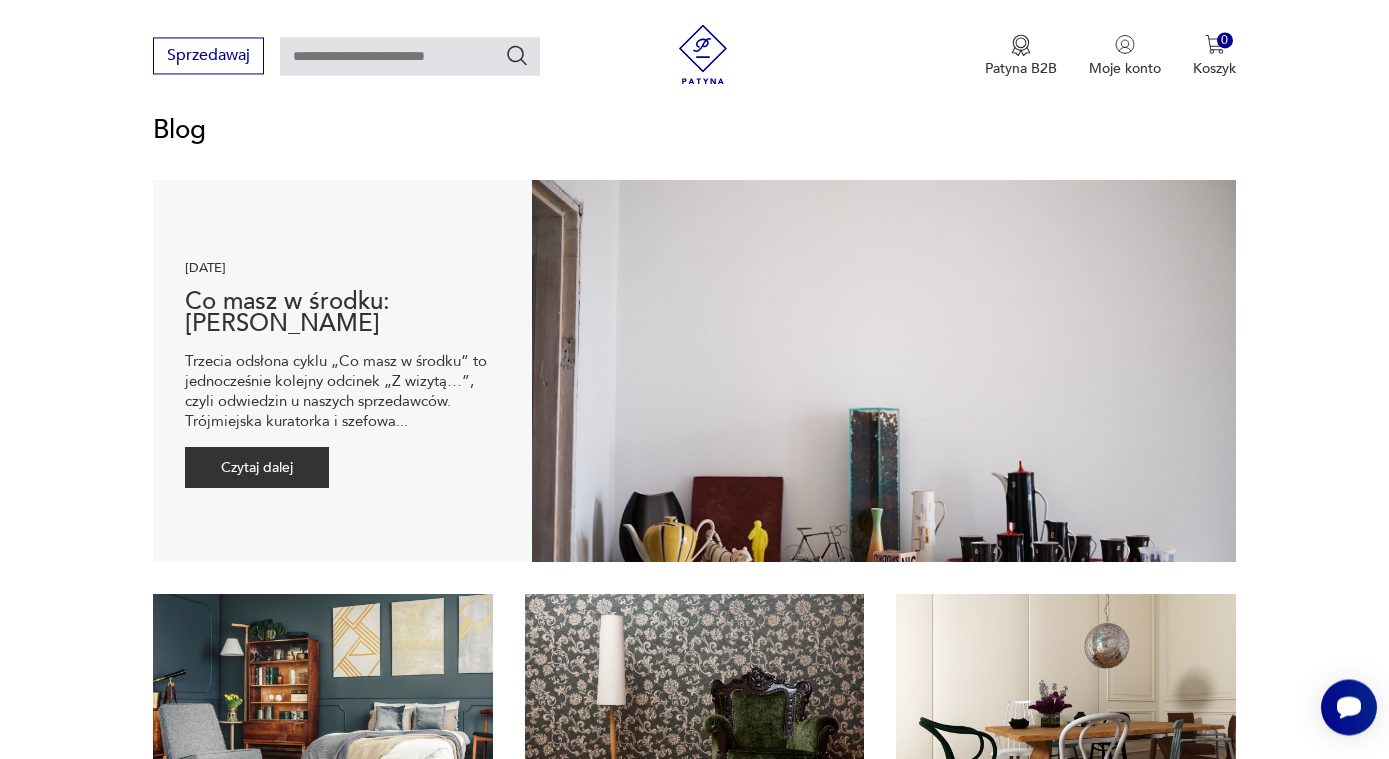 scroll, scrollTop: 0, scrollLeft: 0, axis: both 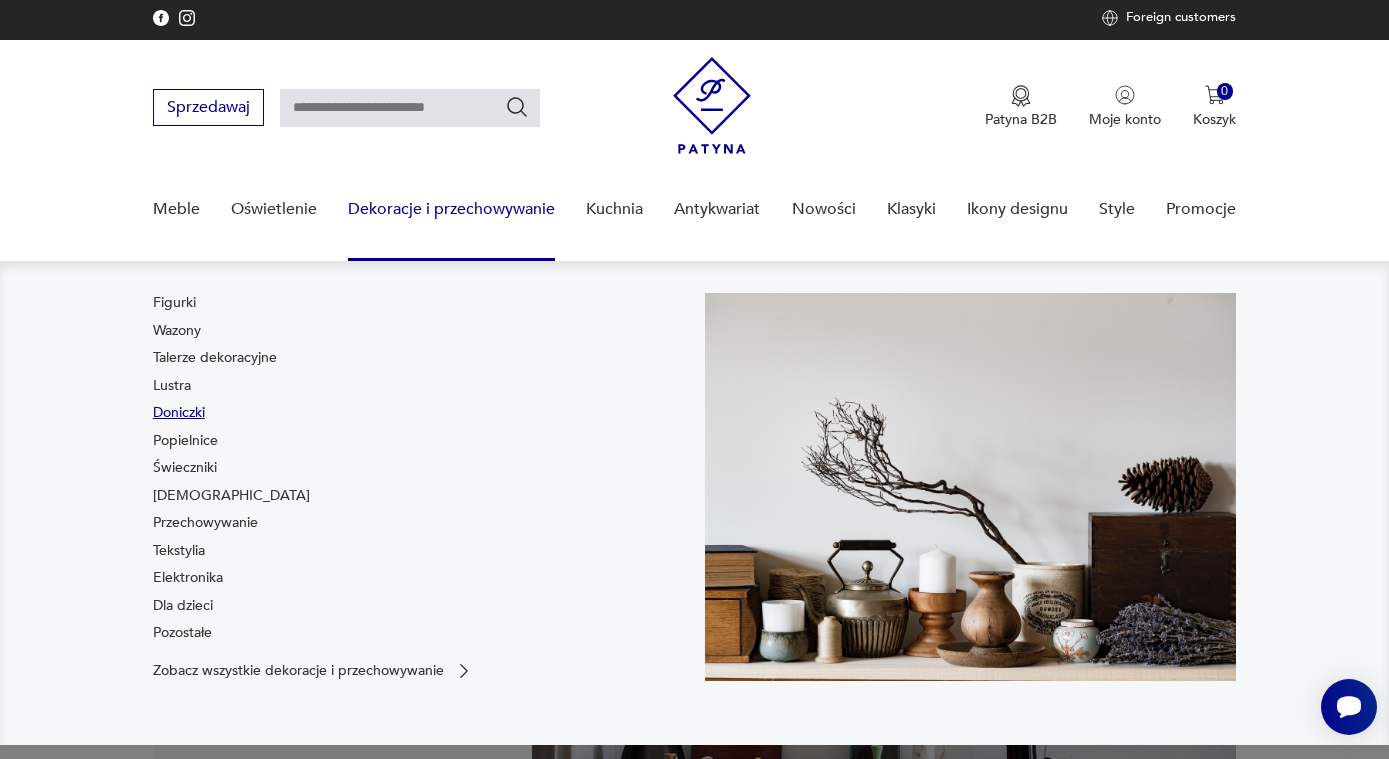 click on "Doniczki" at bounding box center (179, 413) 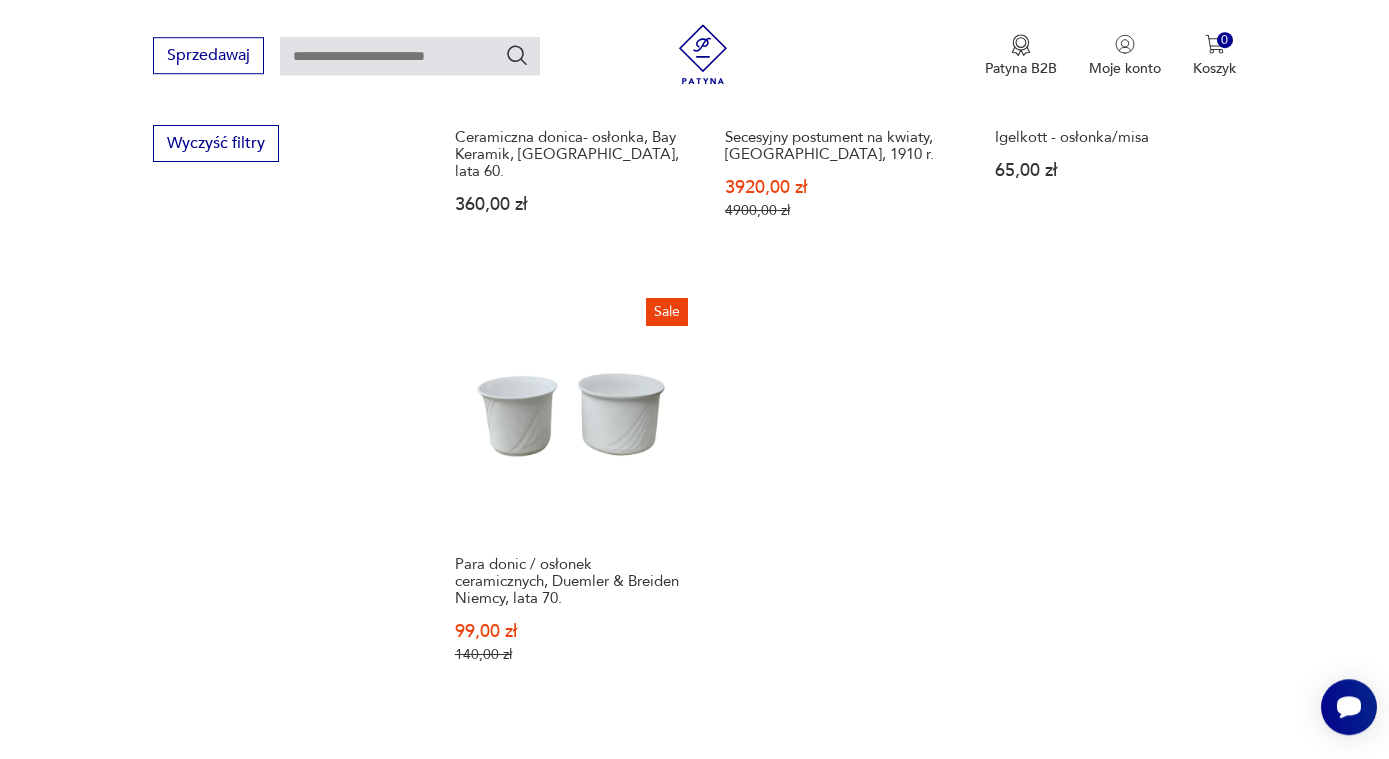 scroll, scrollTop: 2953, scrollLeft: 0, axis: vertical 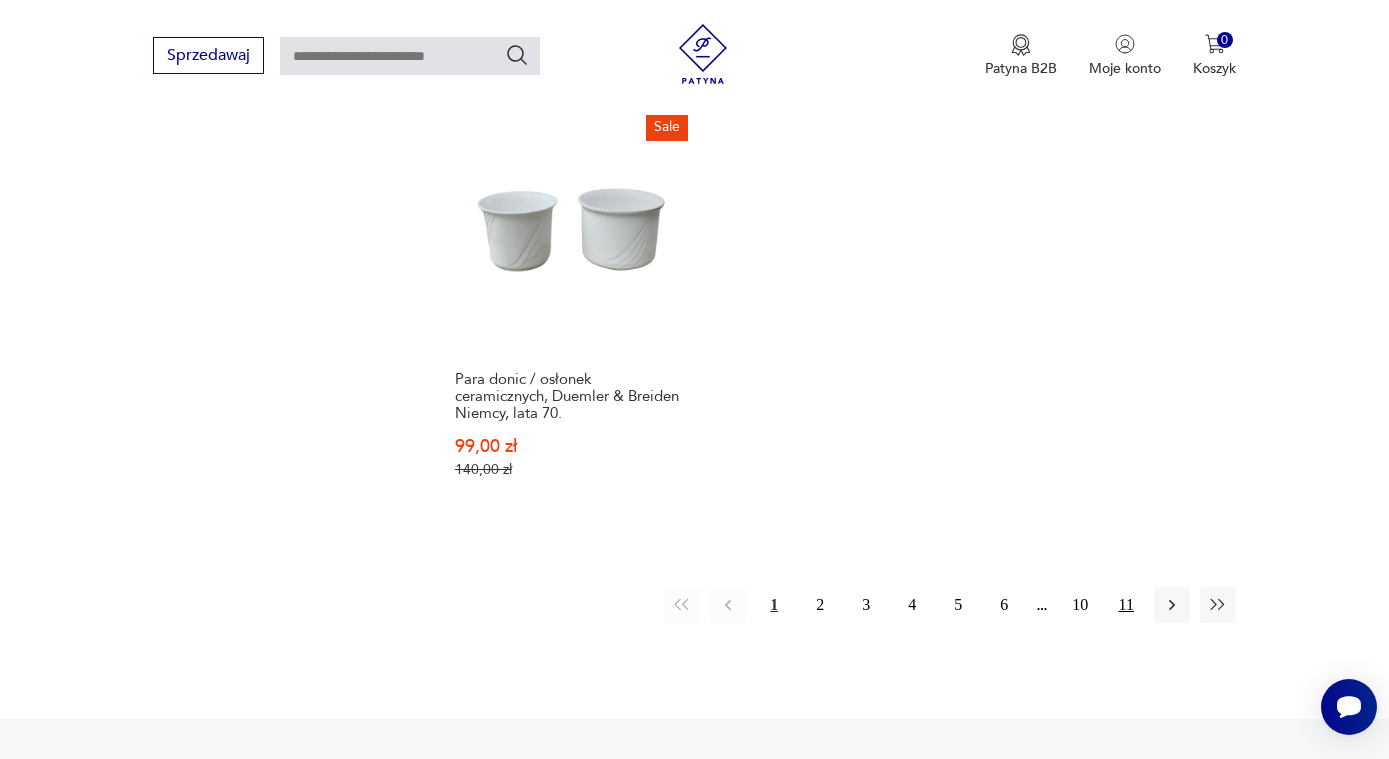 click on "11" at bounding box center [1126, 605] 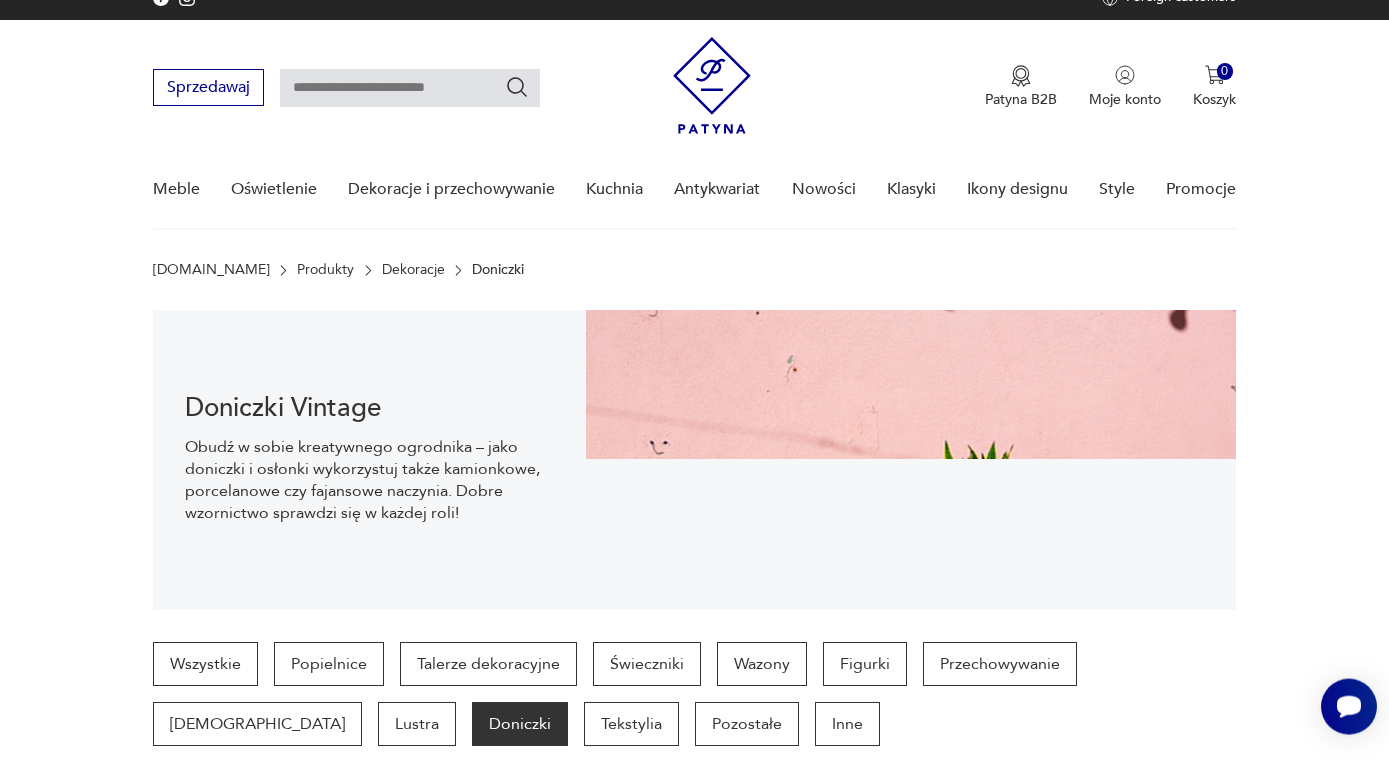 scroll, scrollTop: 0, scrollLeft: 0, axis: both 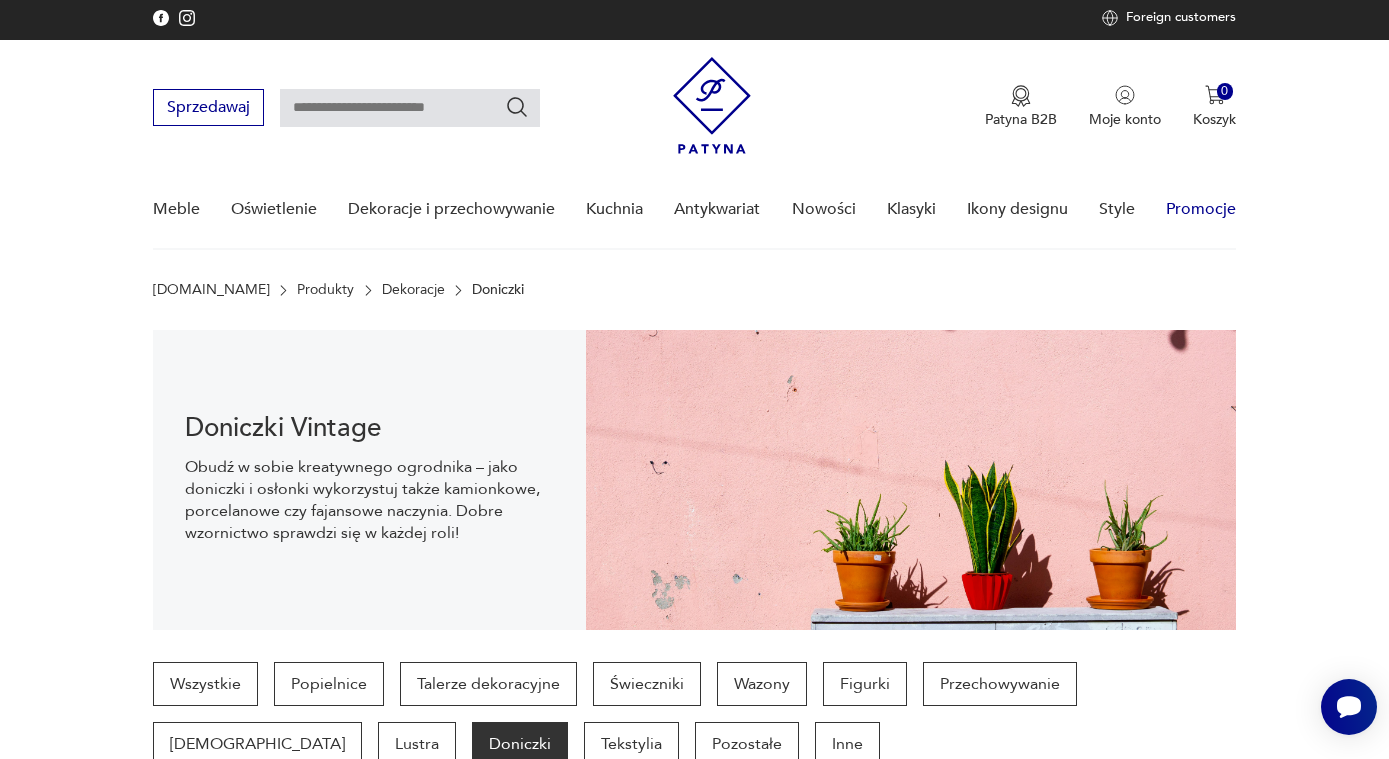 click on "Promocje" at bounding box center [1201, 209] 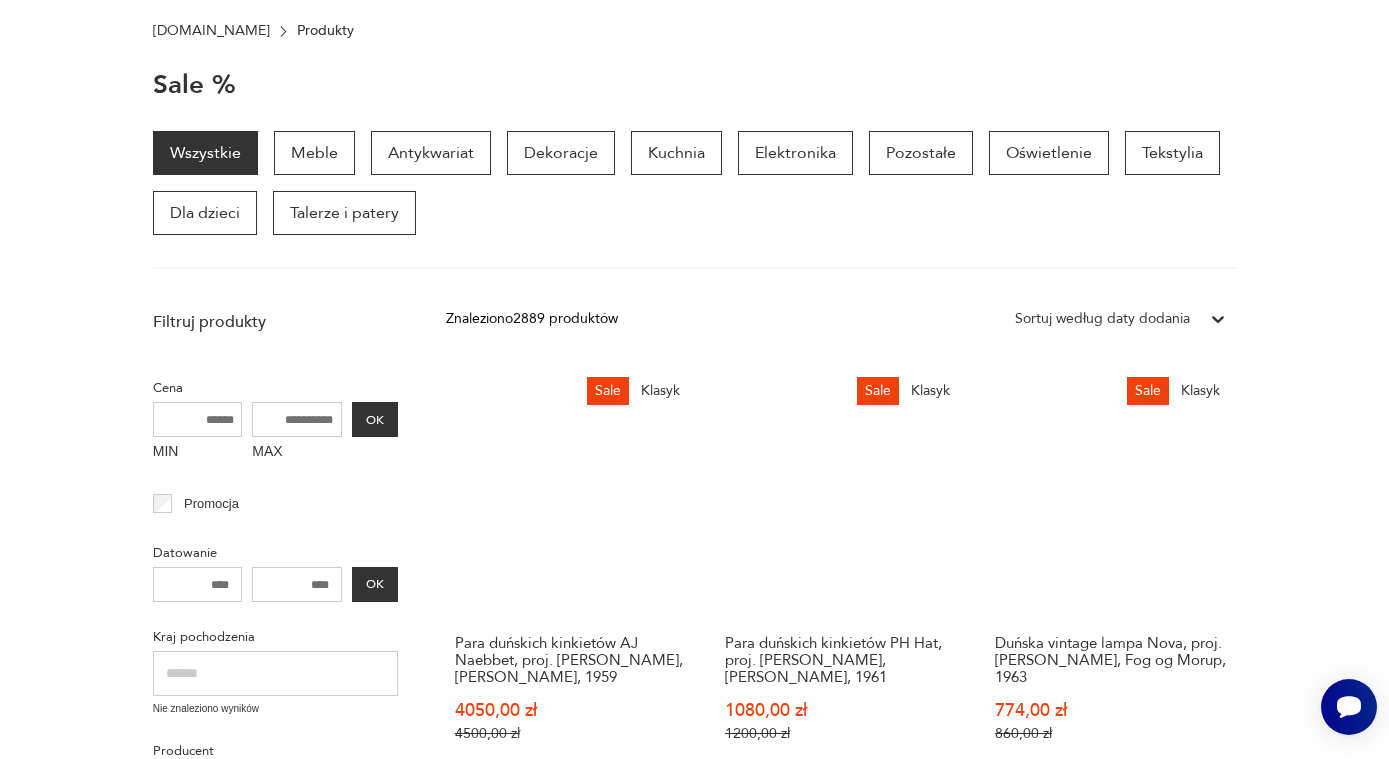 scroll, scrollTop: 0, scrollLeft: 0, axis: both 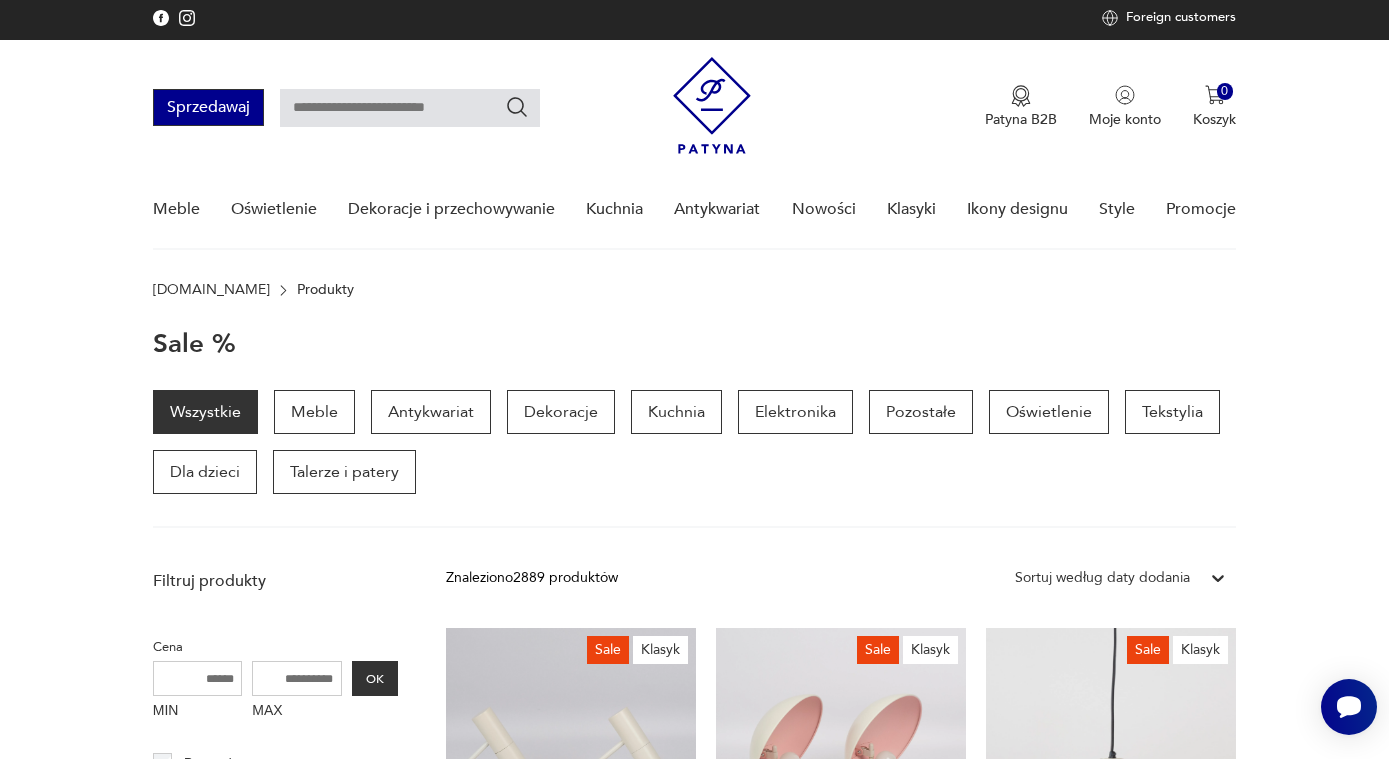 click on "Sprzedawaj" at bounding box center [208, 107] 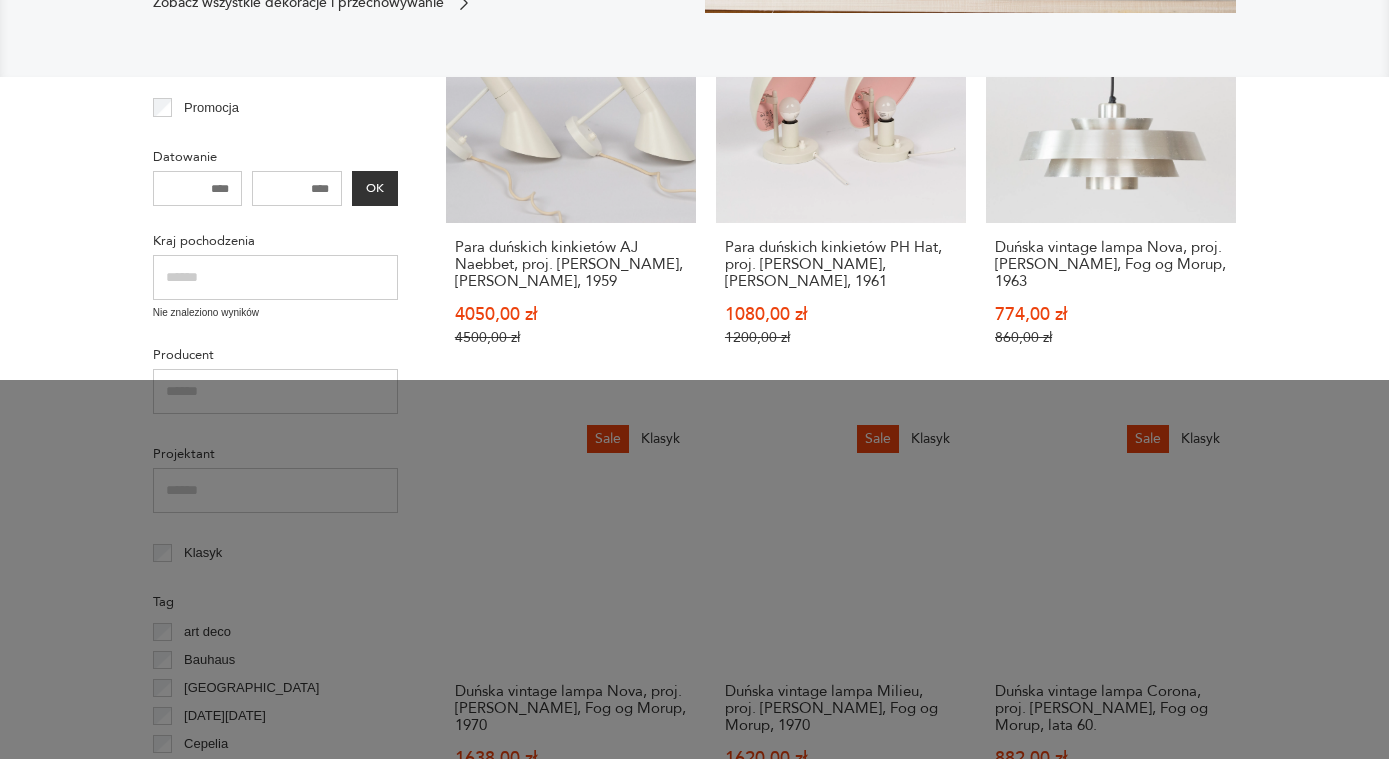 scroll, scrollTop: 701, scrollLeft: 0, axis: vertical 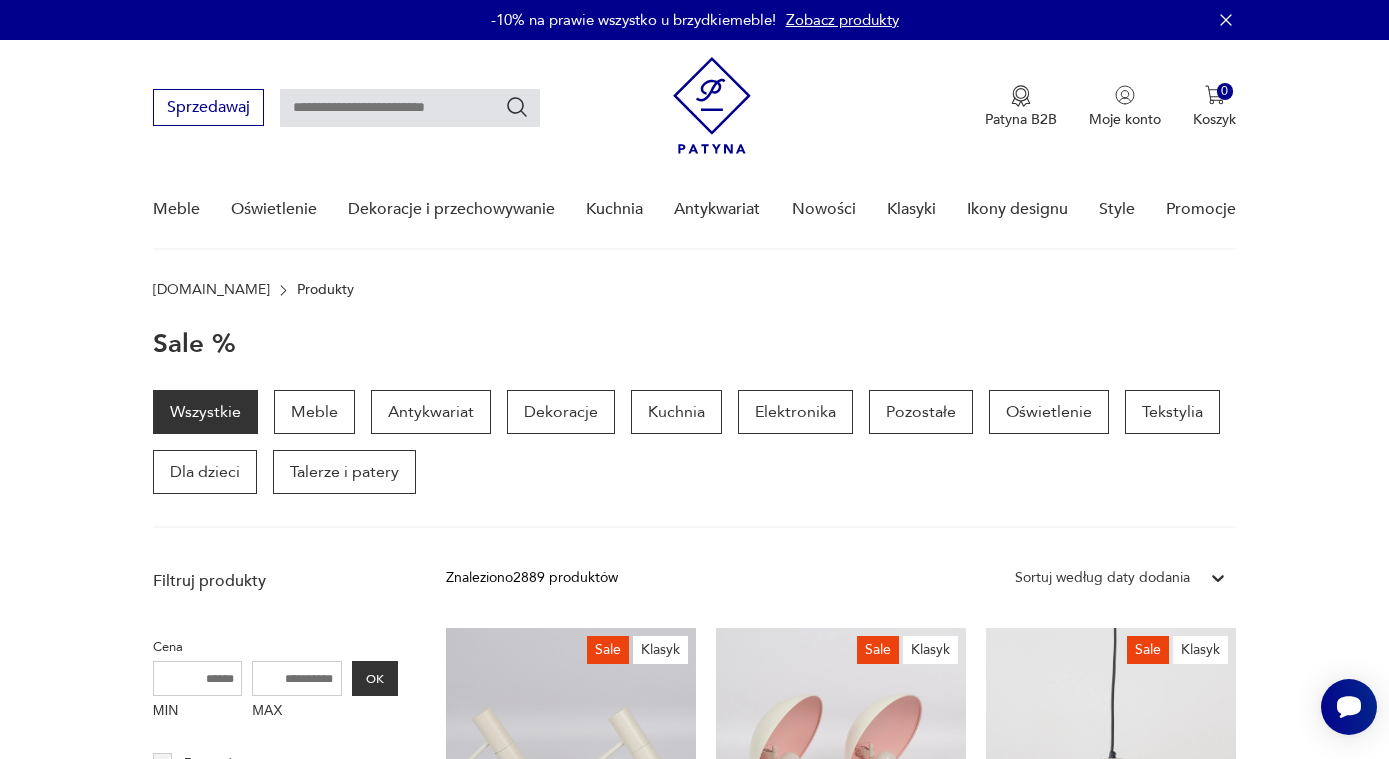 click on "Zobacz produkty" at bounding box center [842, 20] 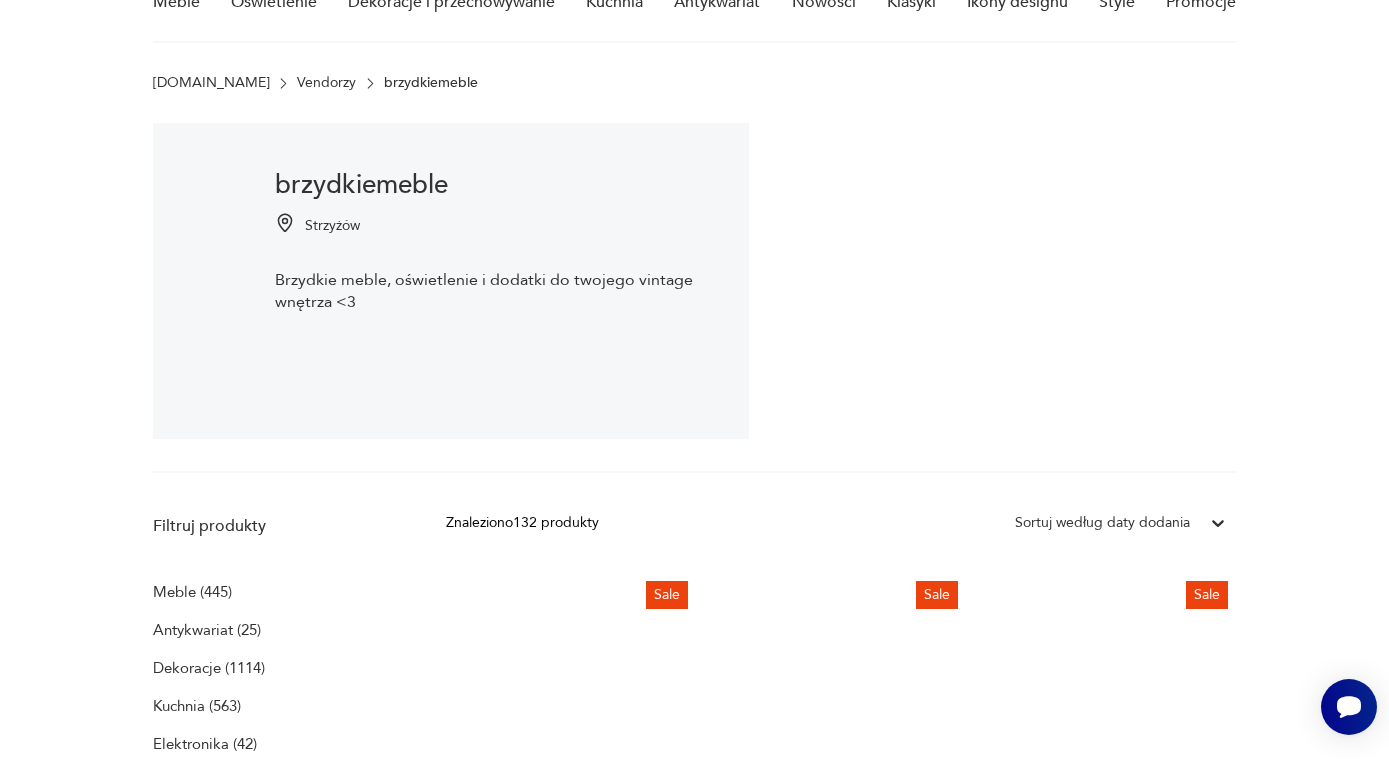 scroll, scrollTop: 0, scrollLeft: 0, axis: both 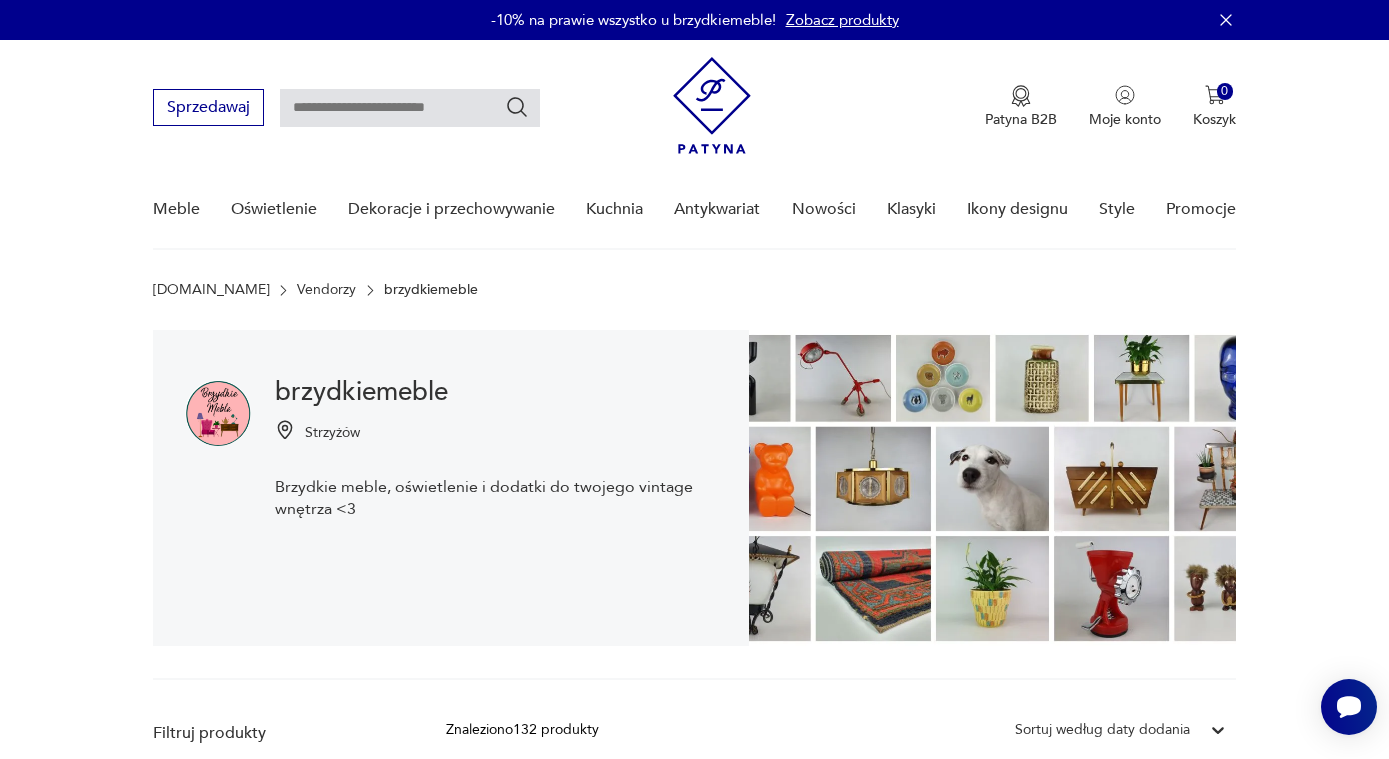 click 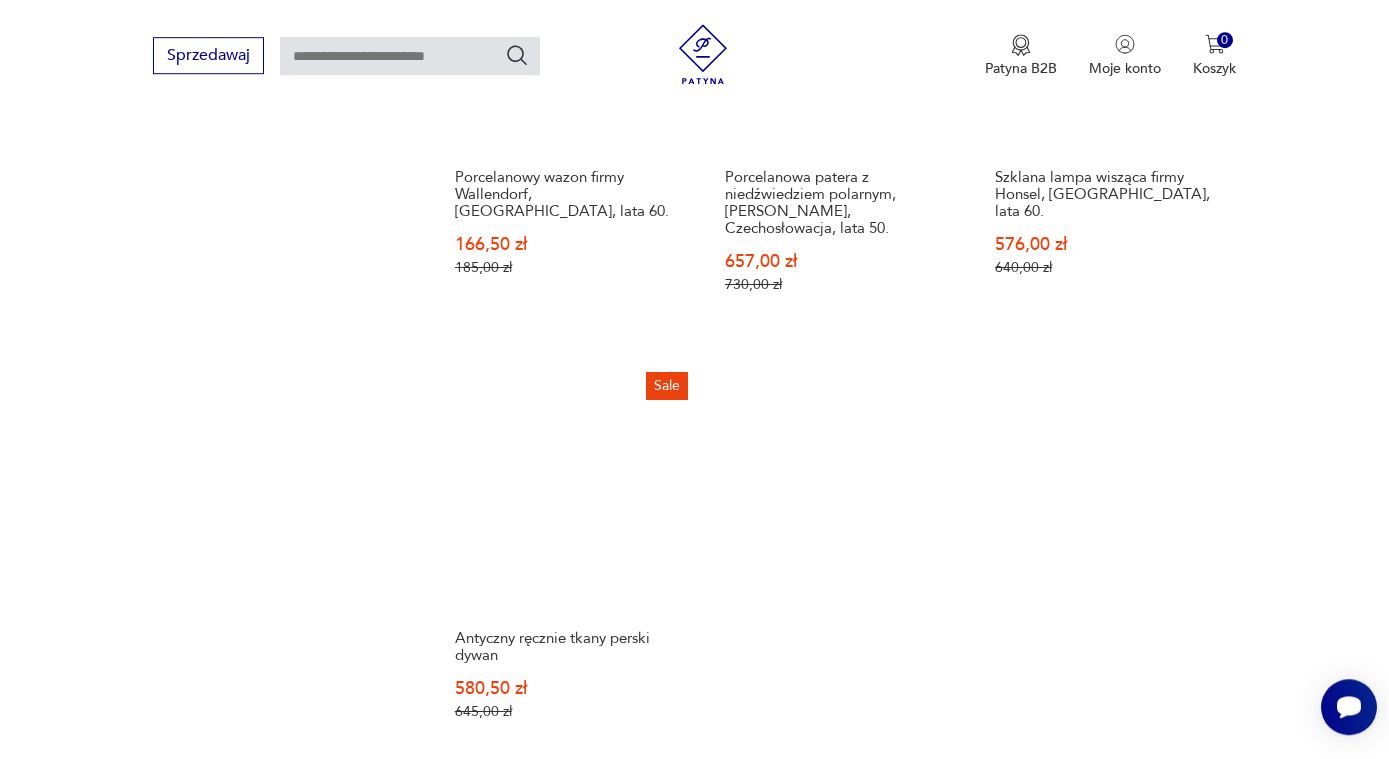 scroll, scrollTop: 2754, scrollLeft: 0, axis: vertical 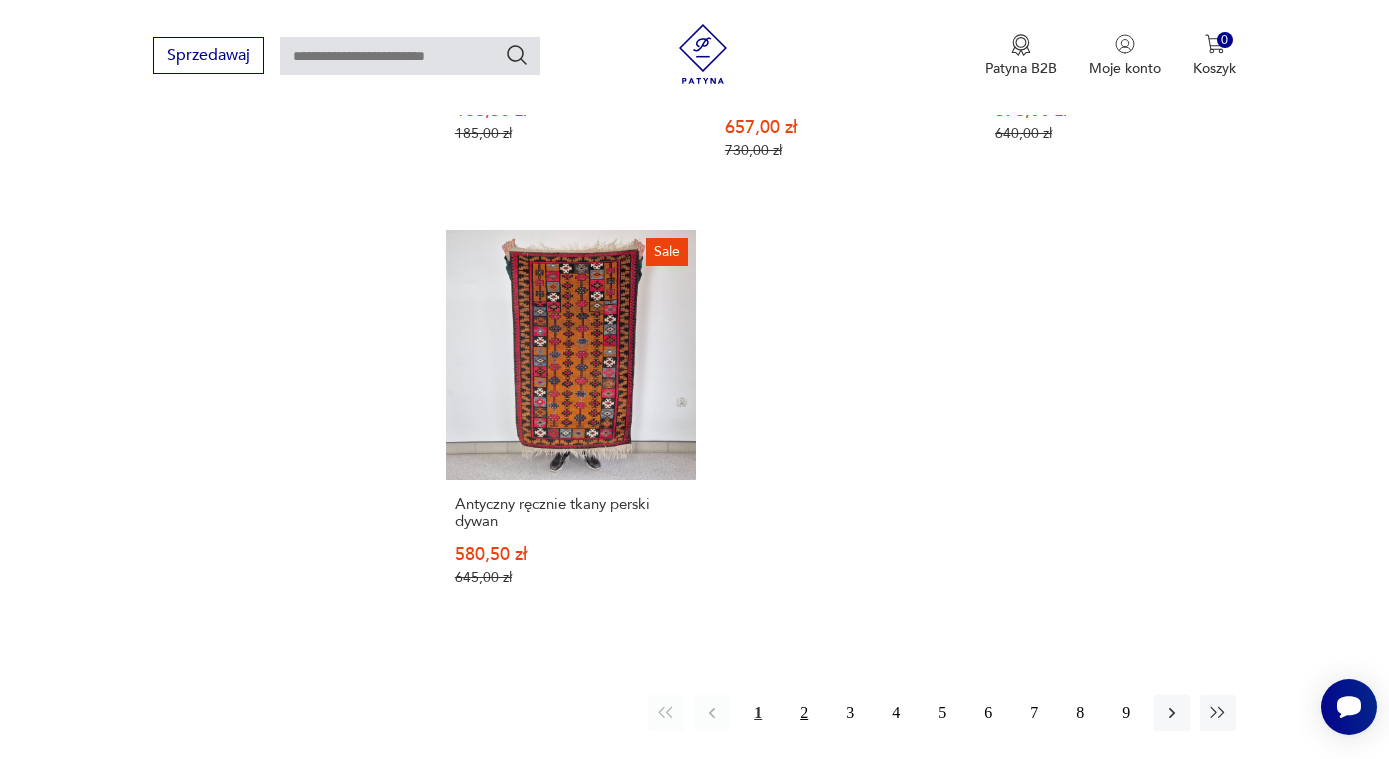 click on "2" at bounding box center [804, 713] 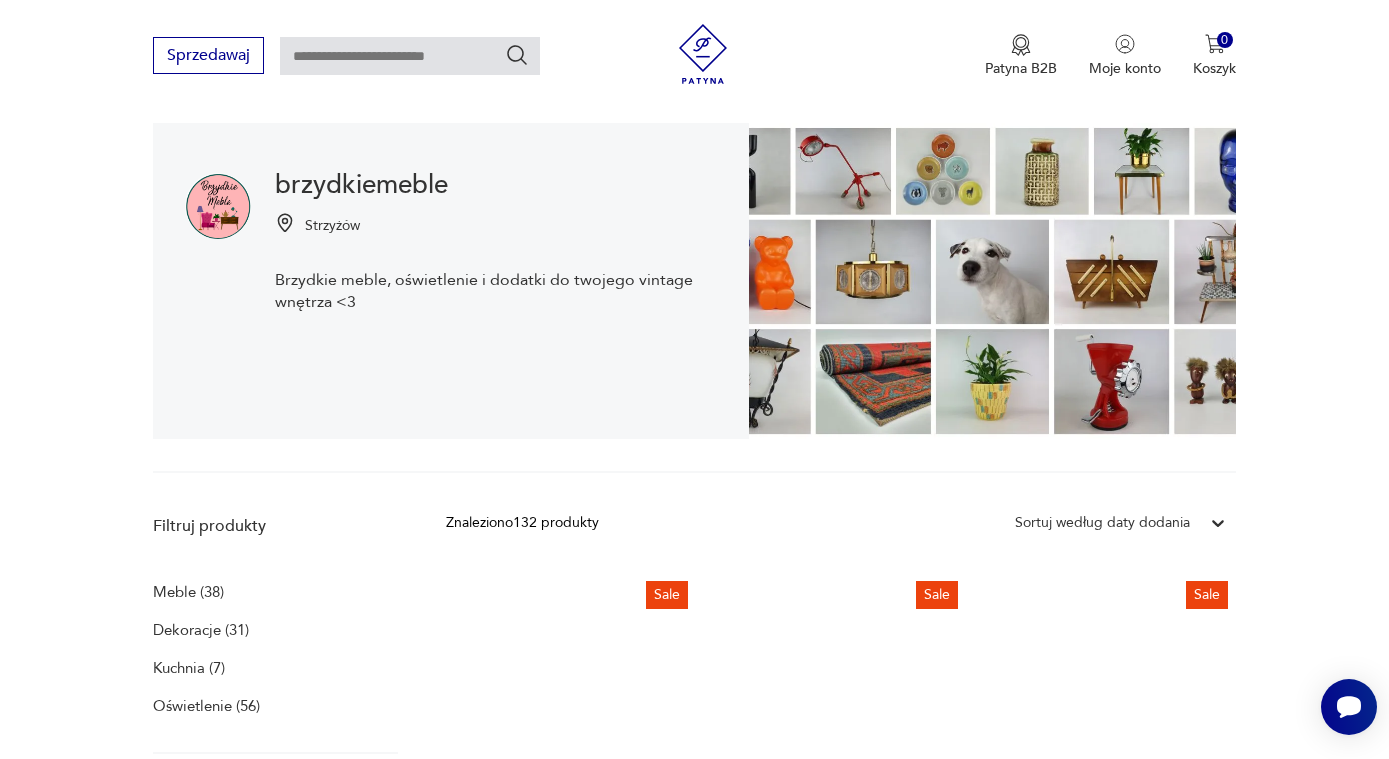 scroll, scrollTop: 0, scrollLeft: 0, axis: both 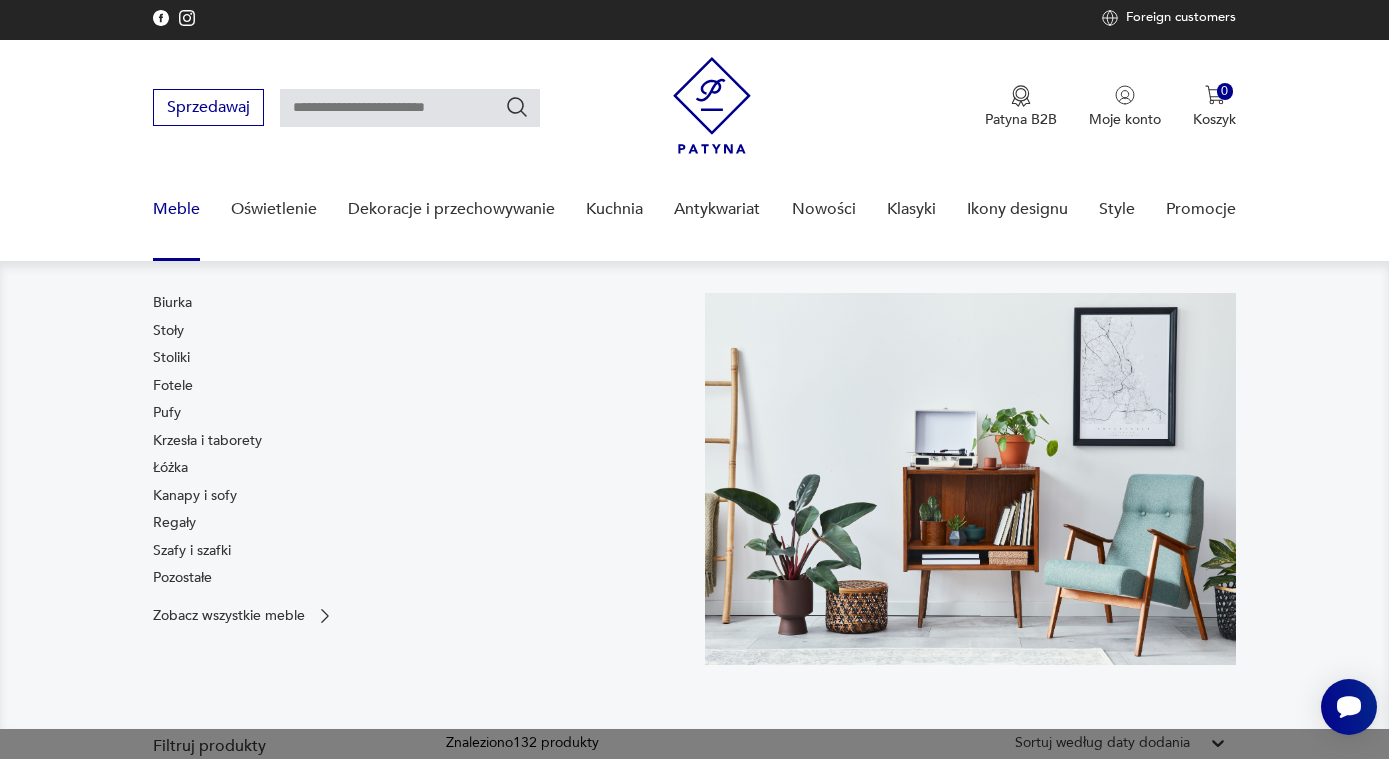 click on "Meble" at bounding box center (176, 209) 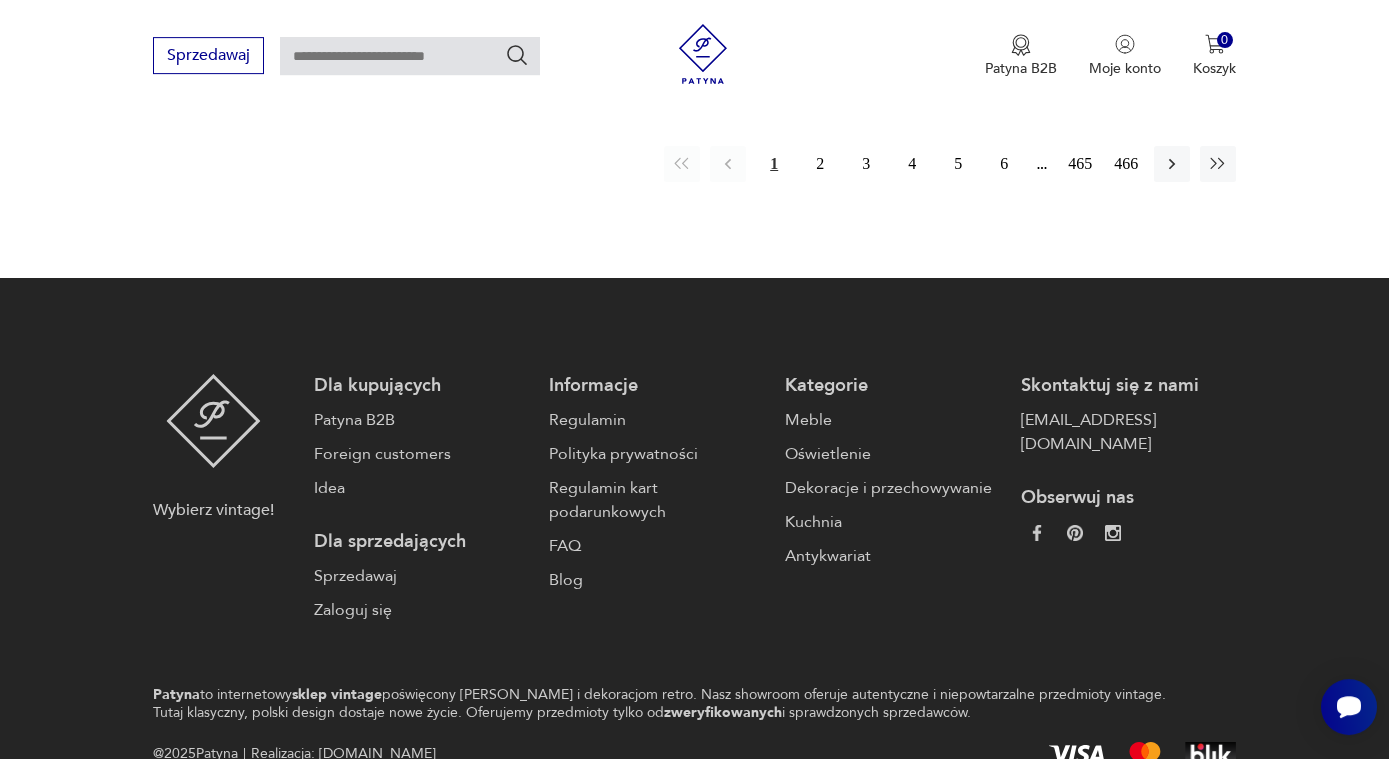 scroll, scrollTop: 3268, scrollLeft: 0, axis: vertical 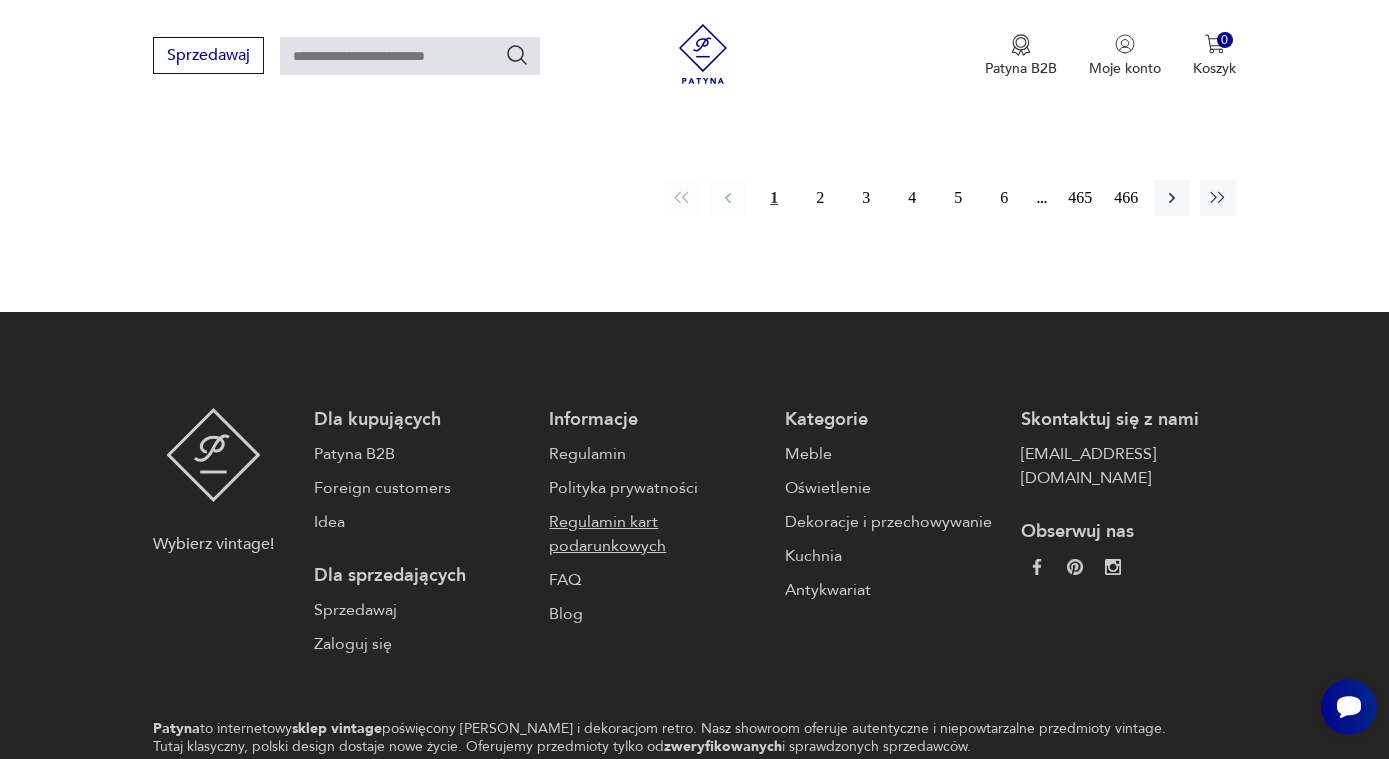 click on "Regulamin kart podarunkowych" at bounding box center (657, 534) 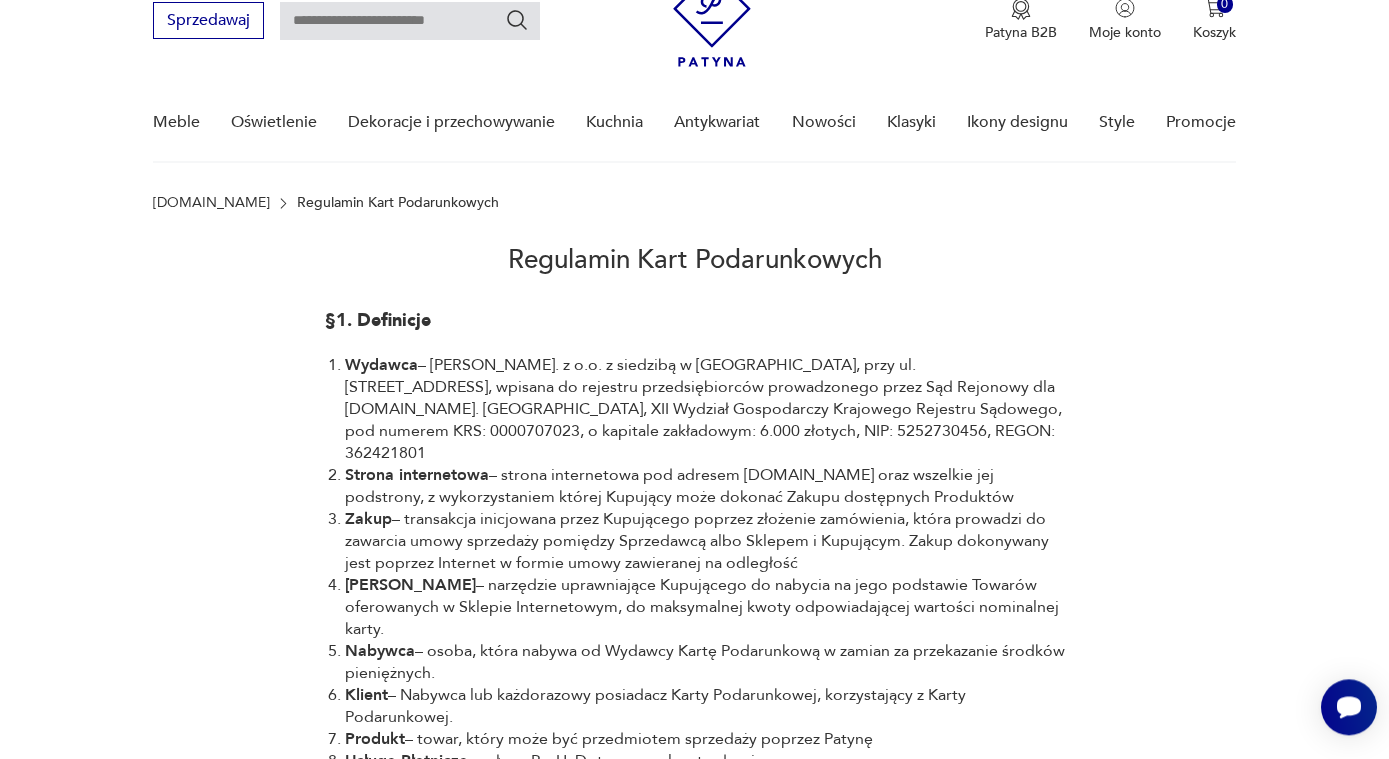 scroll, scrollTop: 0, scrollLeft: 0, axis: both 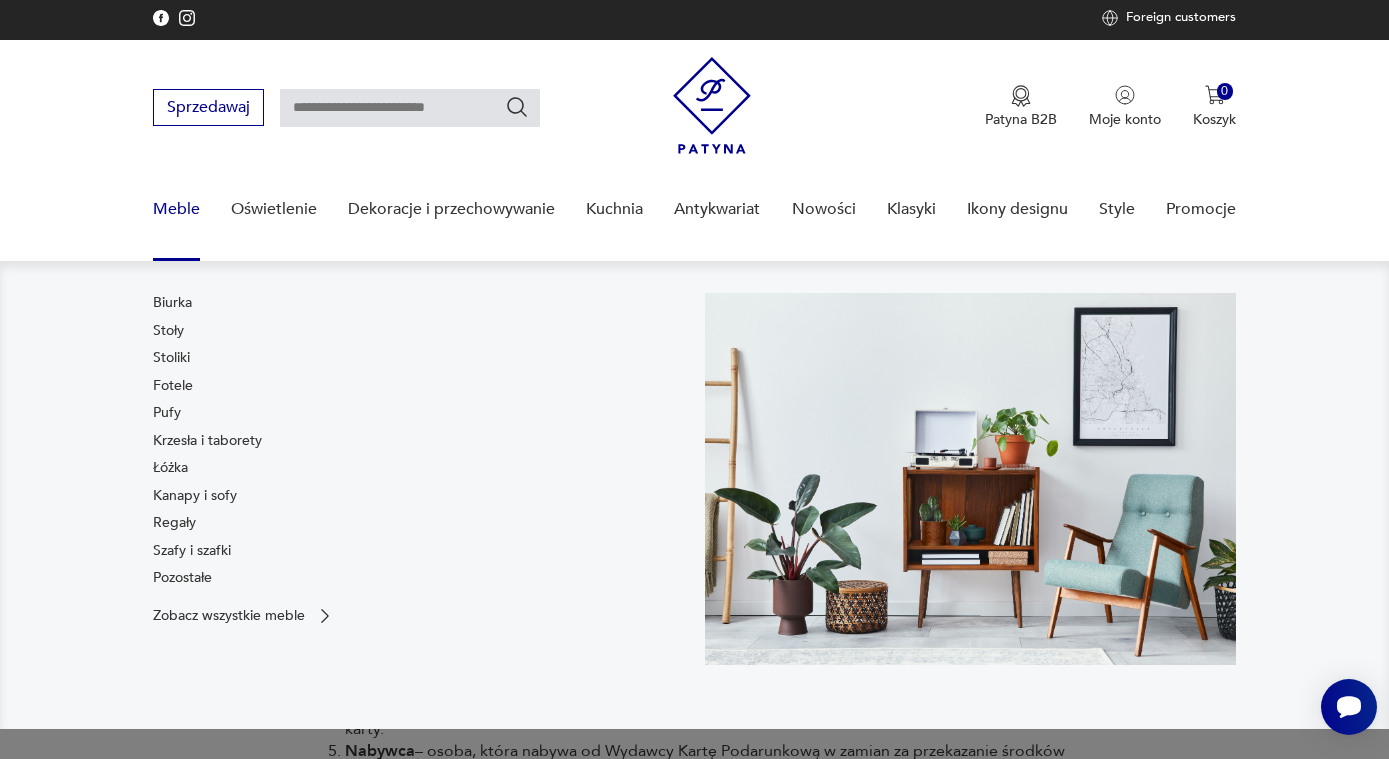 click on "Meble" at bounding box center [176, 209] 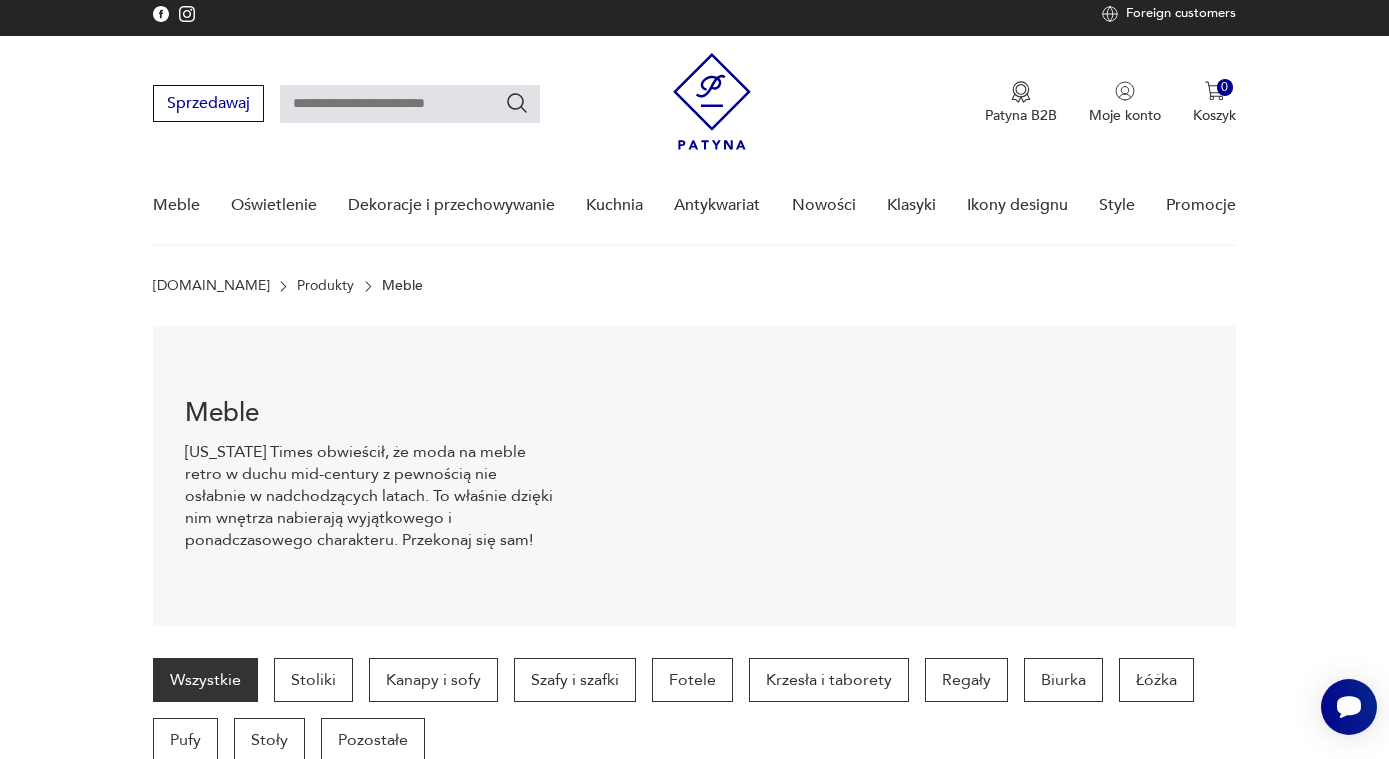 scroll, scrollTop: 0, scrollLeft: 0, axis: both 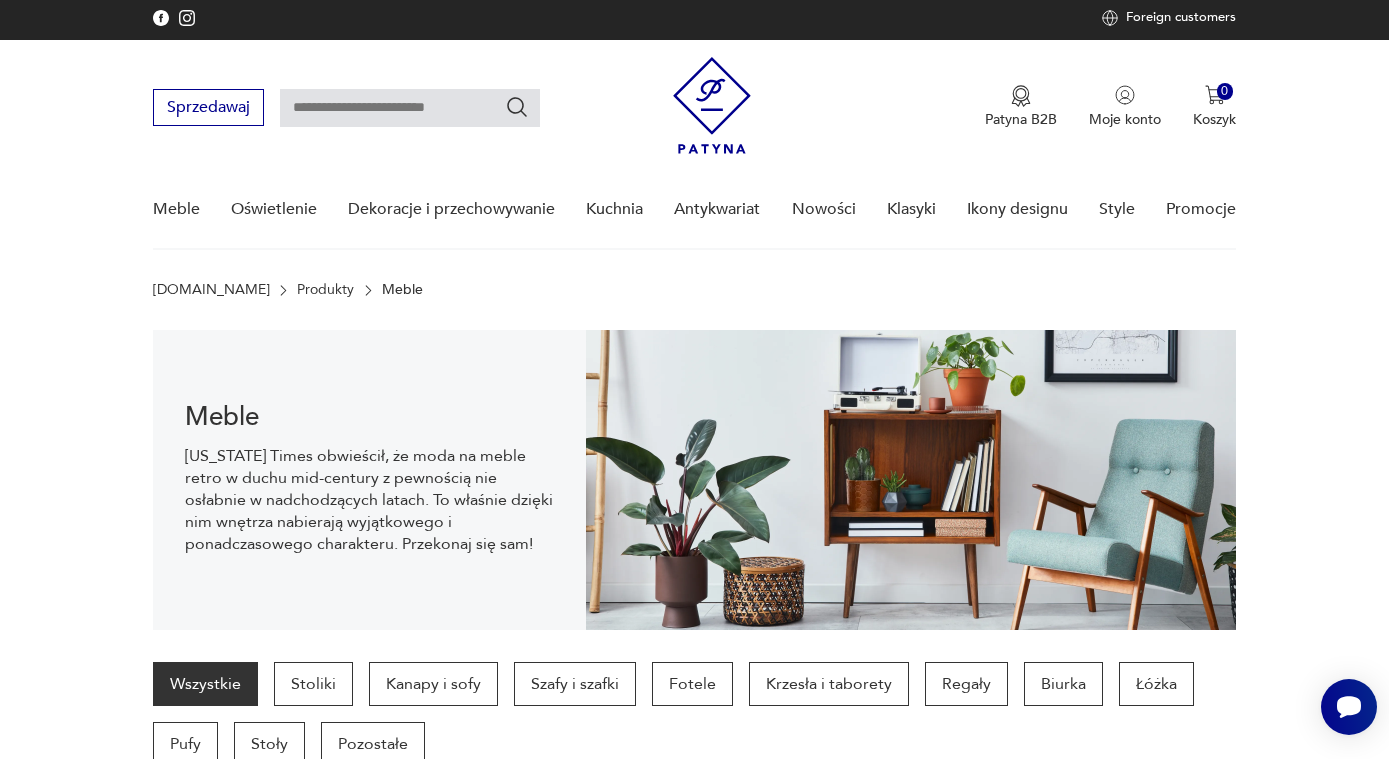 click at bounding box center (410, 108) 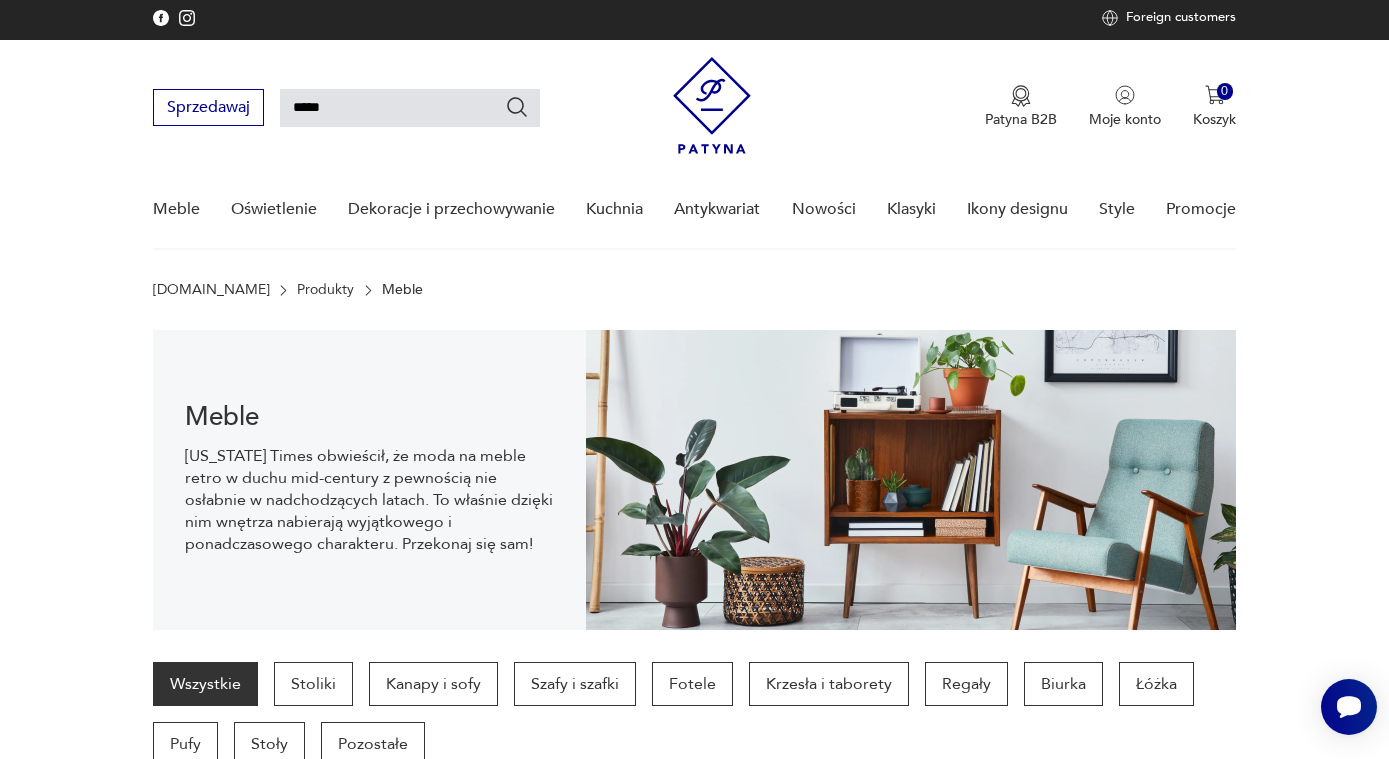 click on "*****" at bounding box center (410, 108) 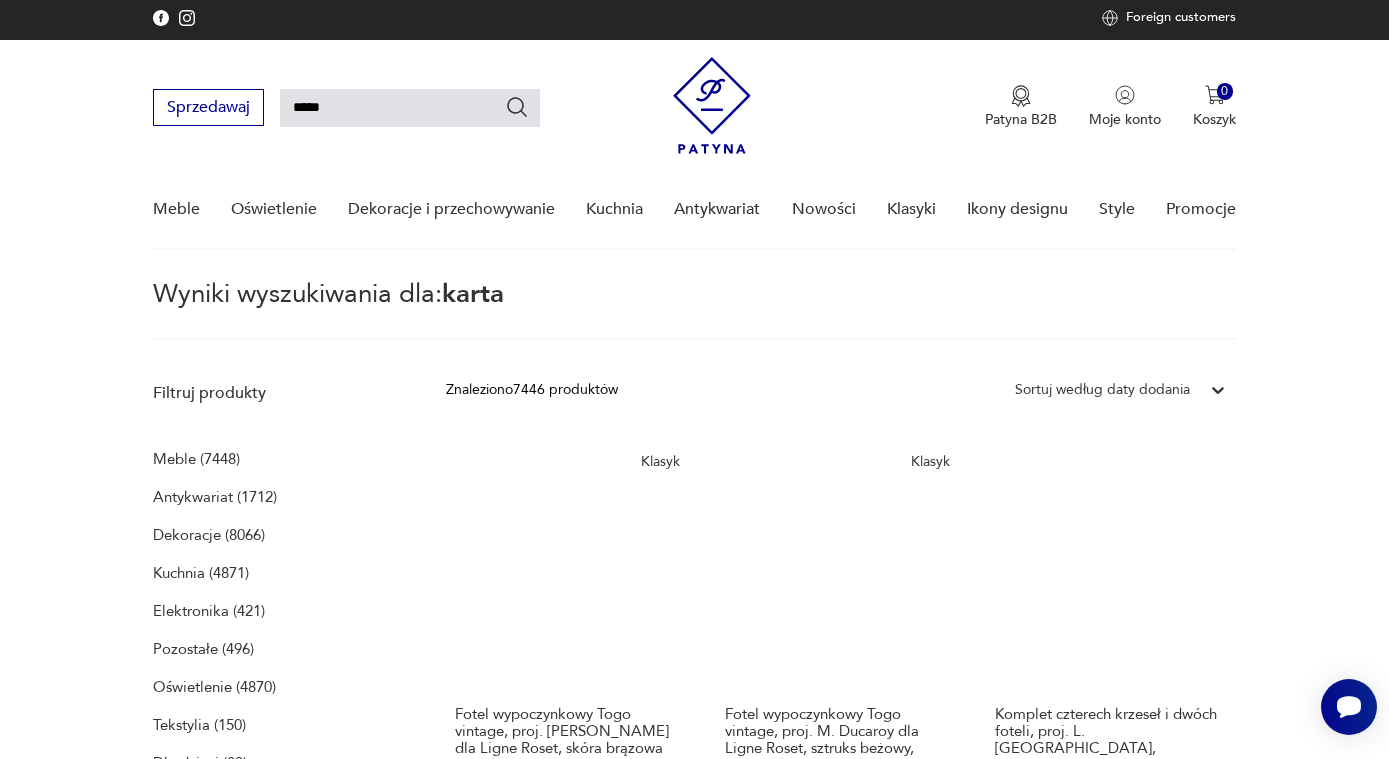 type on "*****" 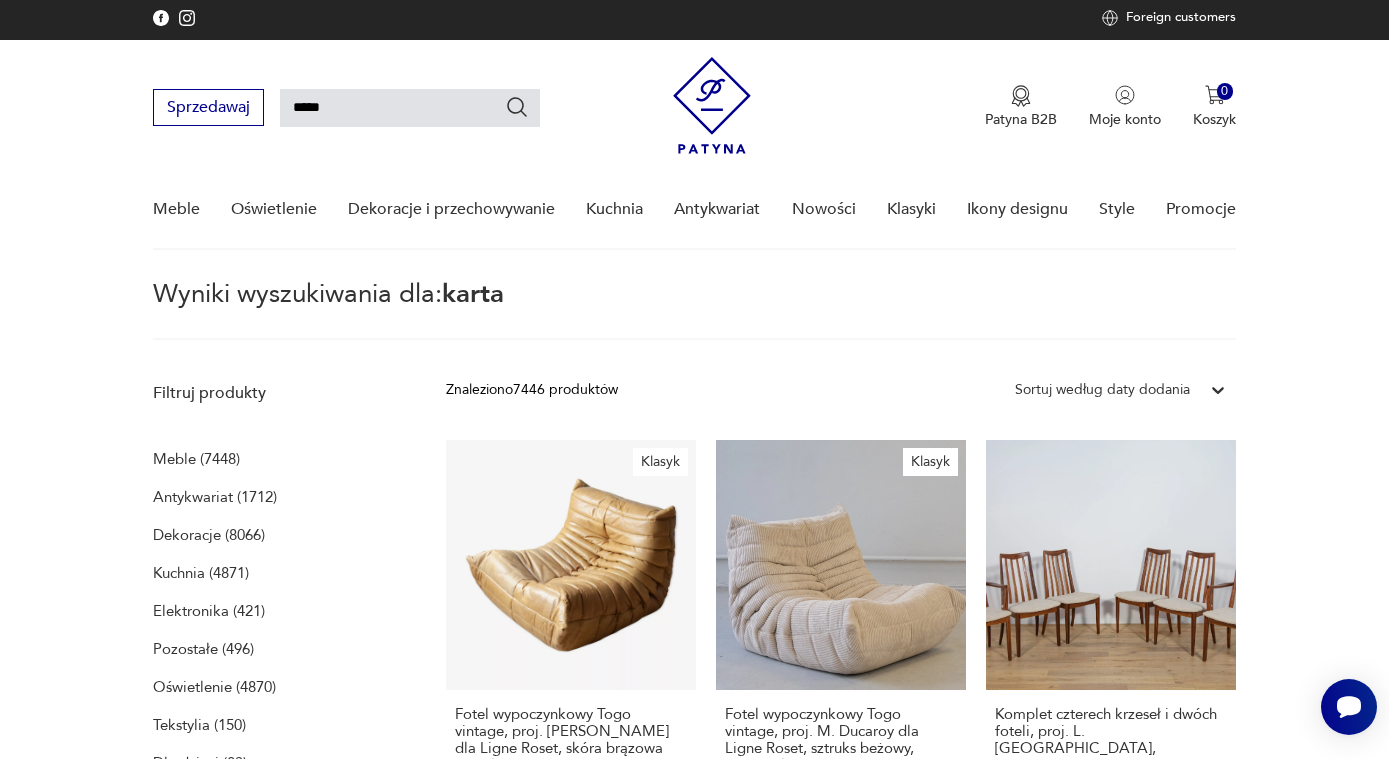 type 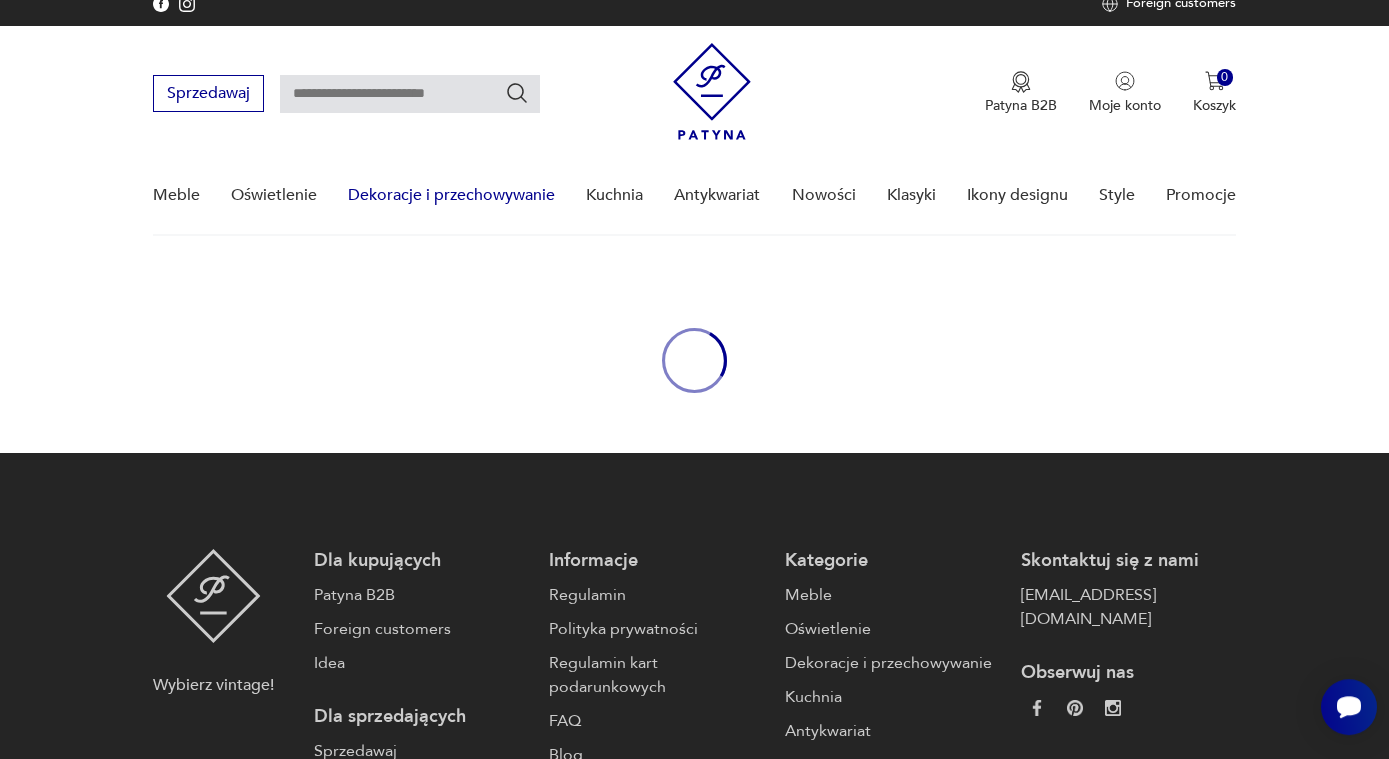 type on "*****" 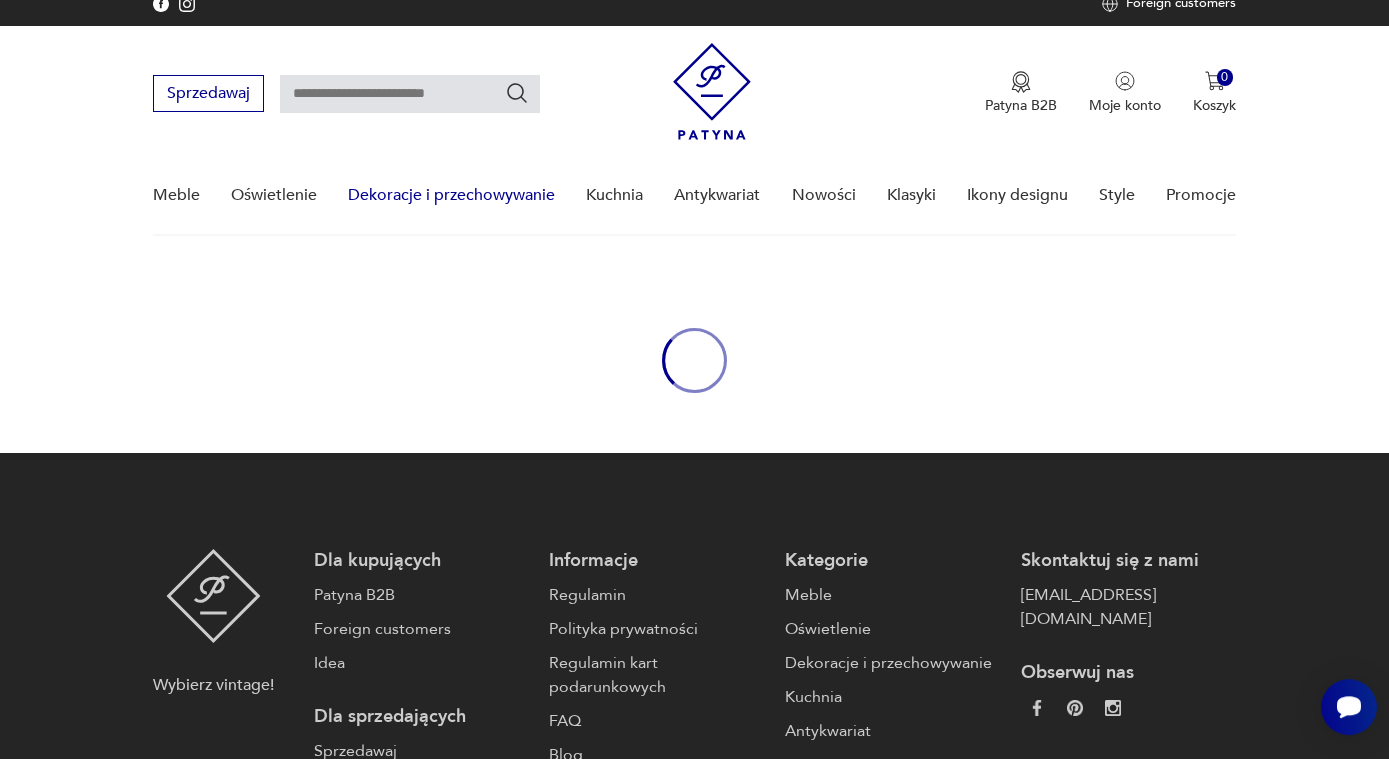 type on "*****" 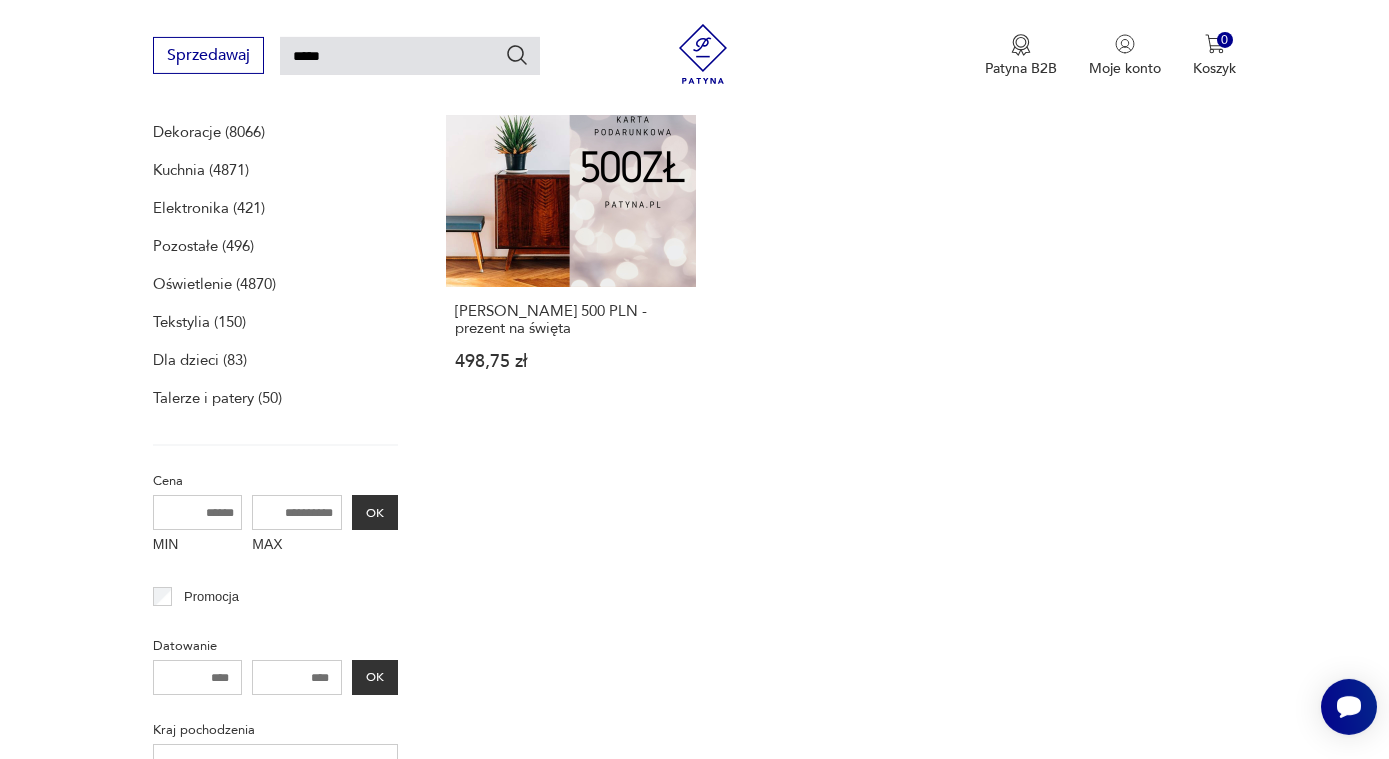 scroll, scrollTop: 0, scrollLeft: 0, axis: both 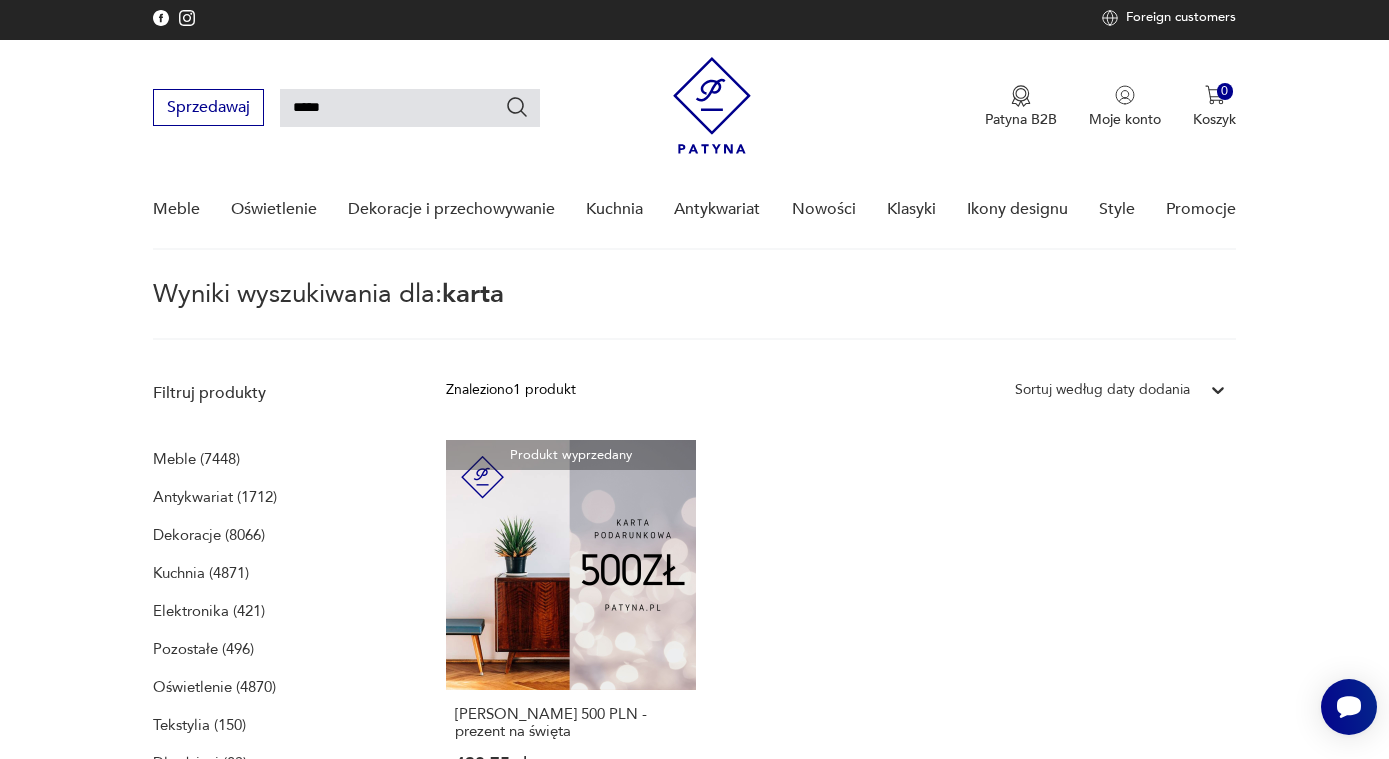 click on "*****" at bounding box center [410, 108] 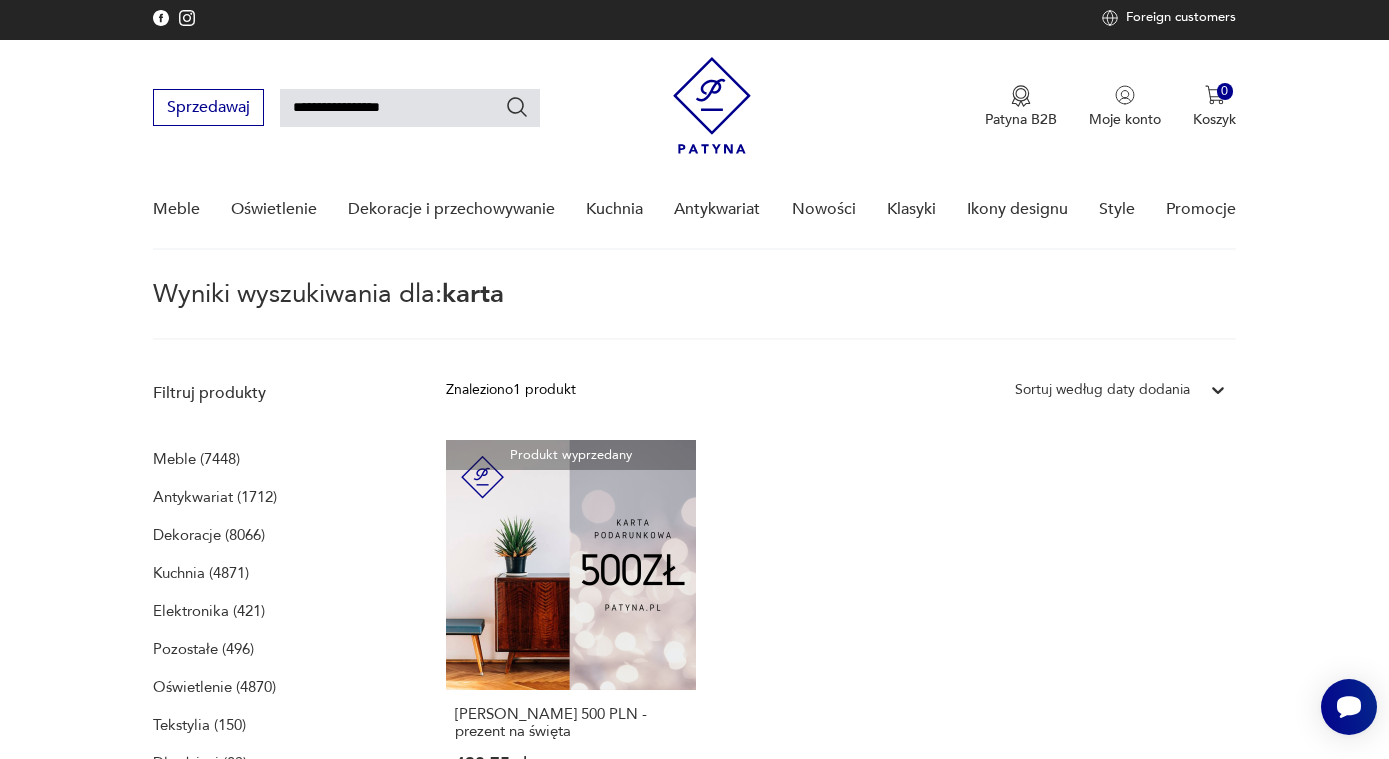 type on "**********" 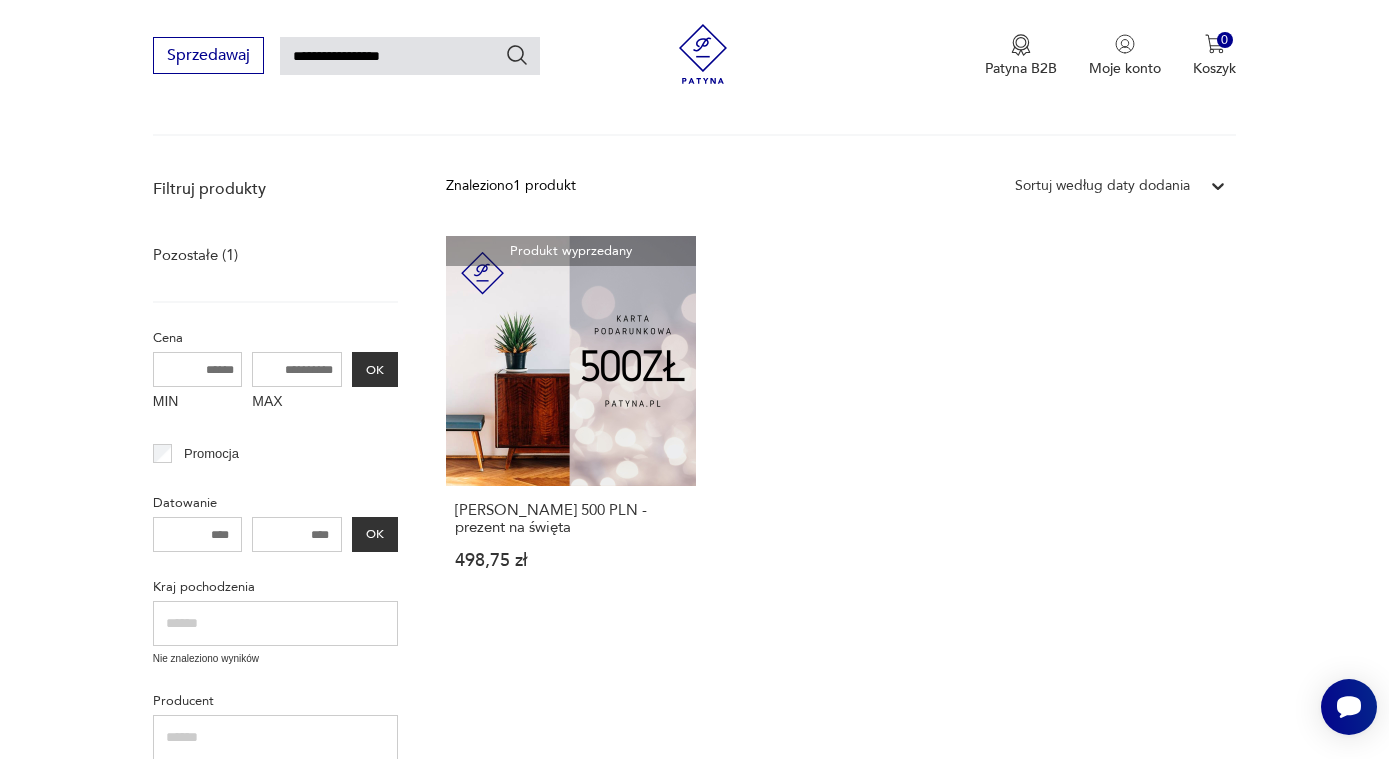 scroll, scrollTop: 0, scrollLeft: 0, axis: both 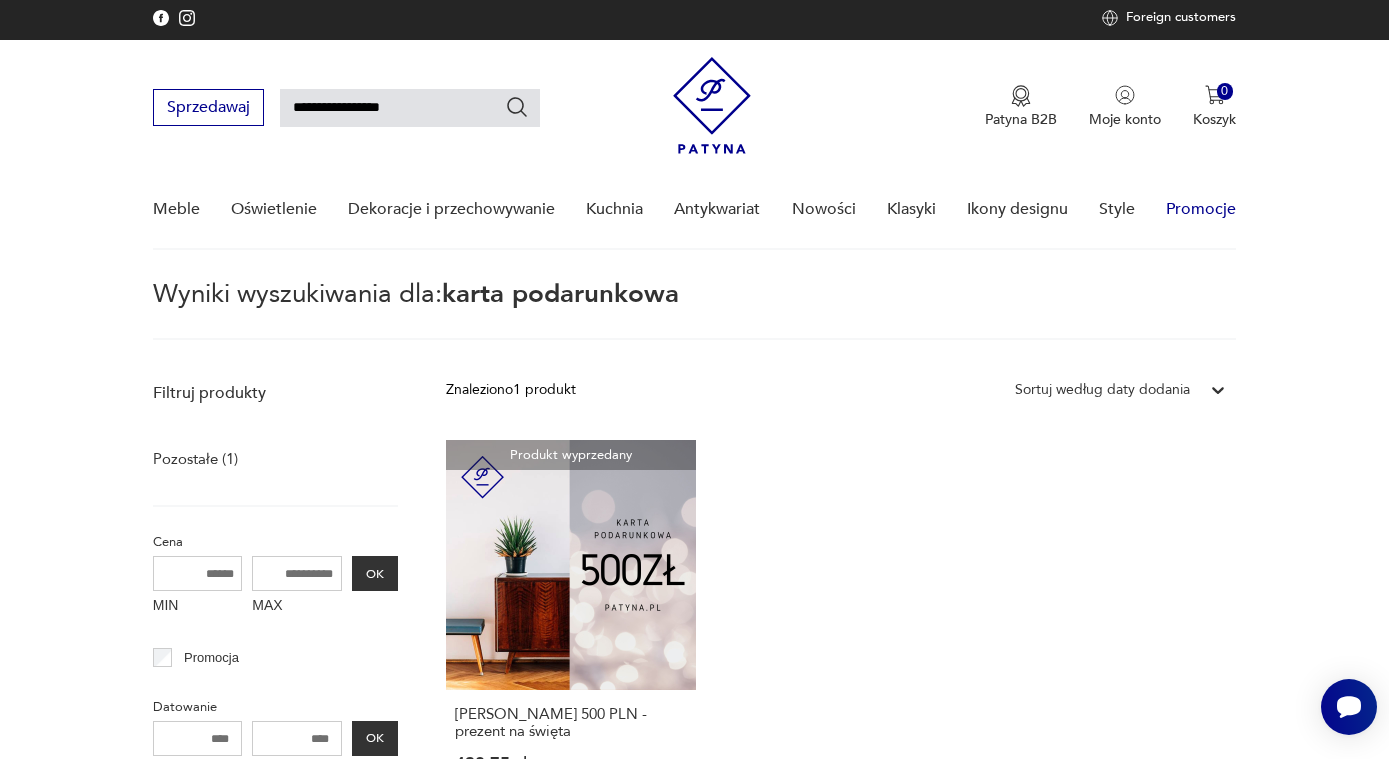 click on "Promocje" at bounding box center [1201, 209] 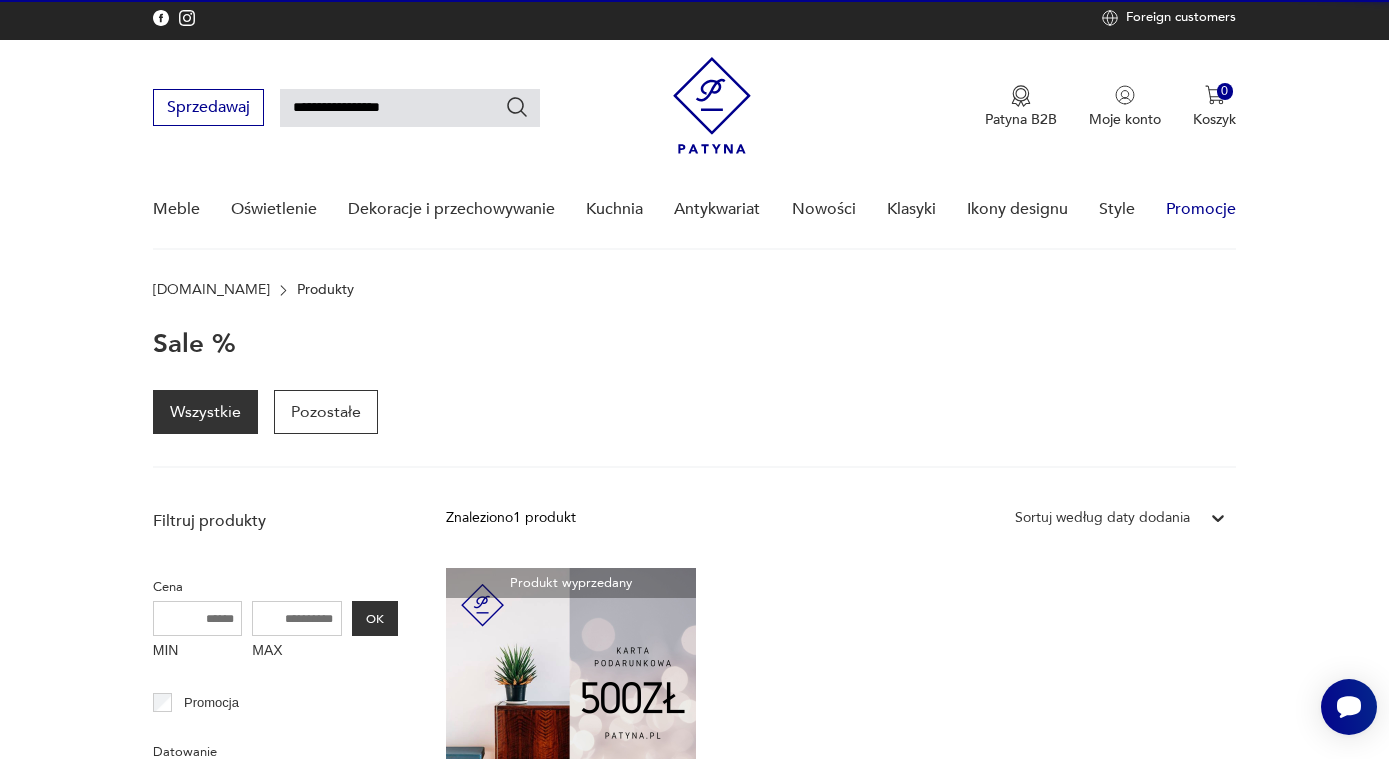type 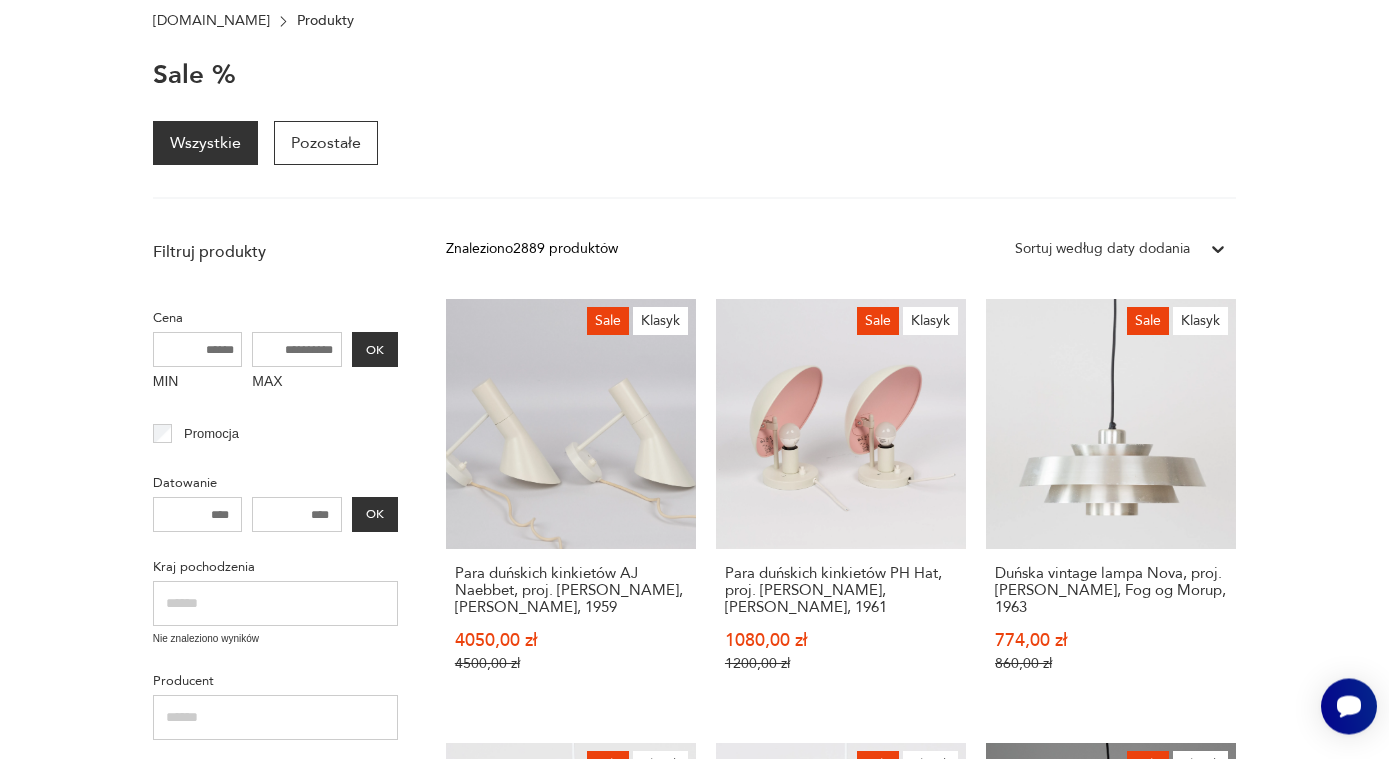scroll, scrollTop: 173, scrollLeft: 0, axis: vertical 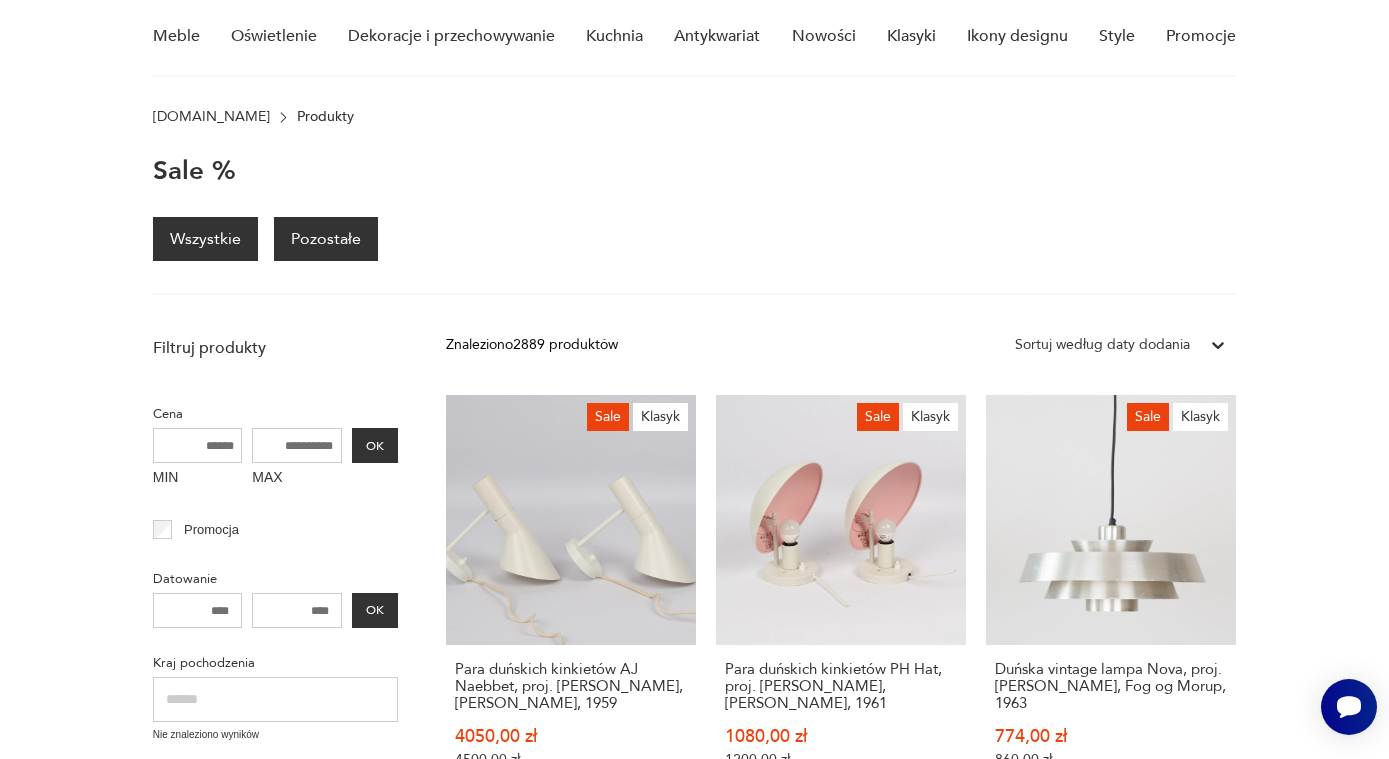 click on "Pozostałe" at bounding box center [326, 239] 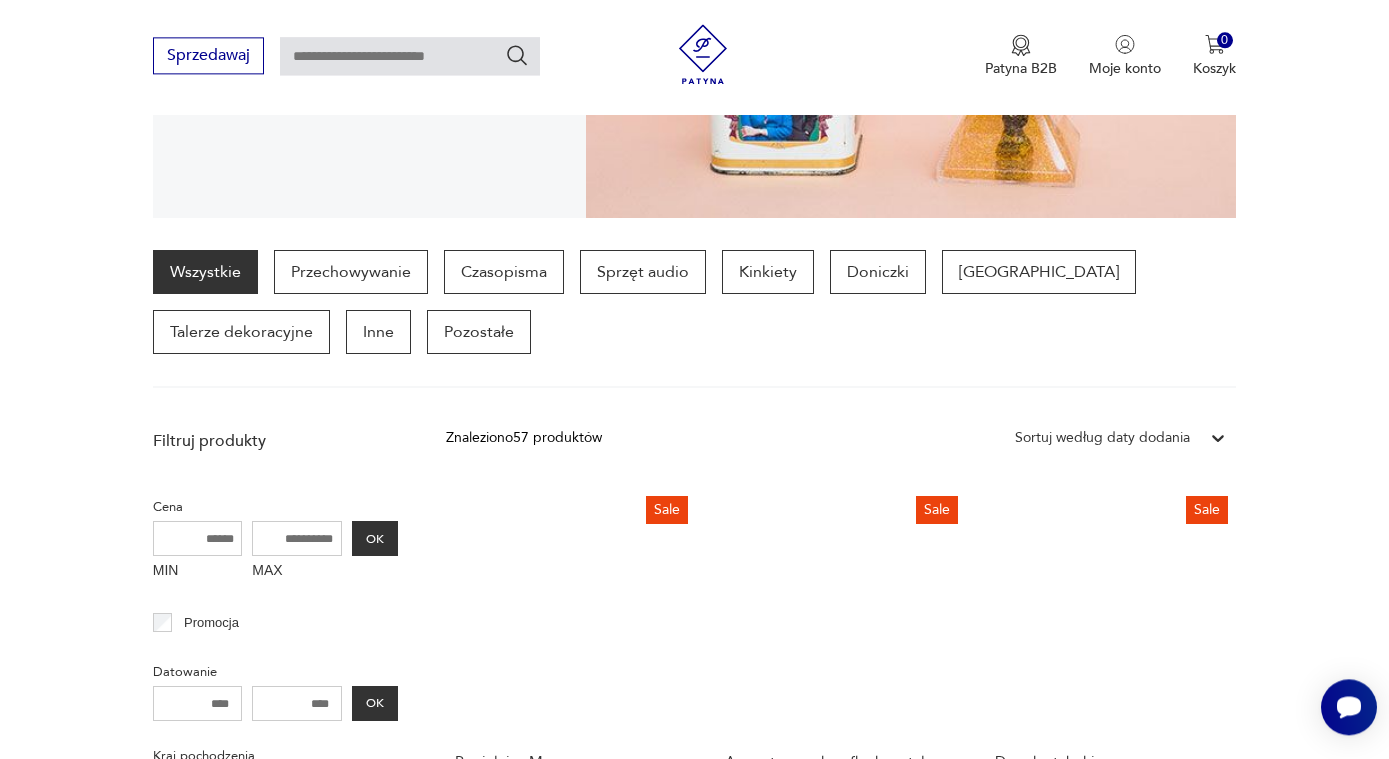 scroll, scrollTop: 445, scrollLeft: 0, axis: vertical 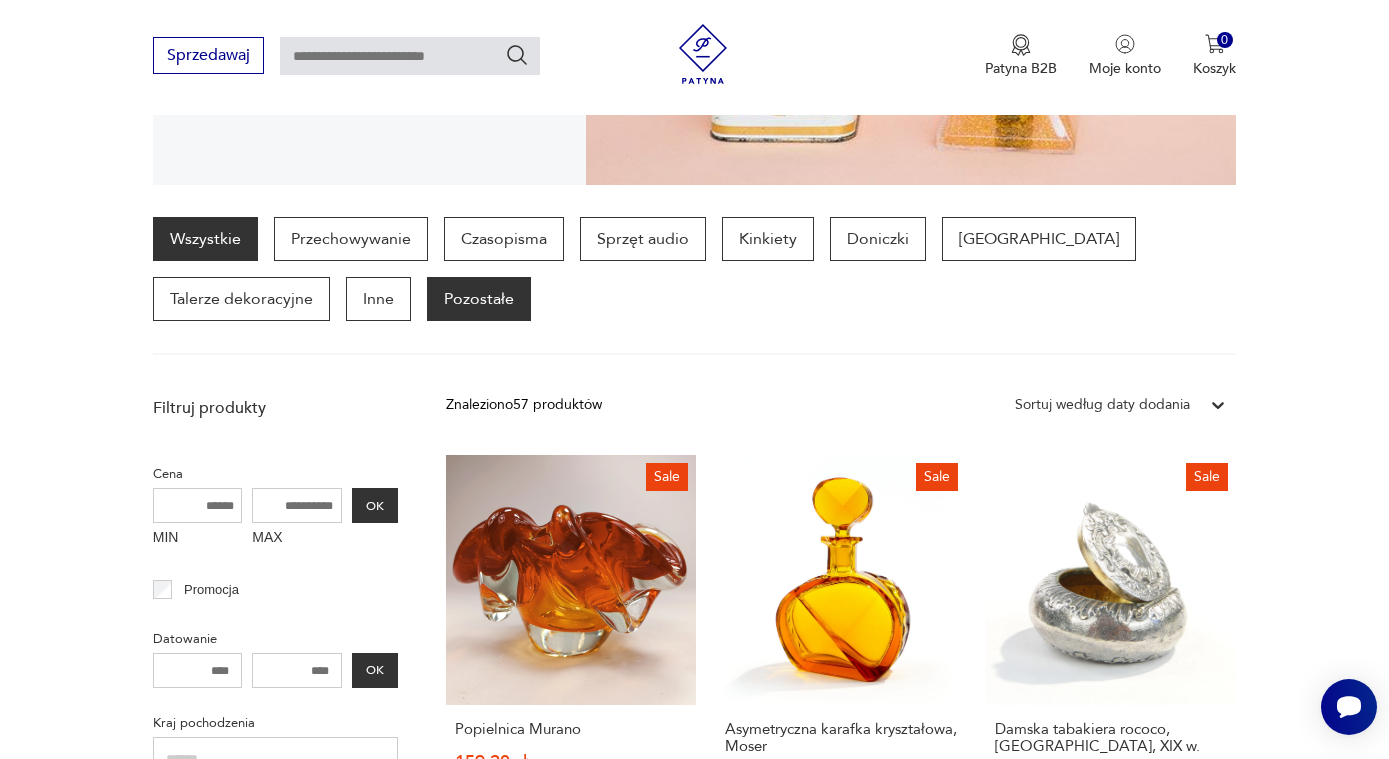 click on "Pozostałe" at bounding box center [479, 299] 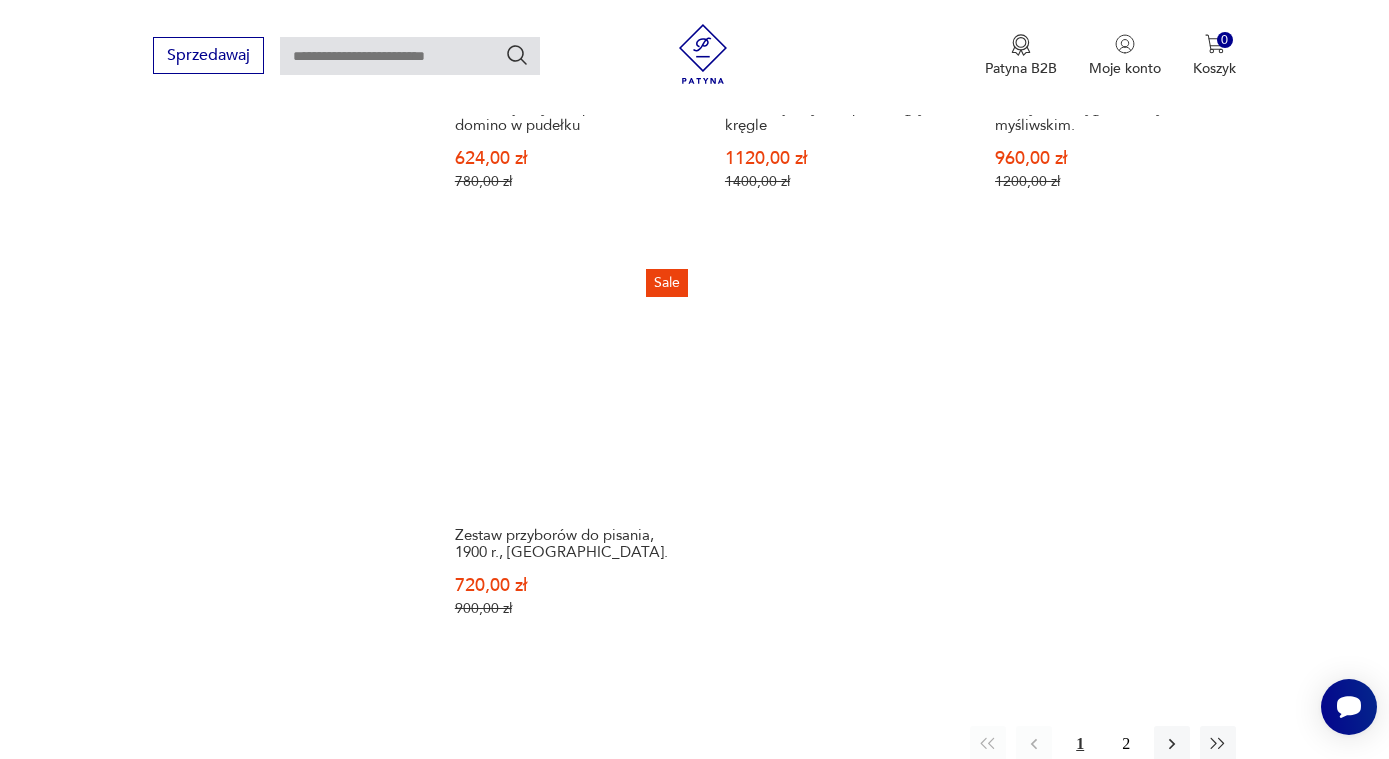 scroll, scrollTop: 2877, scrollLeft: 0, axis: vertical 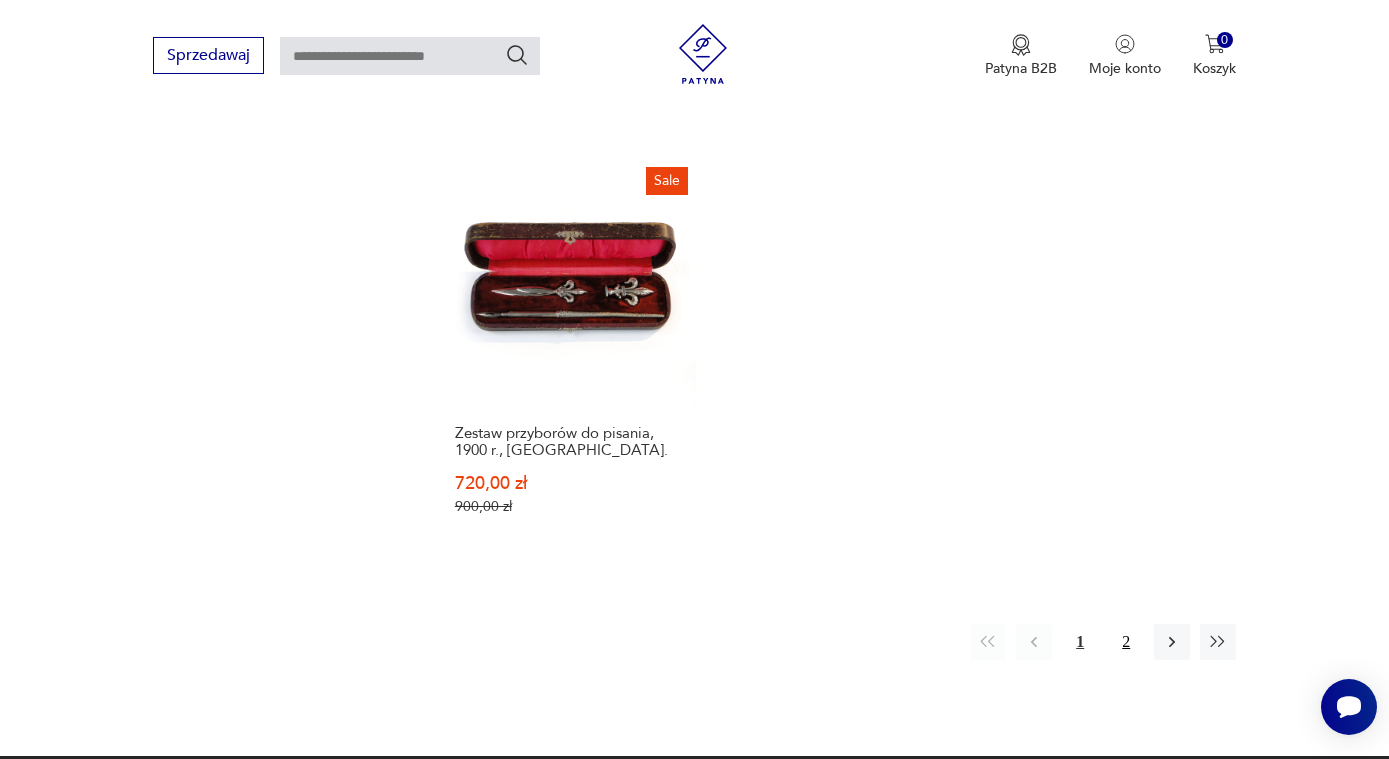 click on "2" at bounding box center [1126, 642] 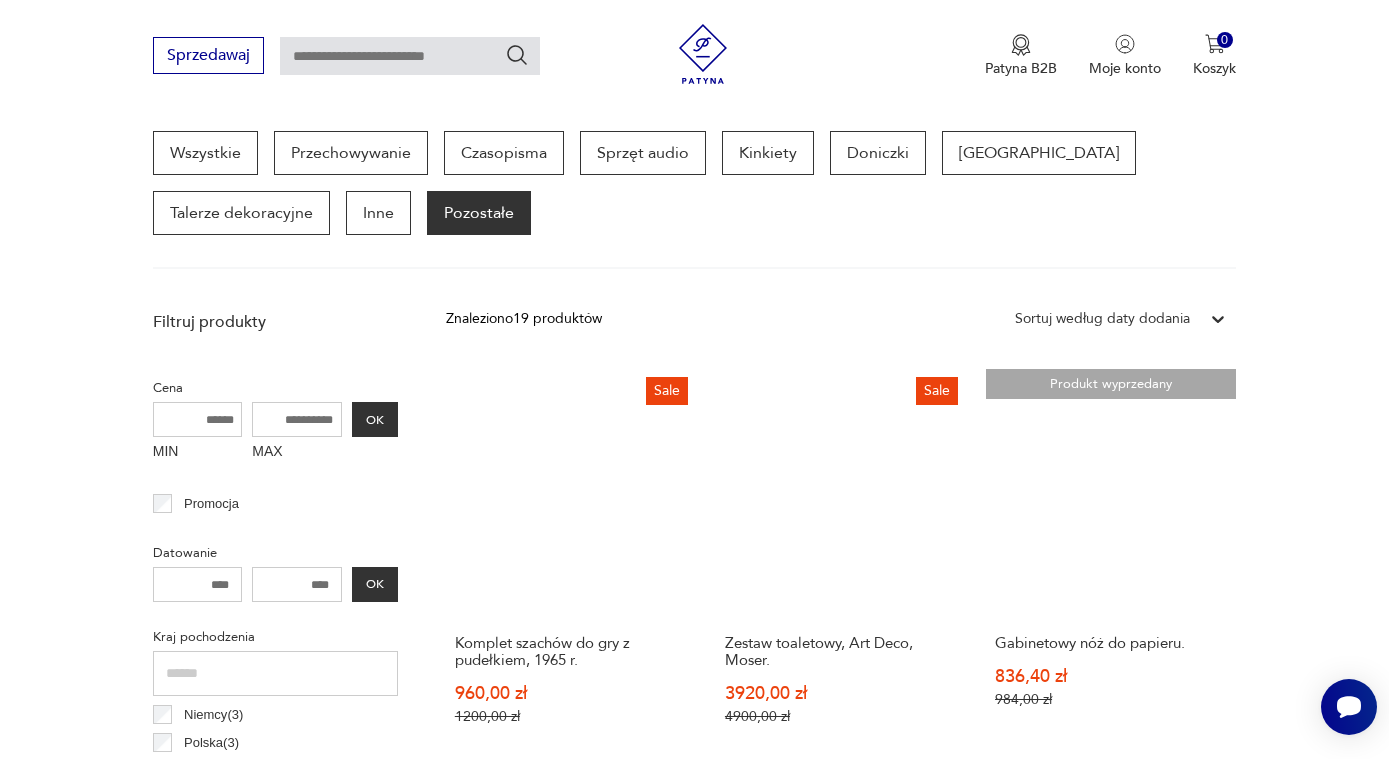 scroll, scrollTop: 0, scrollLeft: 0, axis: both 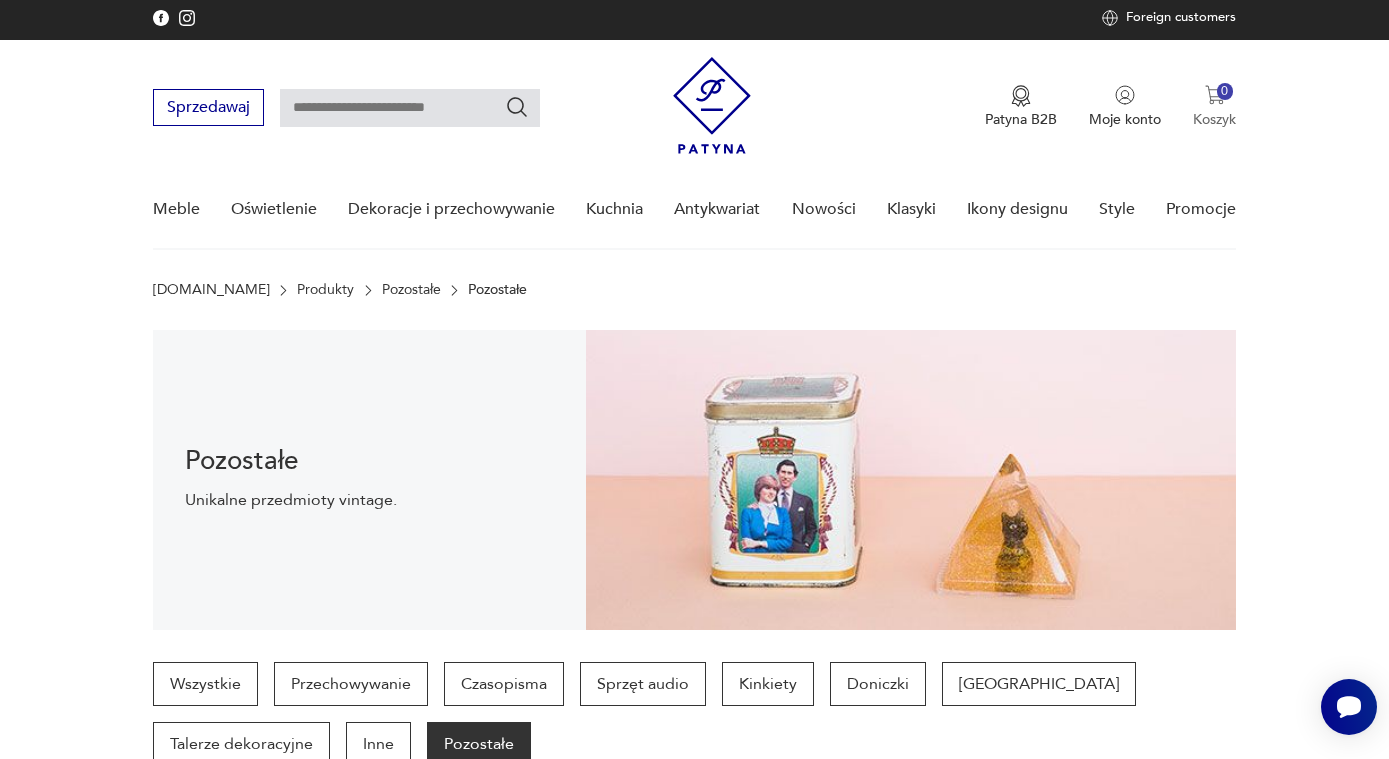 click on "0" at bounding box center [1225, 91] 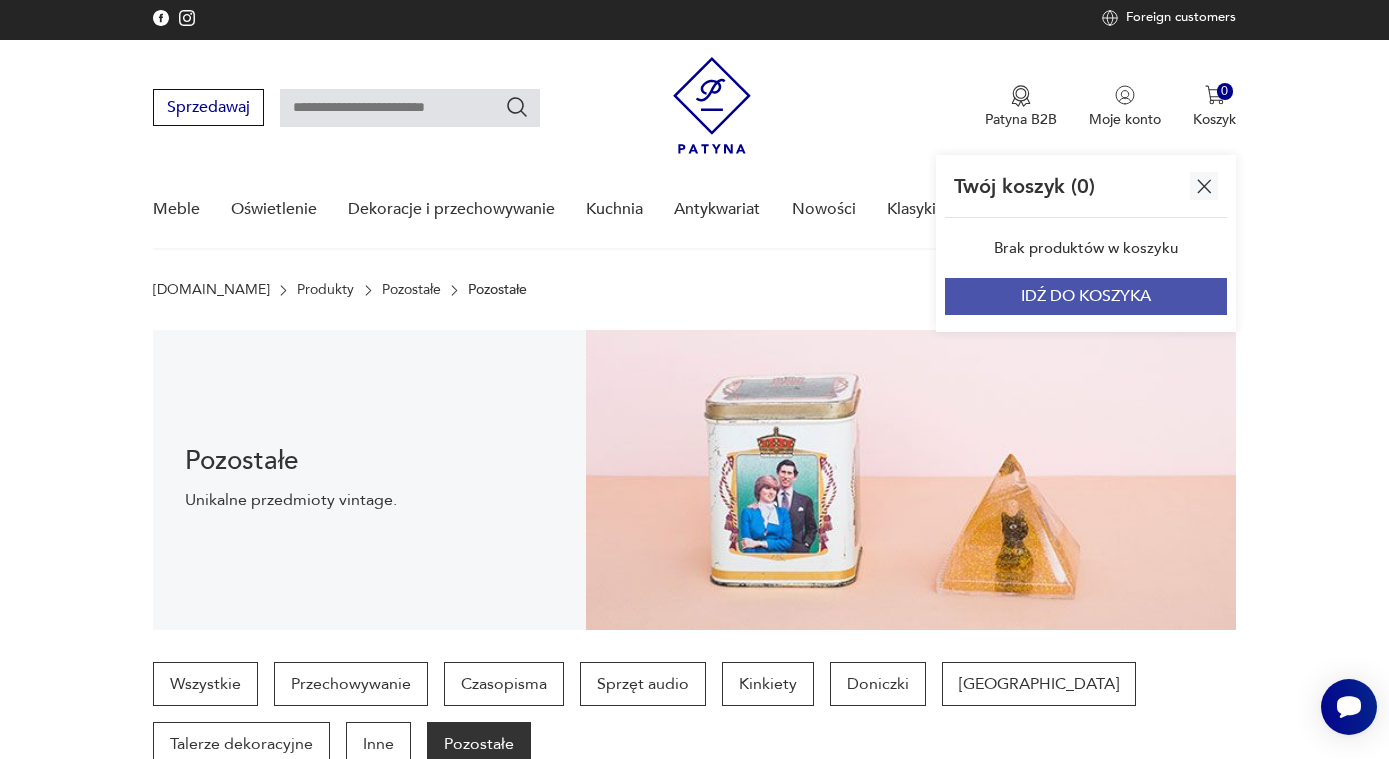 click on "IDŹ DO KOSZYKA" at bounding box center [1086, 296] 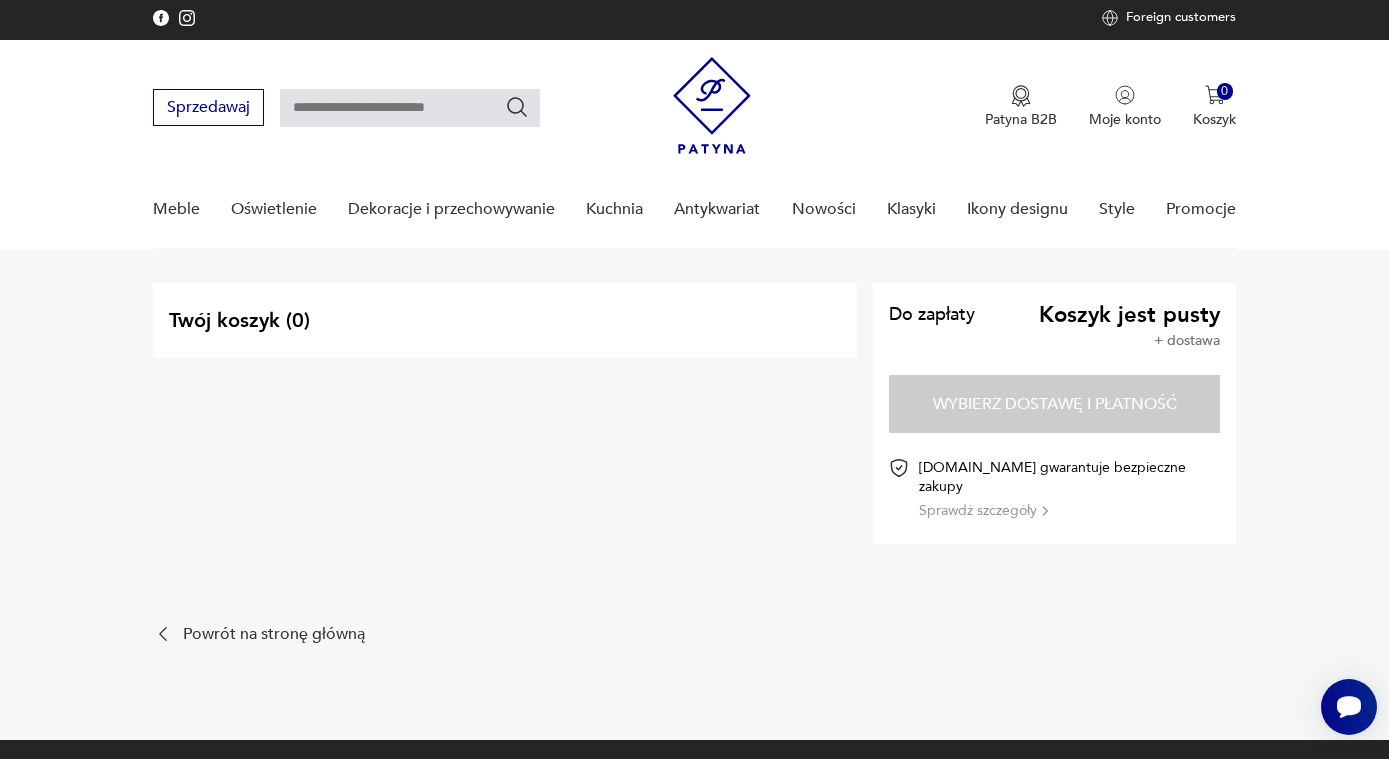 click on "Do zapłaty" at bounding box center (932, 315) 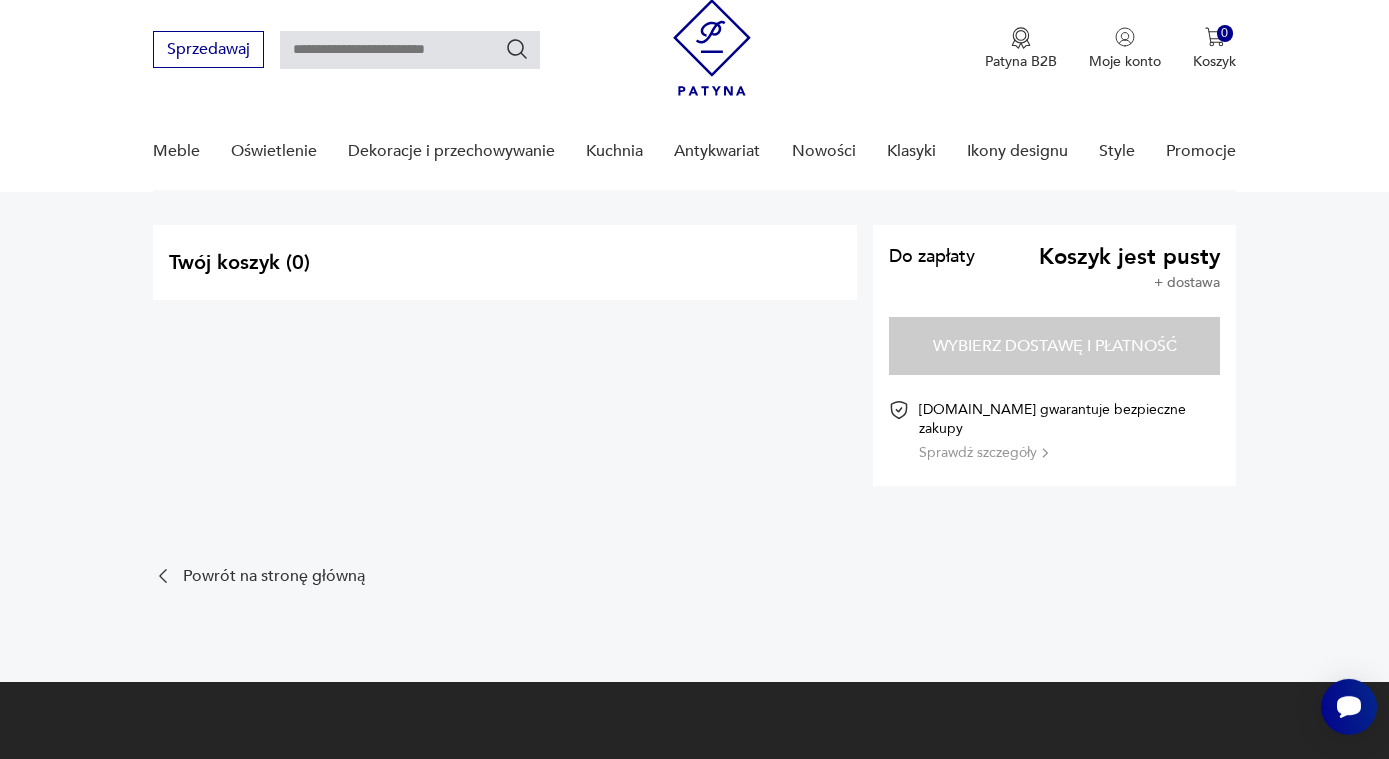 scroll, scrollTop: 0, scrollLeft: 0, axis: both 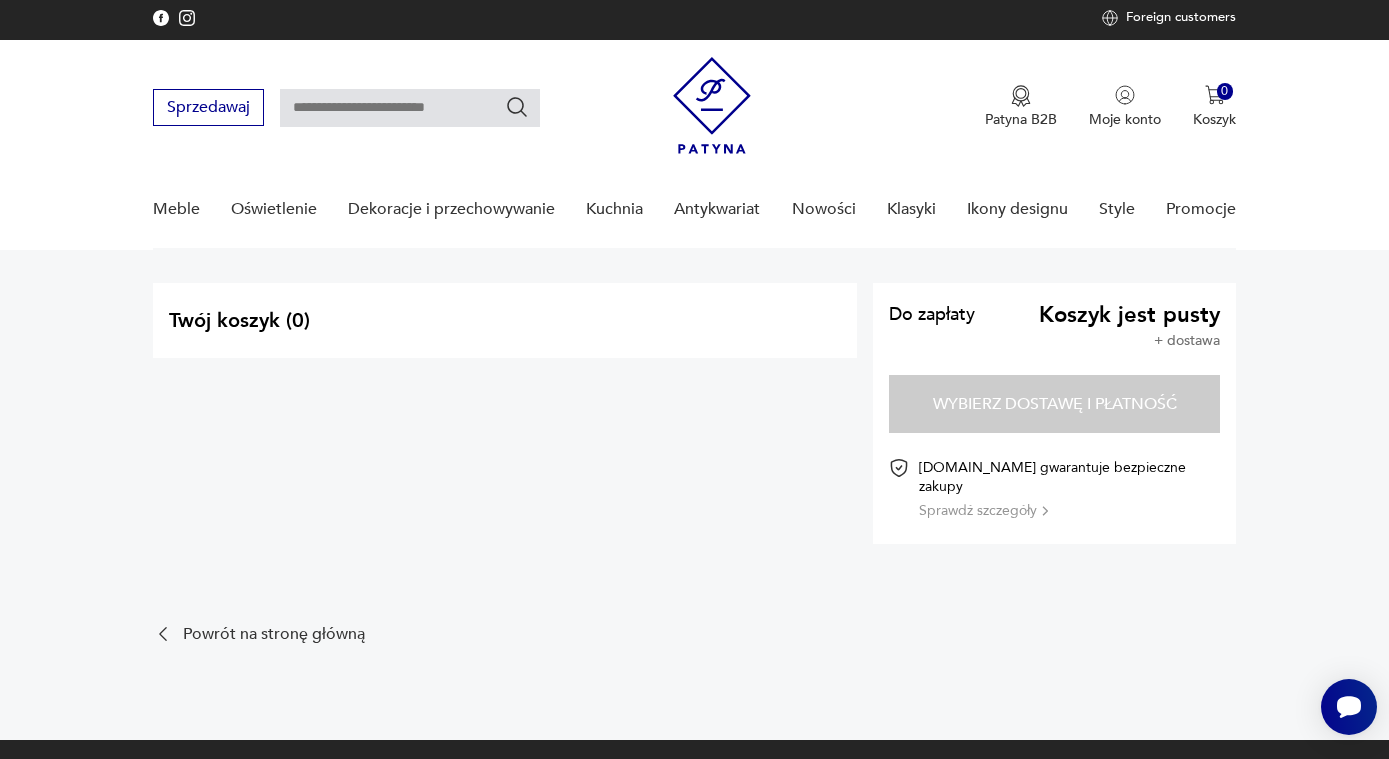 click on "Sprawdź szczegóły" at bounding box center (983, 510) 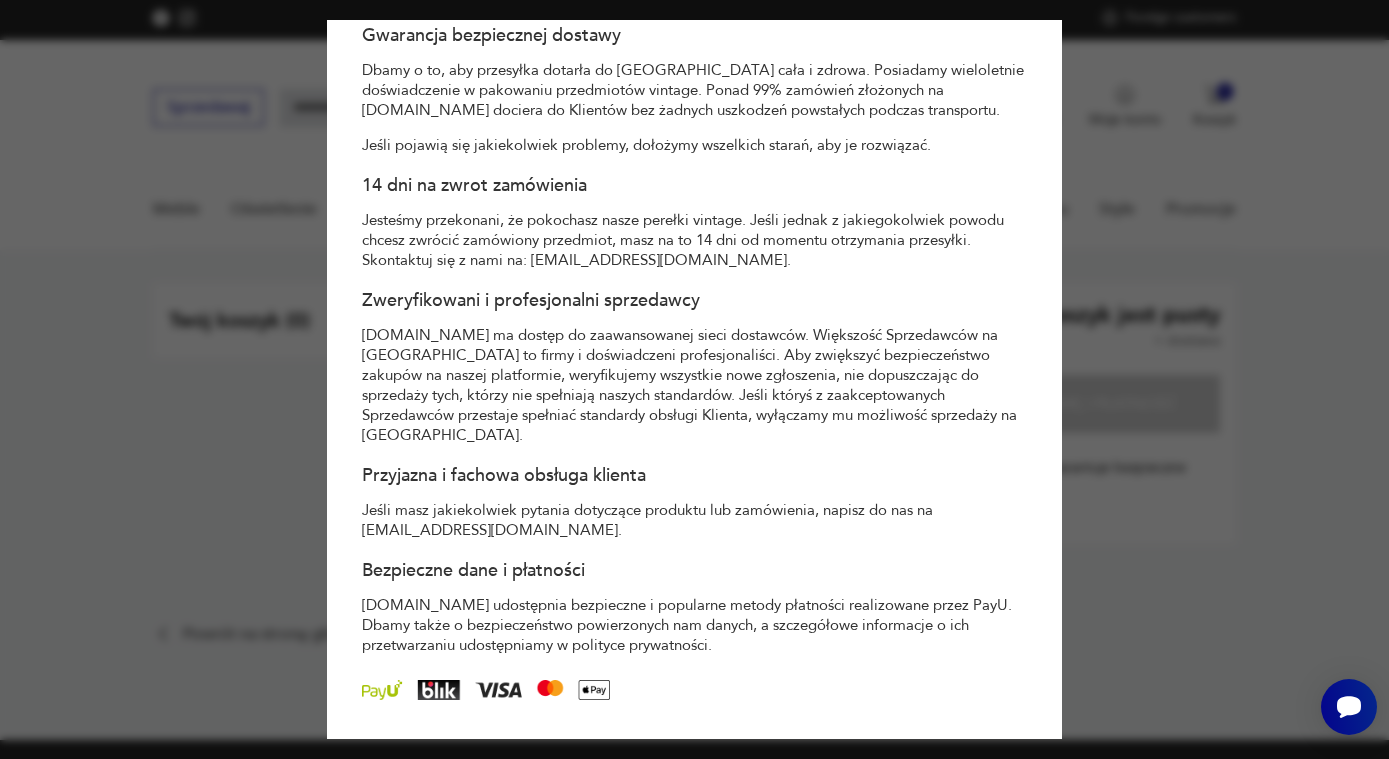 scroll, scrollTop: 0, scrollLeft: 0, axis: both 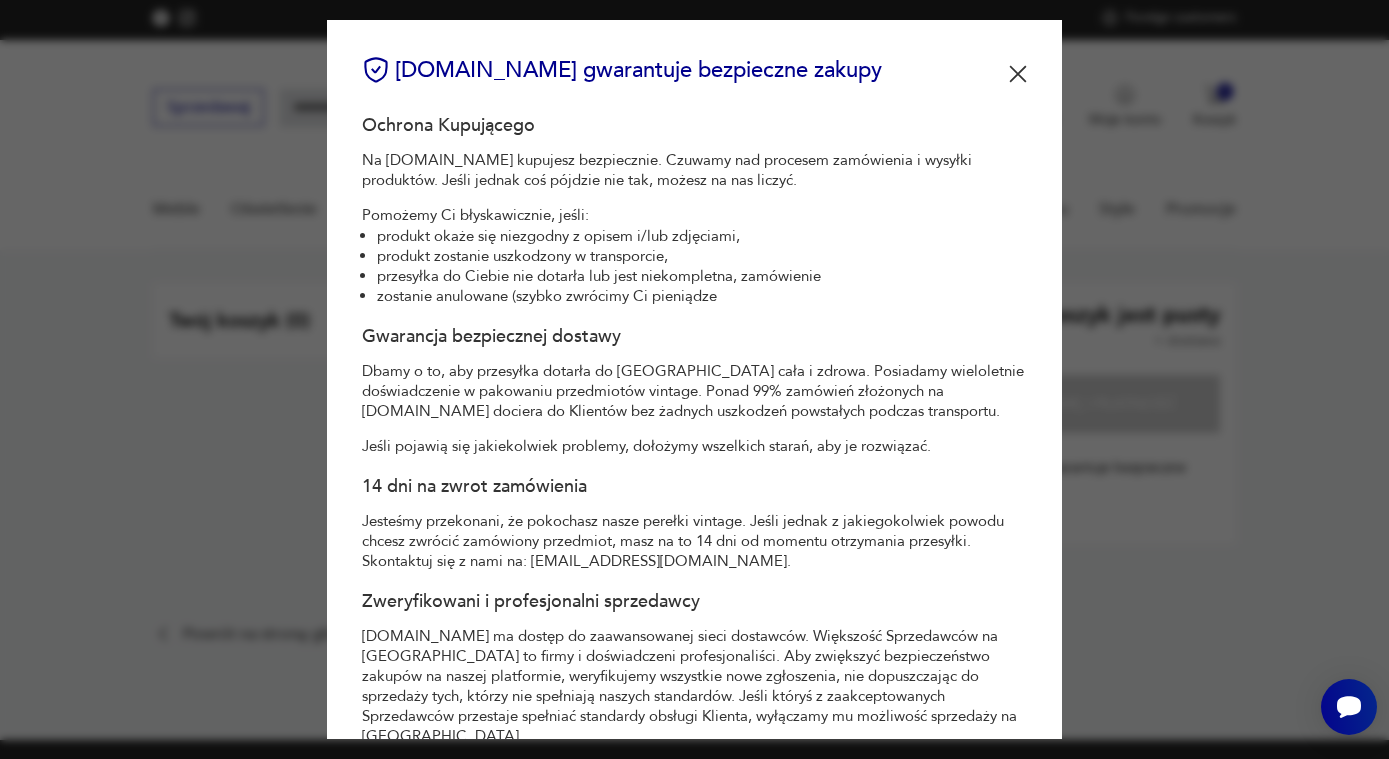 click at bounding box center (1018, 74) 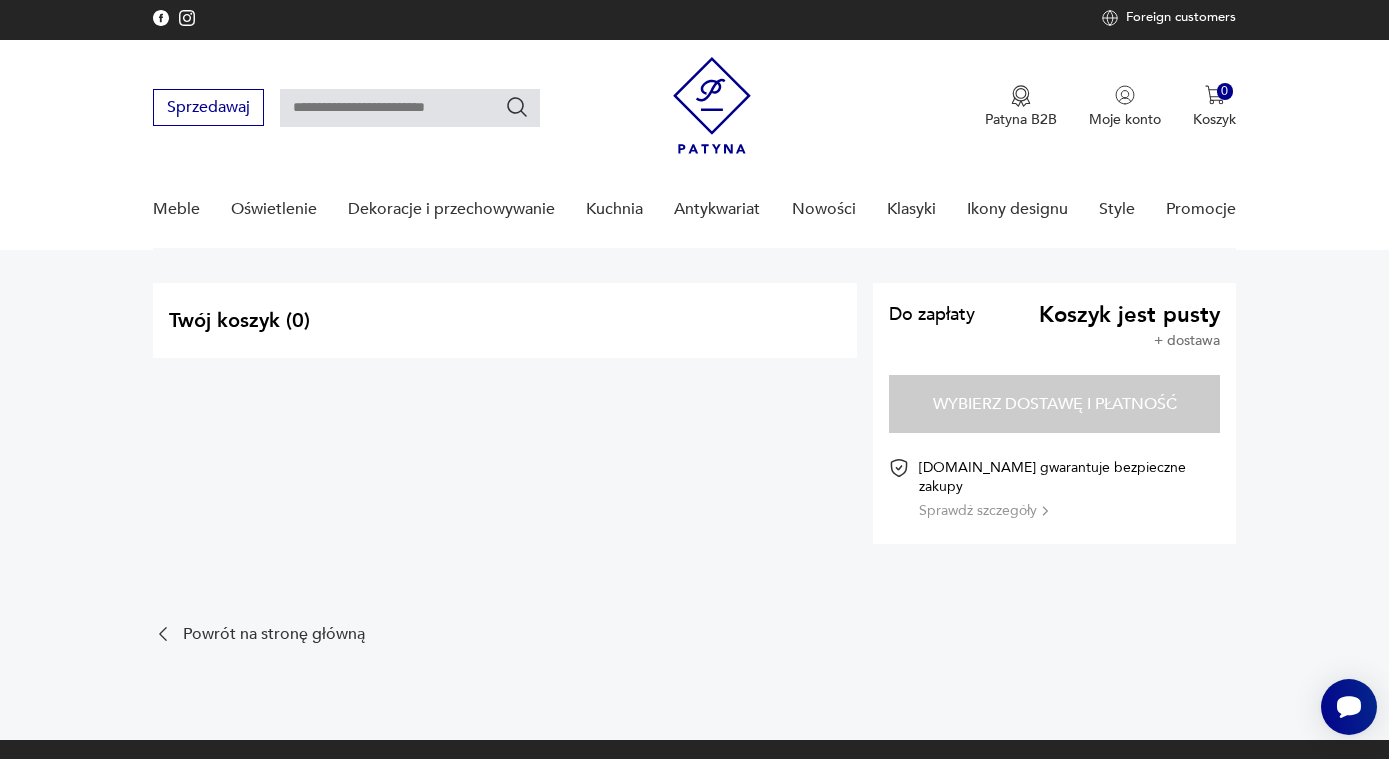 scroll, scrollTop: 548, scrollLeft: 0, axis: vertical 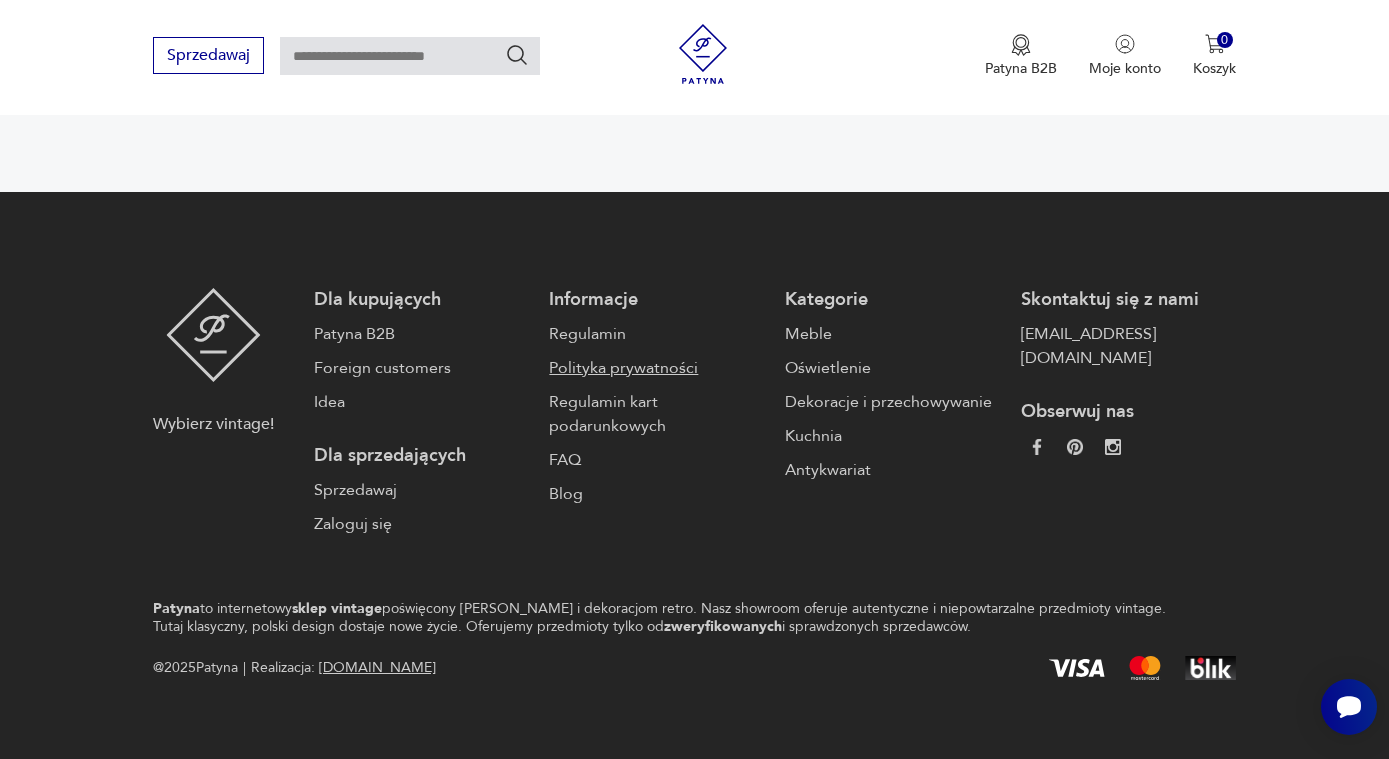 click on "Polityka prywatności" at bounding box center [657, 368] 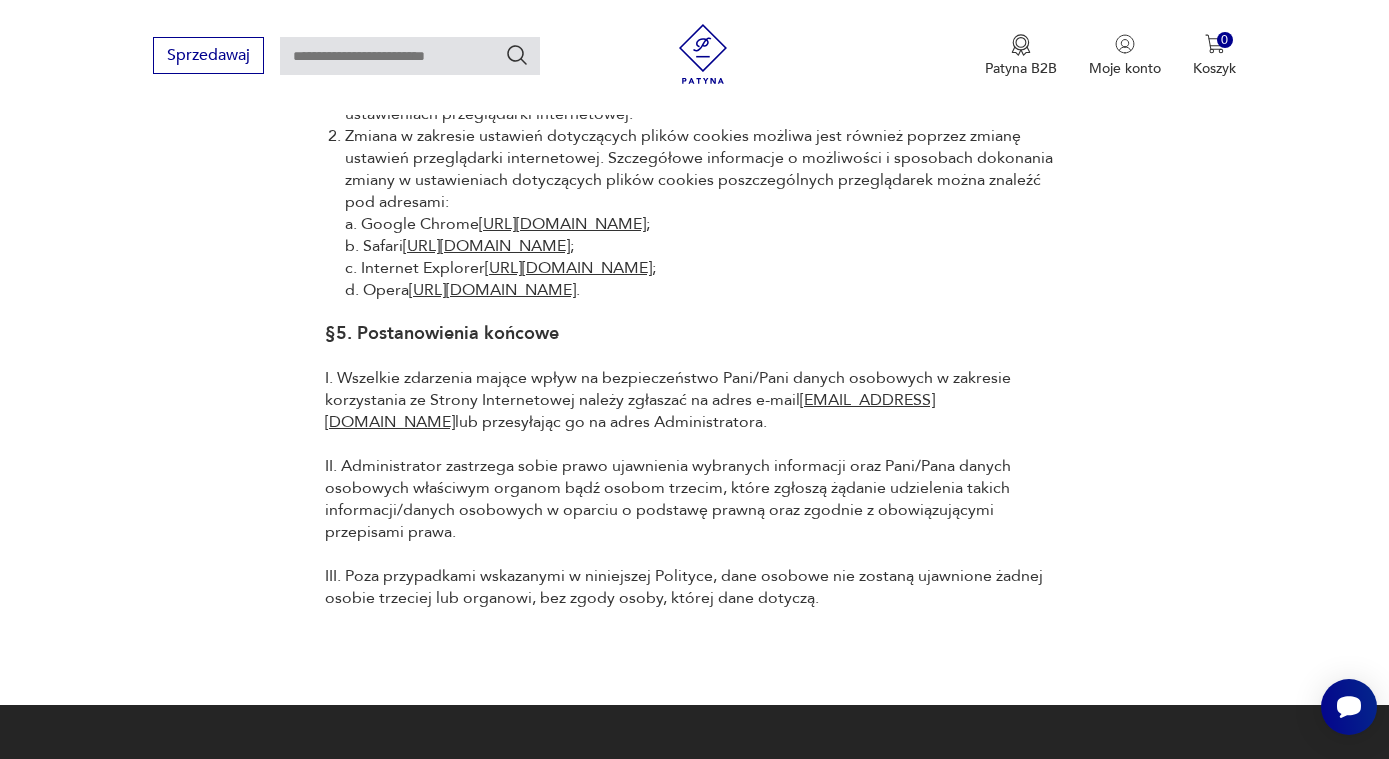 scroll, scrollTop: 7470, scrollLeft: 0, axis: vertical 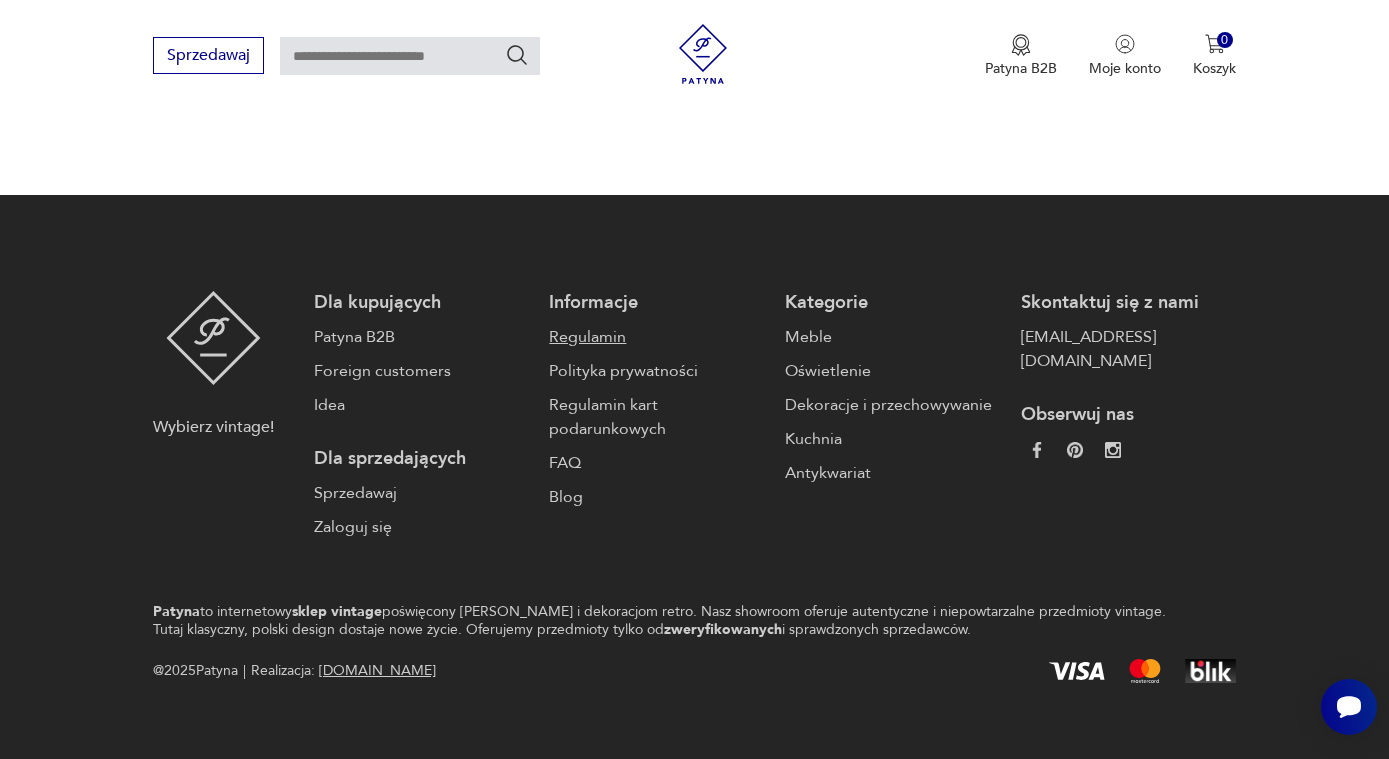 click on "Regulamin" at bounding box center (657, 337) 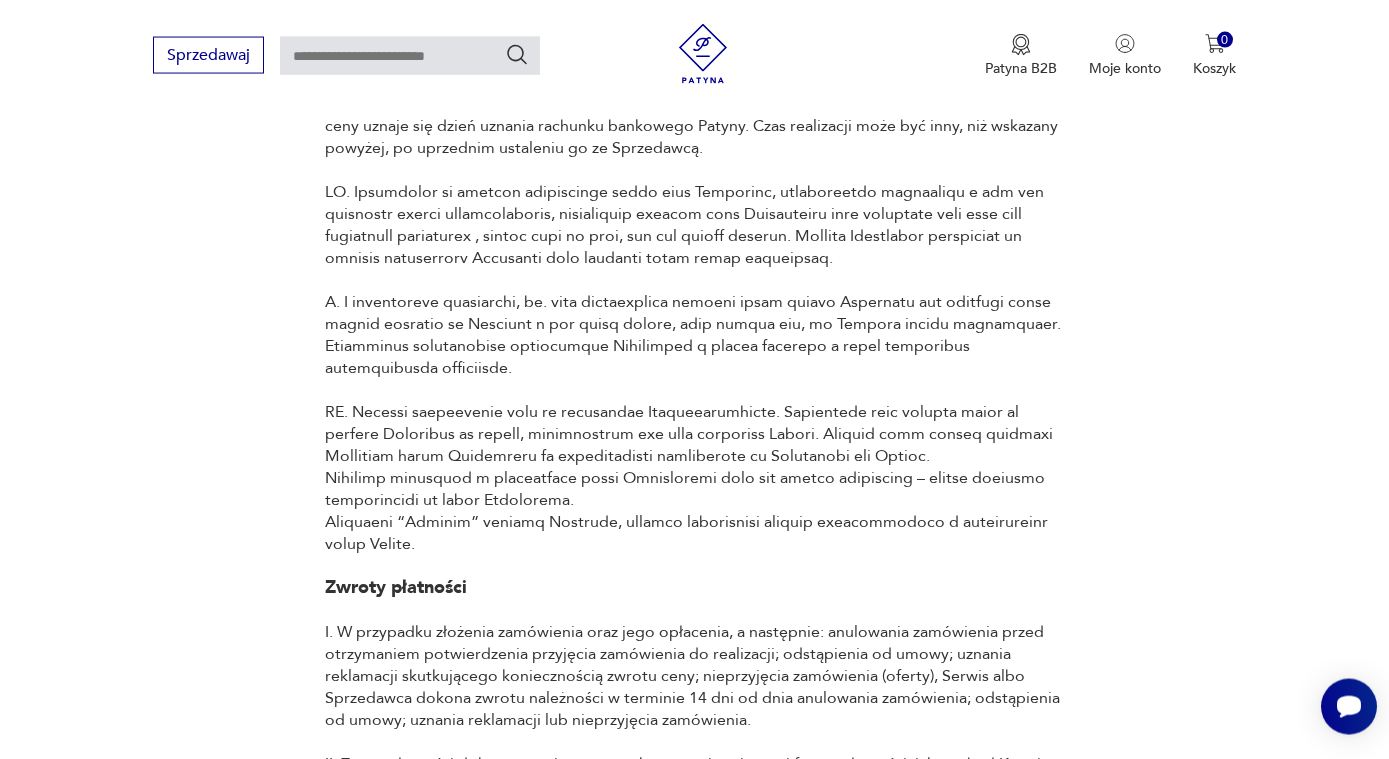 scroll, scrollTop: 3264, scrollLeft: 0, axis: vertical 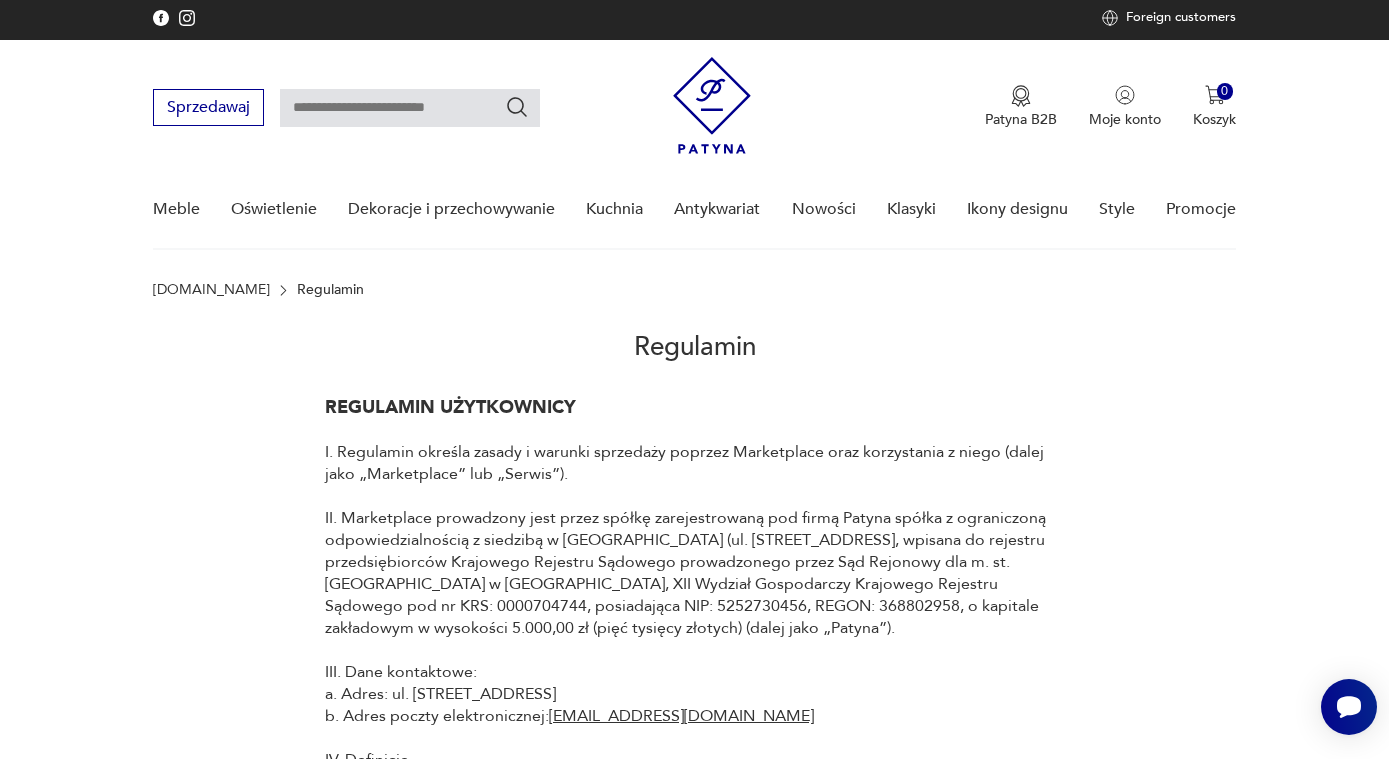 click at bounding box center [410, 108] 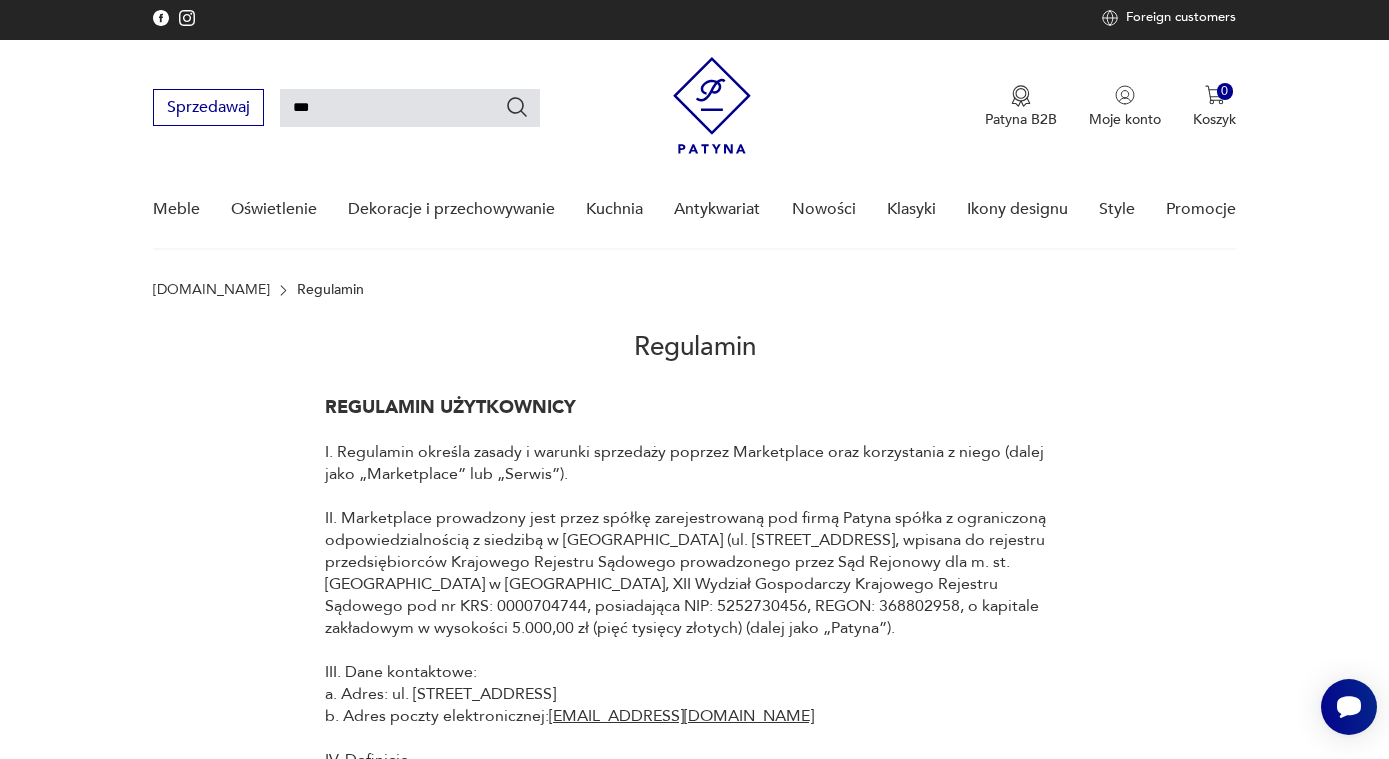 type on "***" 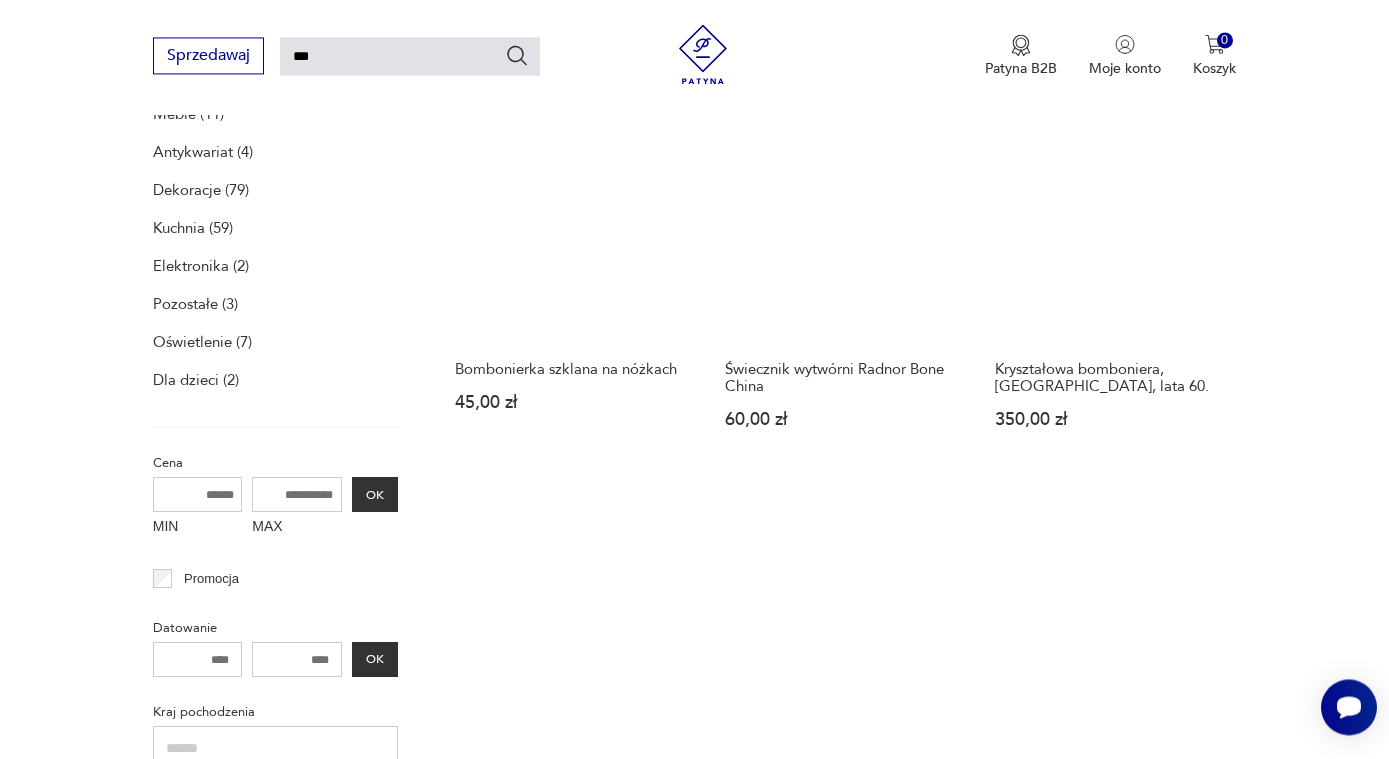 scroll, scrollTop: 0, scrollLeft: 0, axis: both 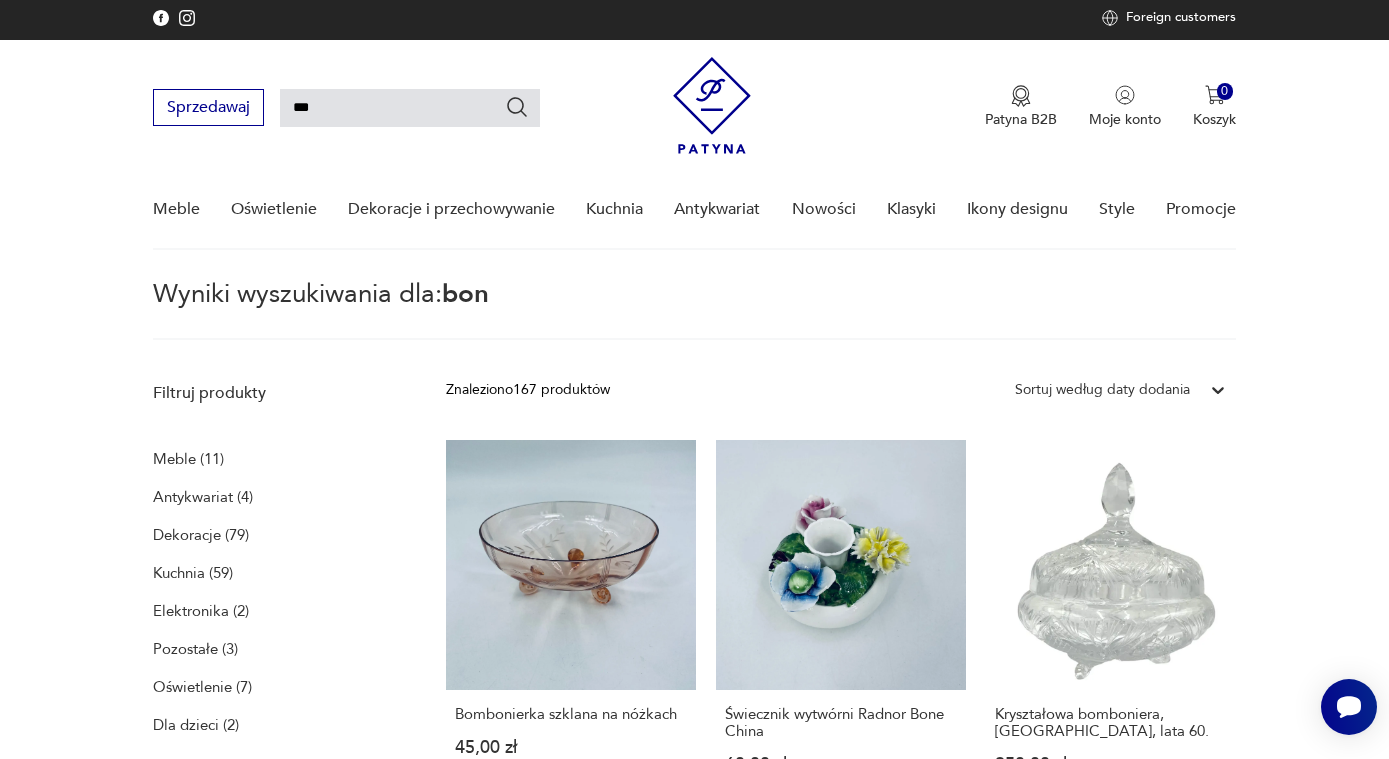 click on "***" at bounding box center (410, 108) 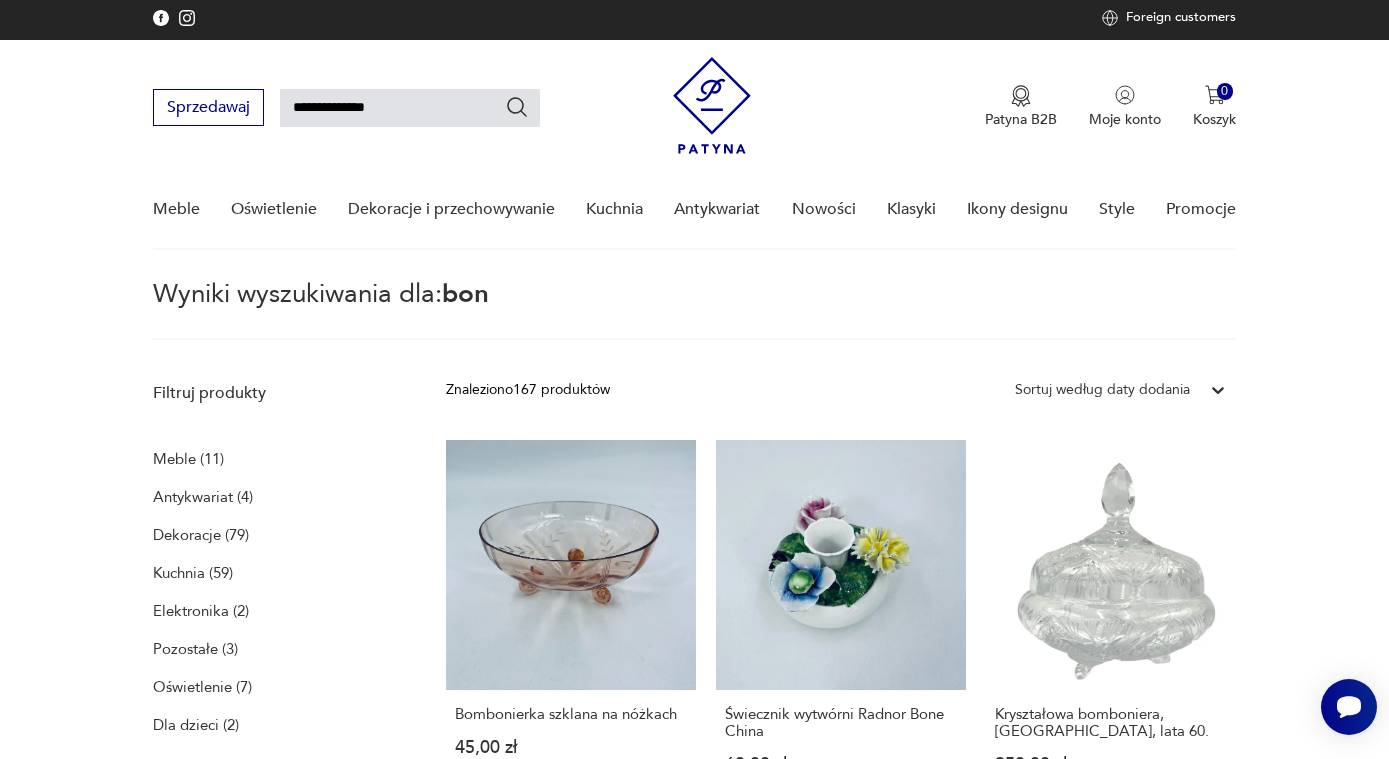 type on "**********" 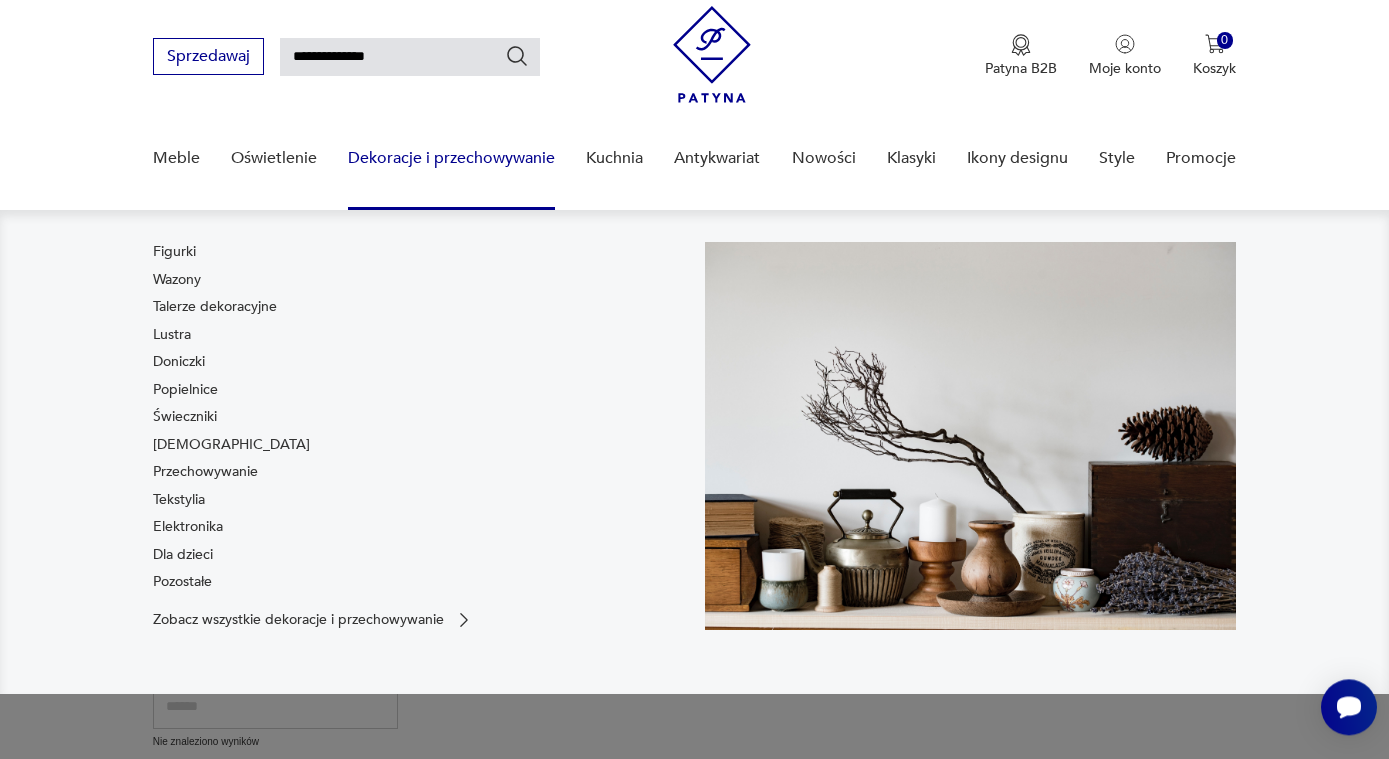 scroll, scrollTop: 0, scrollLeft: 0, axis: both 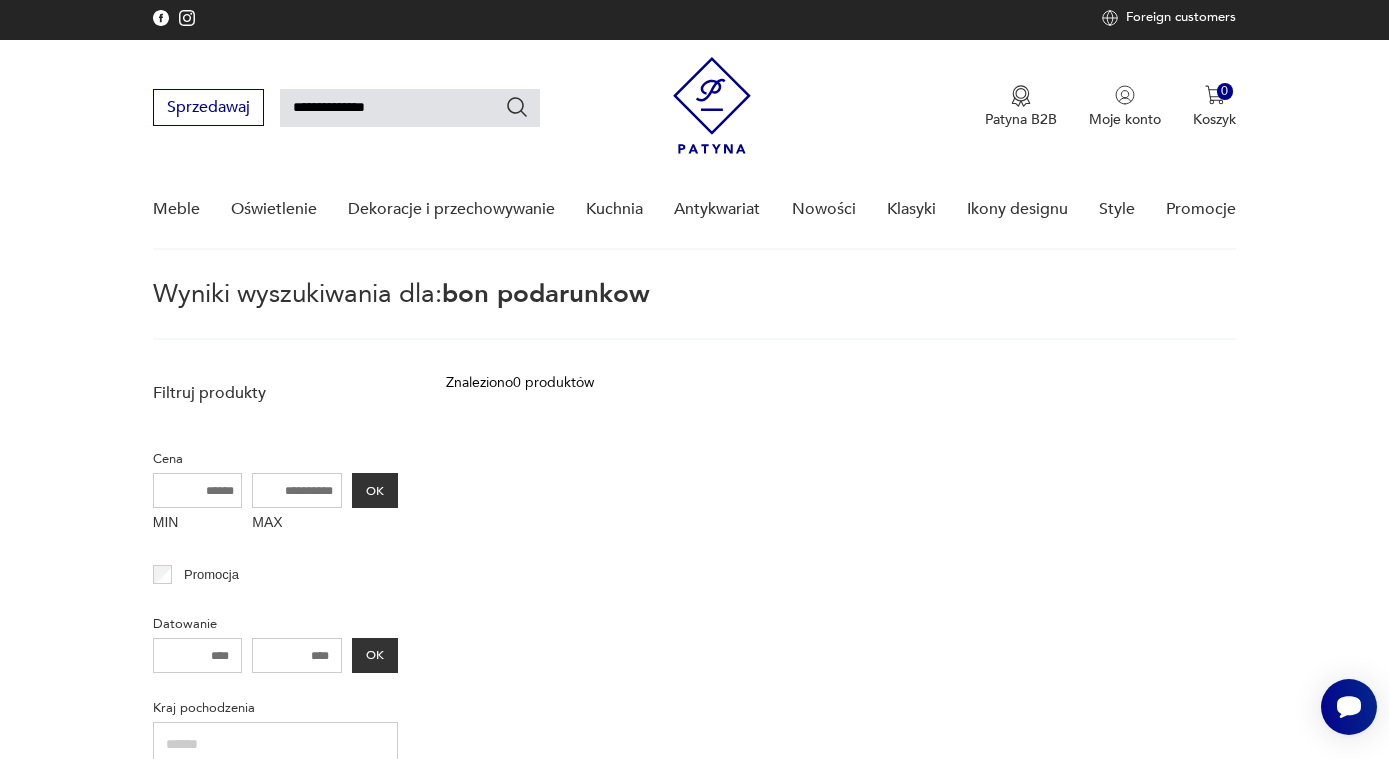 drag, startPoint x: 418, startPoint y: 101, endPoint x: 274, endPoint y: 105, distance: 144.05554 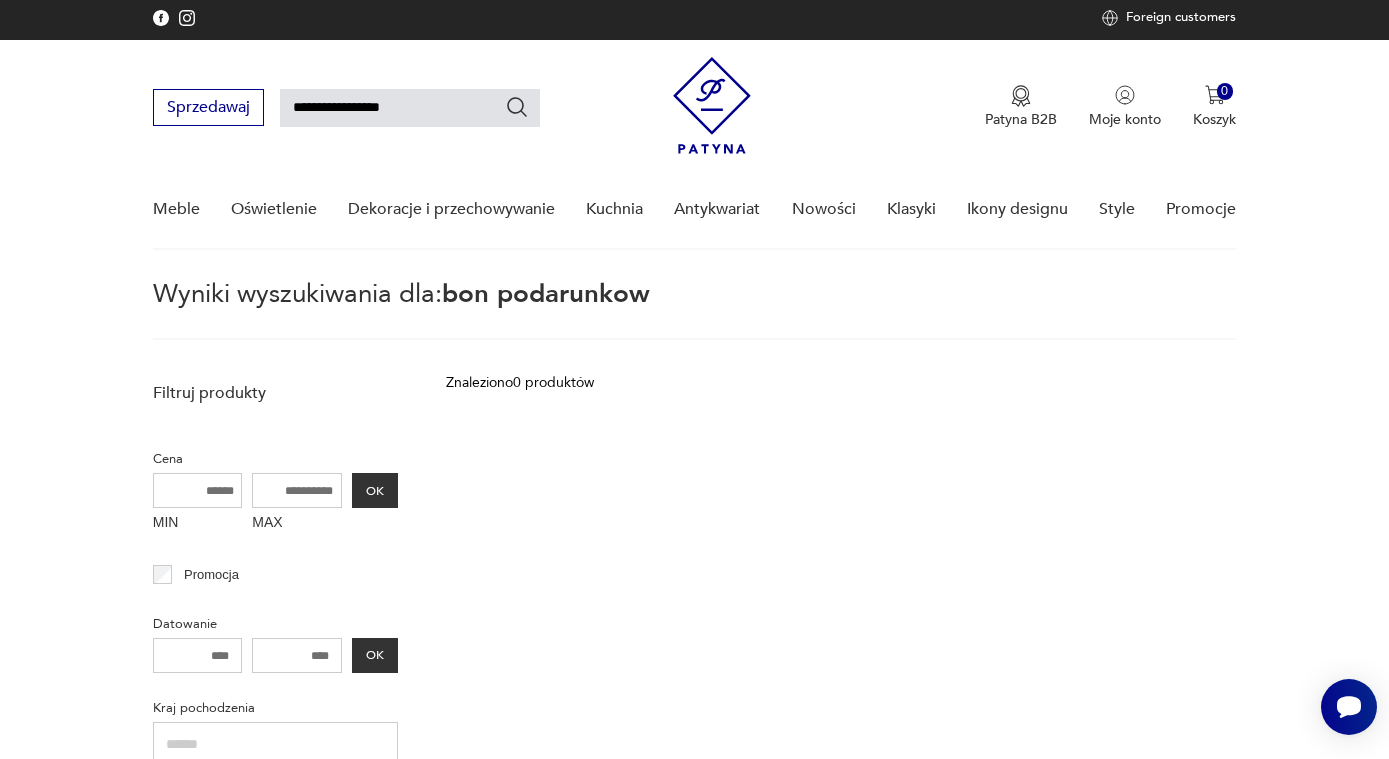 type on "**********" 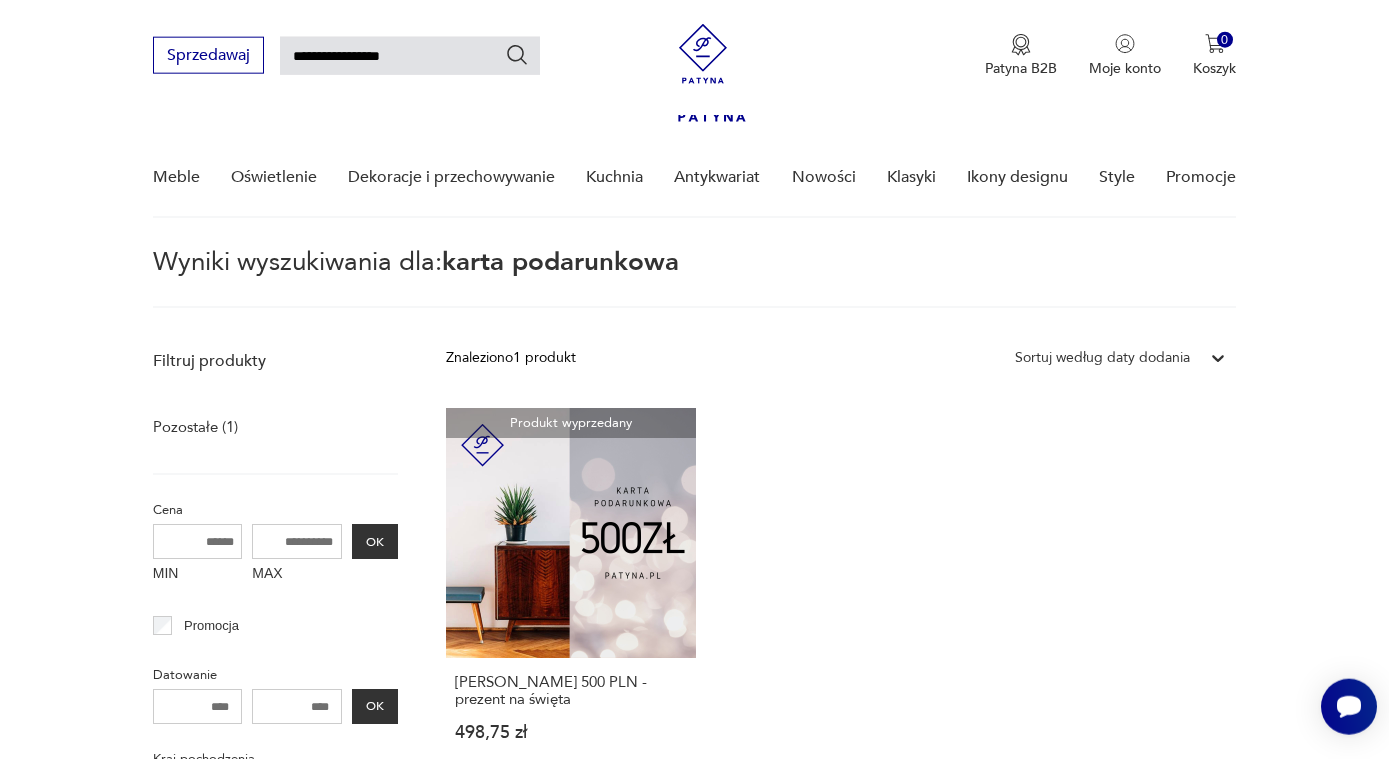 scroll, scrollTop: 0, scrollLeft: 0, axis: both 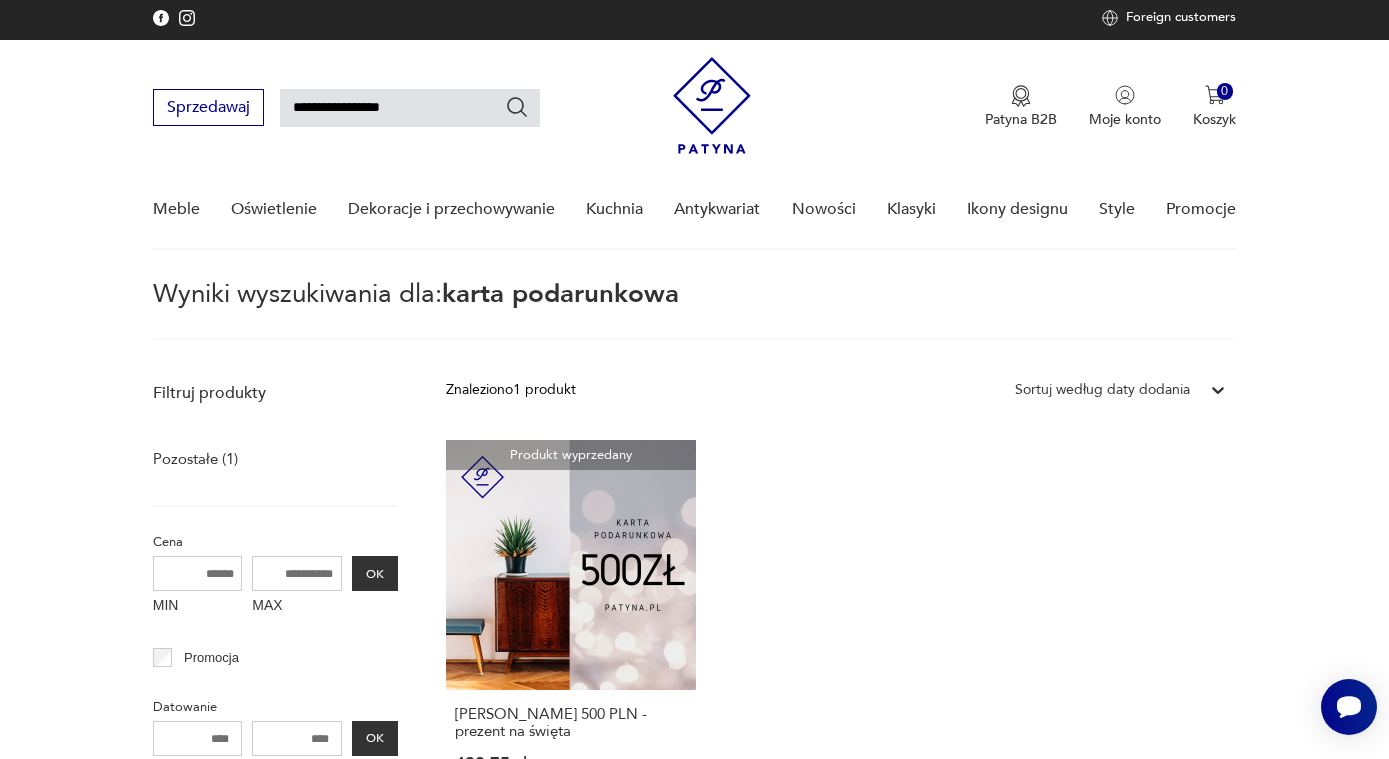 click at bounding box center [712, 105] 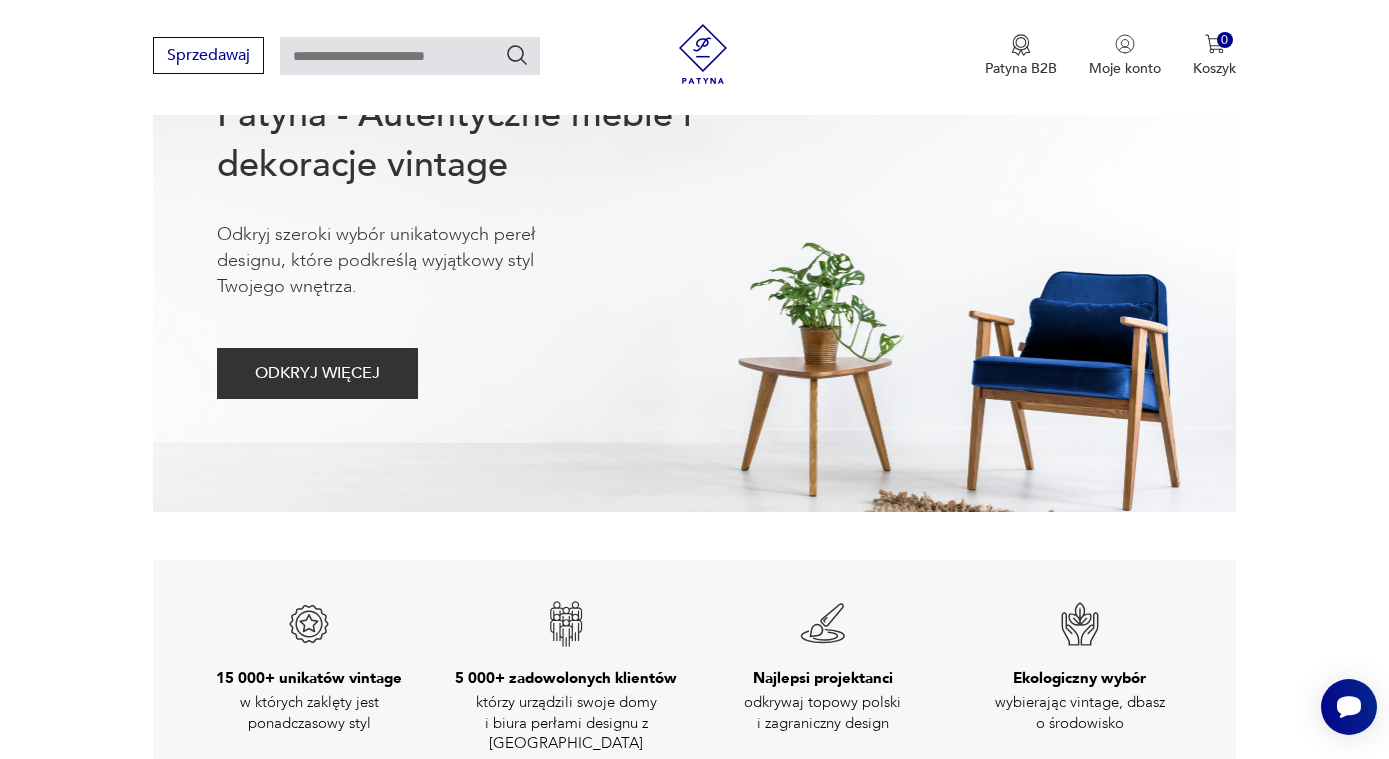 scroll, scrollTop: 0, scrollLeft: 0, axis: both 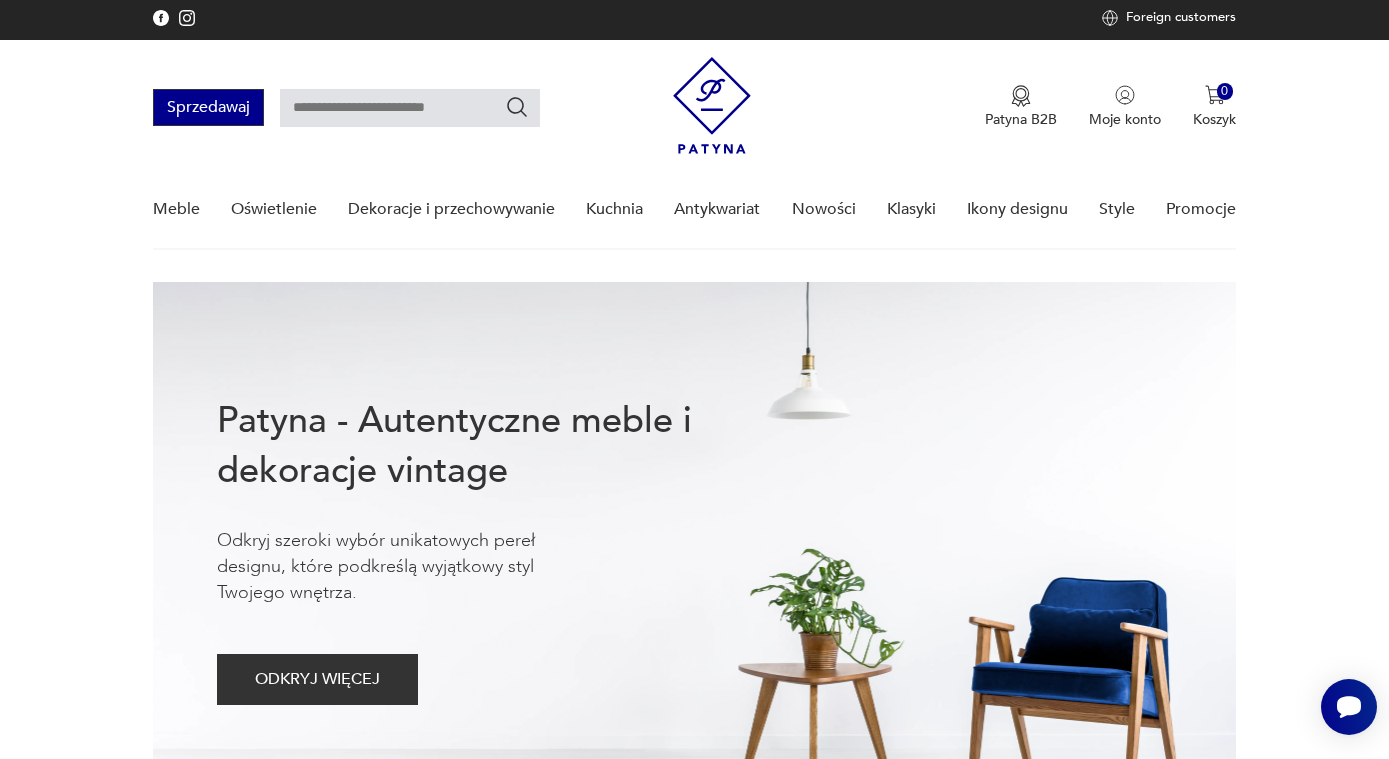 click on "Sprzedawaj" at bounding box center [208, 107] 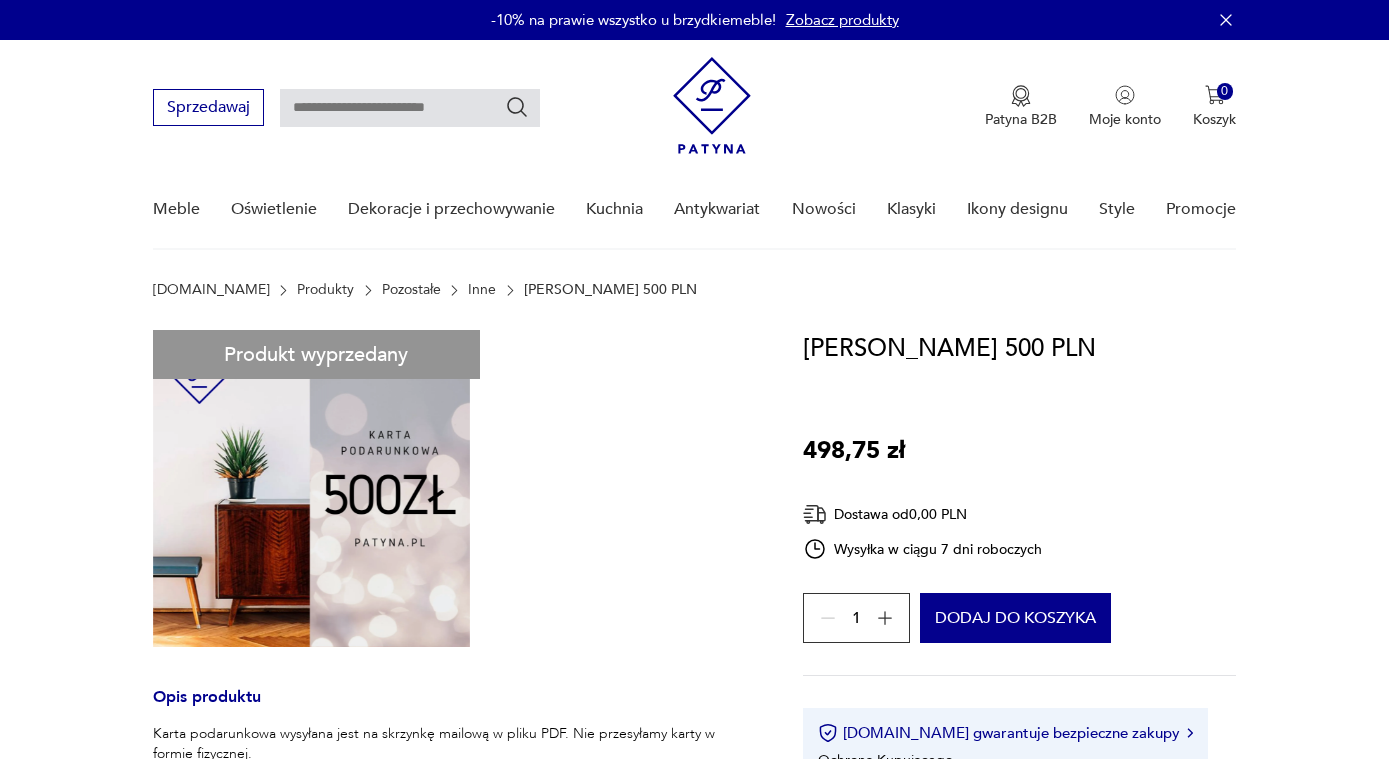 scroll, scrollTop: 0, scrollLeft: 0, axis: both 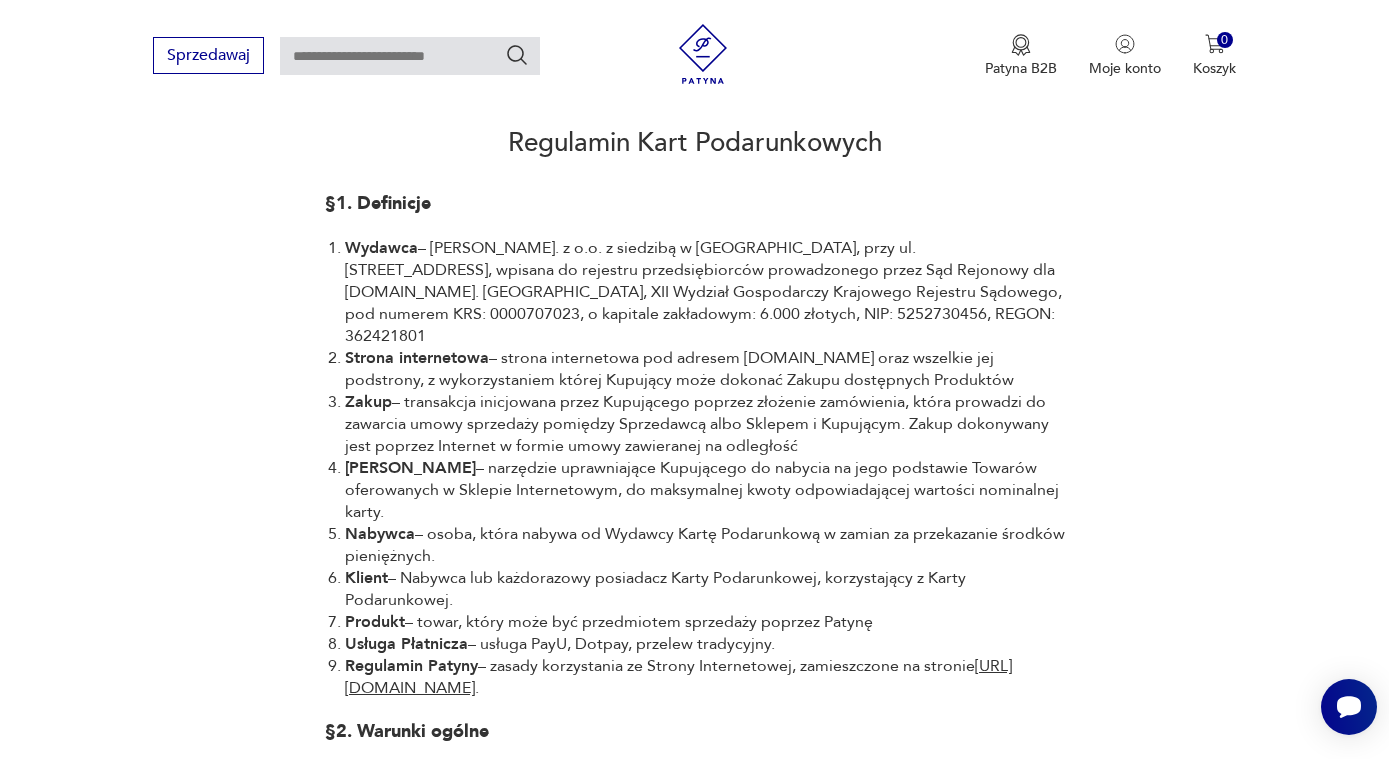 click at bounding box center (410, 56) 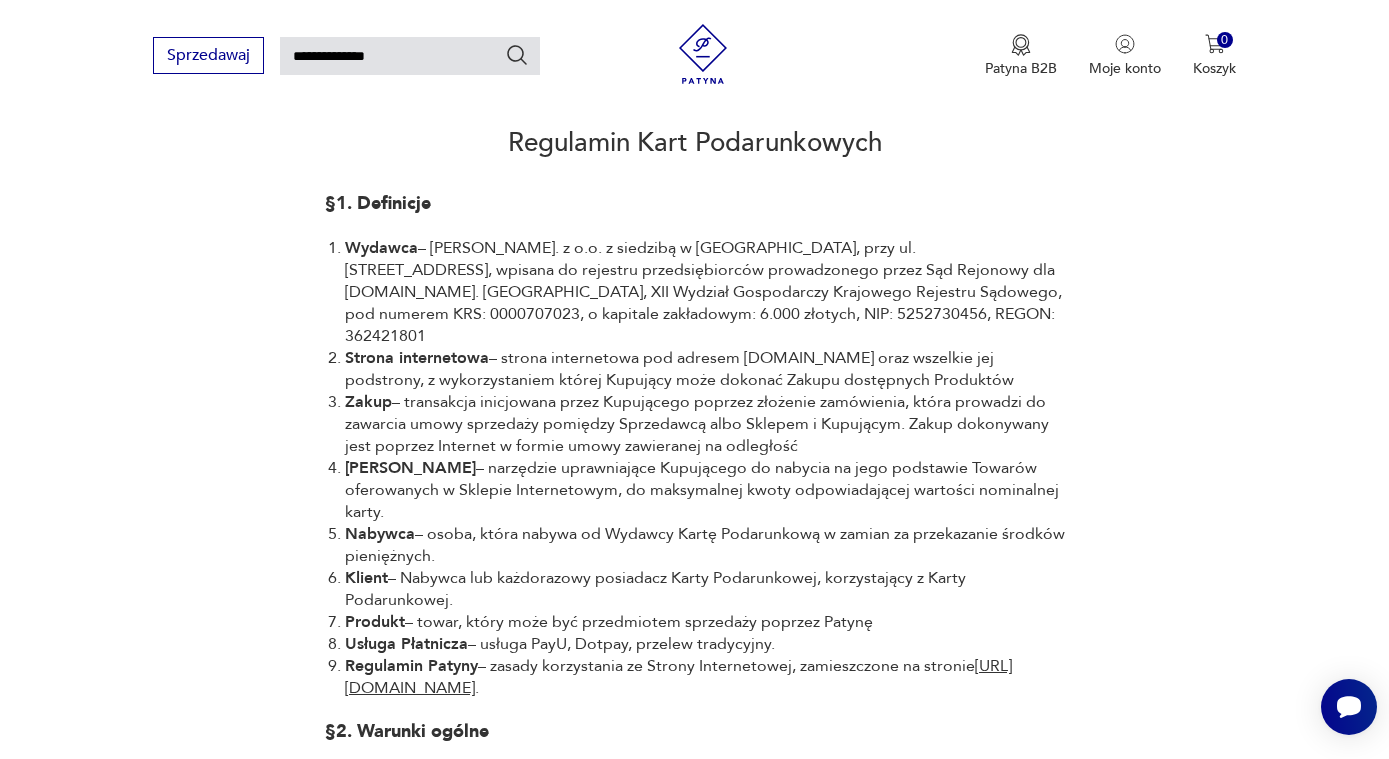 type on "**********" 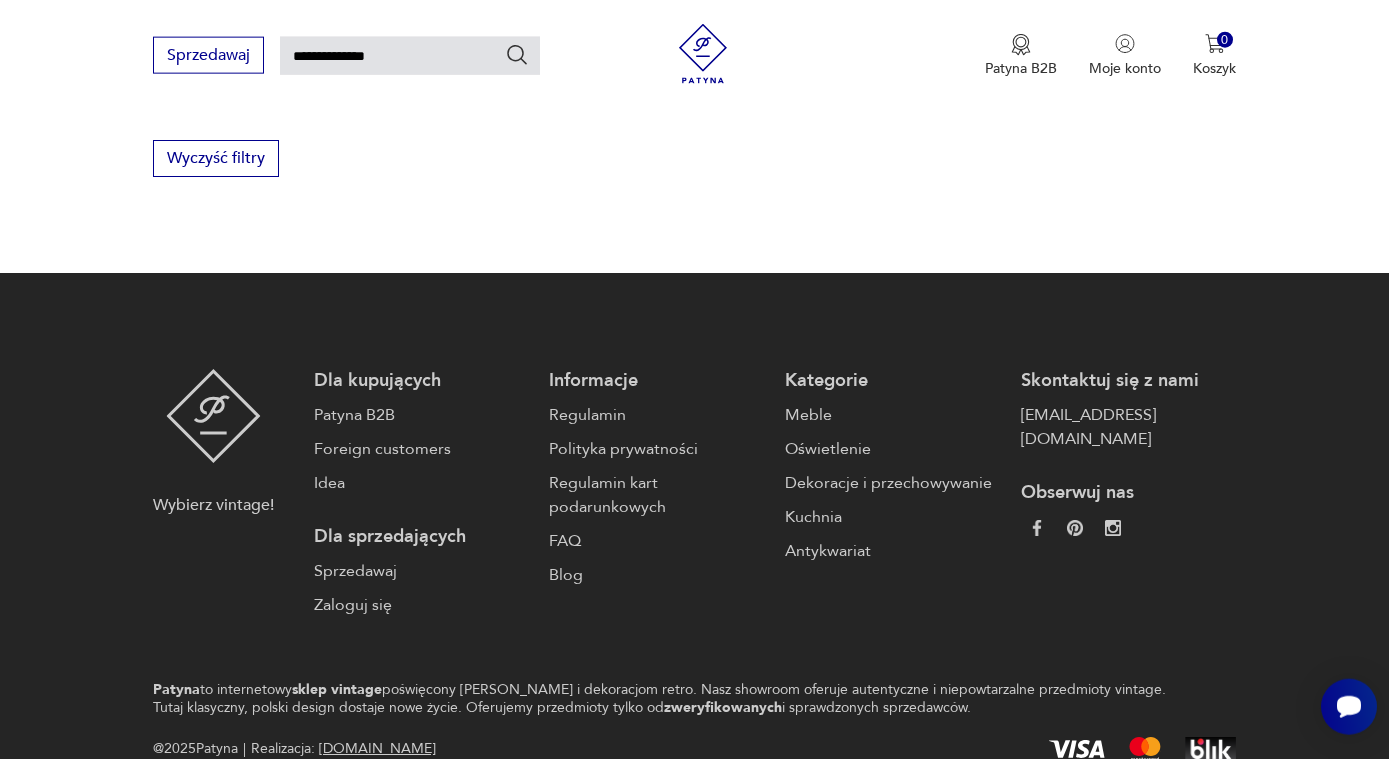 scroll, scrollTop: 1264, scrollLeft: 0, axis: vertical 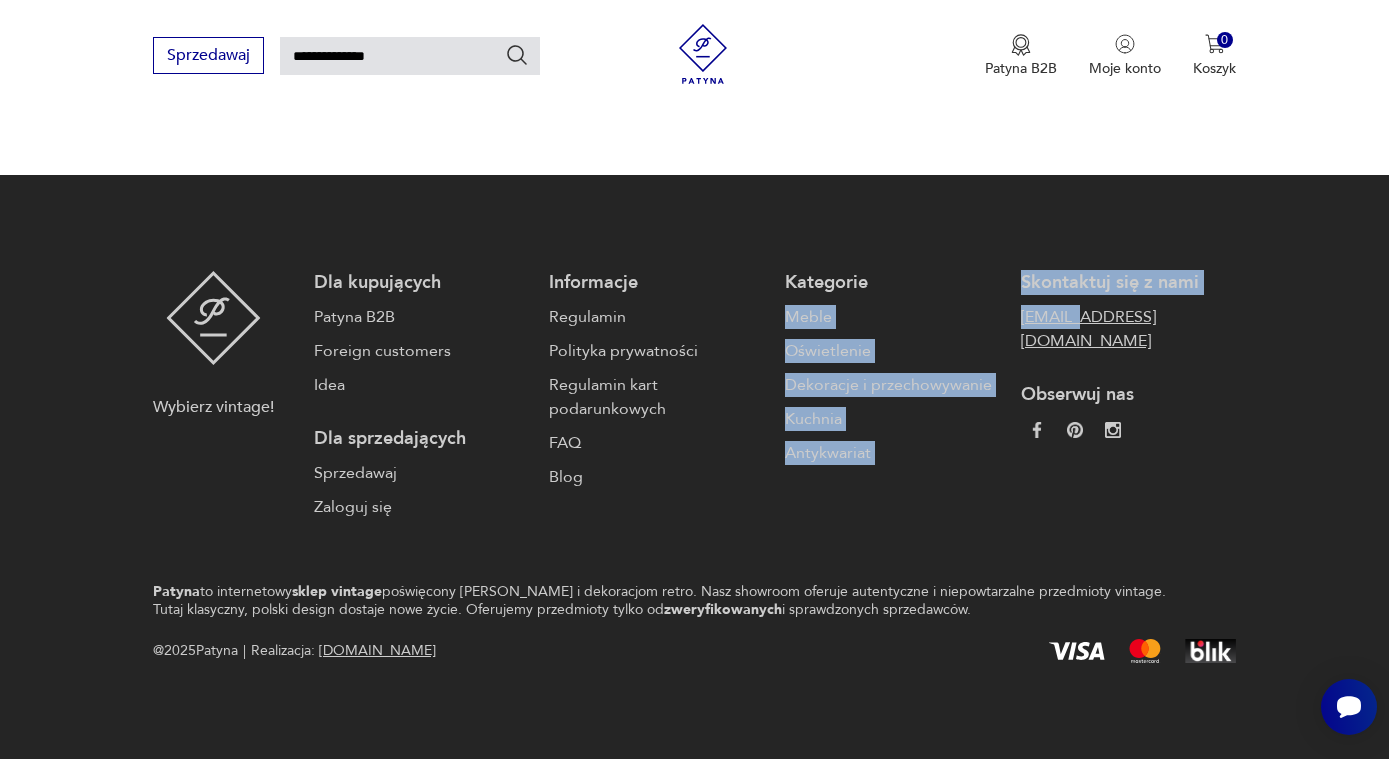 drag, startPoint x: 1006, startPoint y: 295, endPoint x: 1082, endPoint y: 305, distance: 76.655075 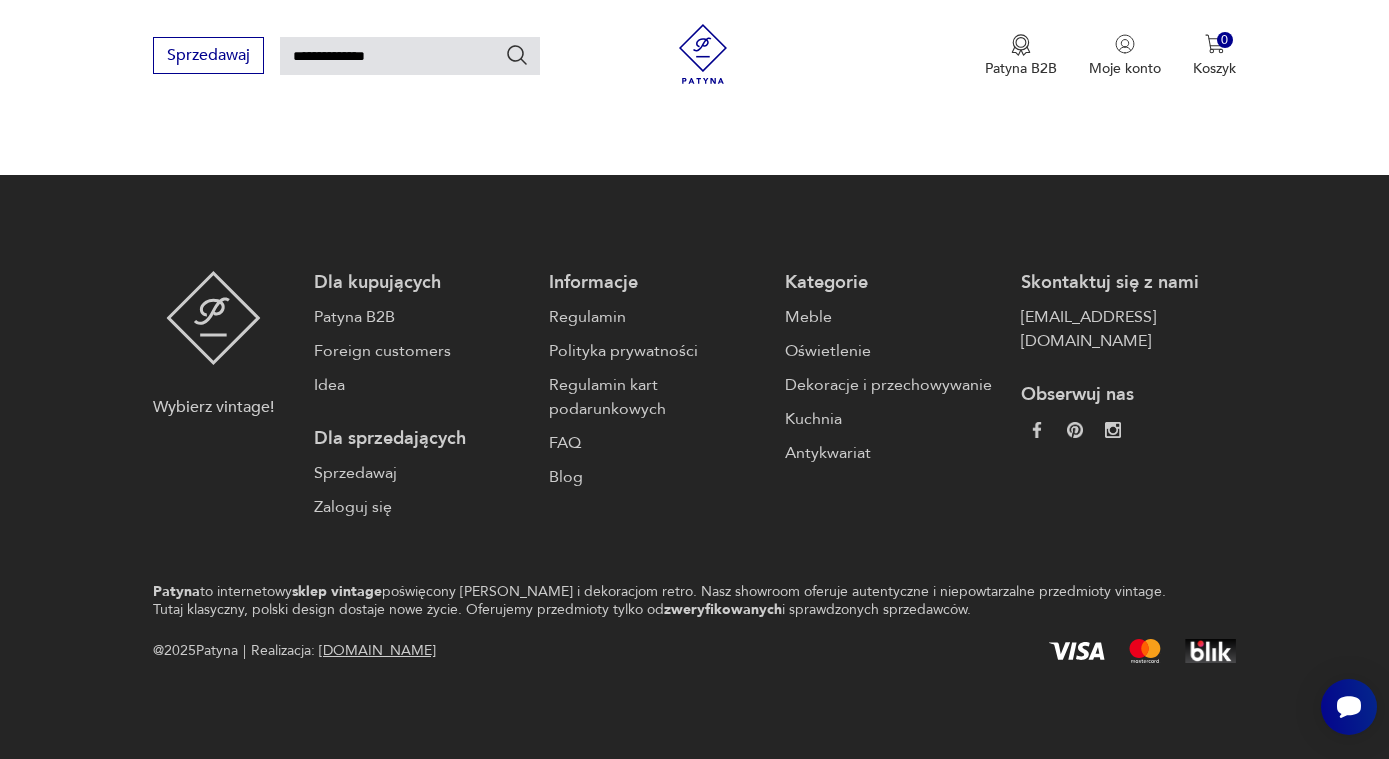 click on "Wybierz vintage! Dla kupujących Patyna B2B Foreign customers Idea Dla sprzedających Sprzedawaj Zaloguj się Informacje Regulamin Polityka prywatności Regulamin kart podarunkowych FAQ Blog Kategorie Meble Oświetlenie Dekoracje i przechowywanie Kuchnia Antykwariat Skontaktuj się z nami kontakt@patyna.pl Obserwuj nas Patyna  to internetowy  sklep vintage  poświęcony meblom i dekoracjom retro. Nasz showroom oferuje autentyczne i niepowtarzalne przedmioty vintage. Tutaj klasyczny, polski design dostaje nowe życie. Oferujemy przedmioty tylko od  zweryfikowanych  i sprawdzonych sprzedawców. @ 2025  Patyna   |   Realizacja:   Digispot.pl" at bounding box center (694, 467) 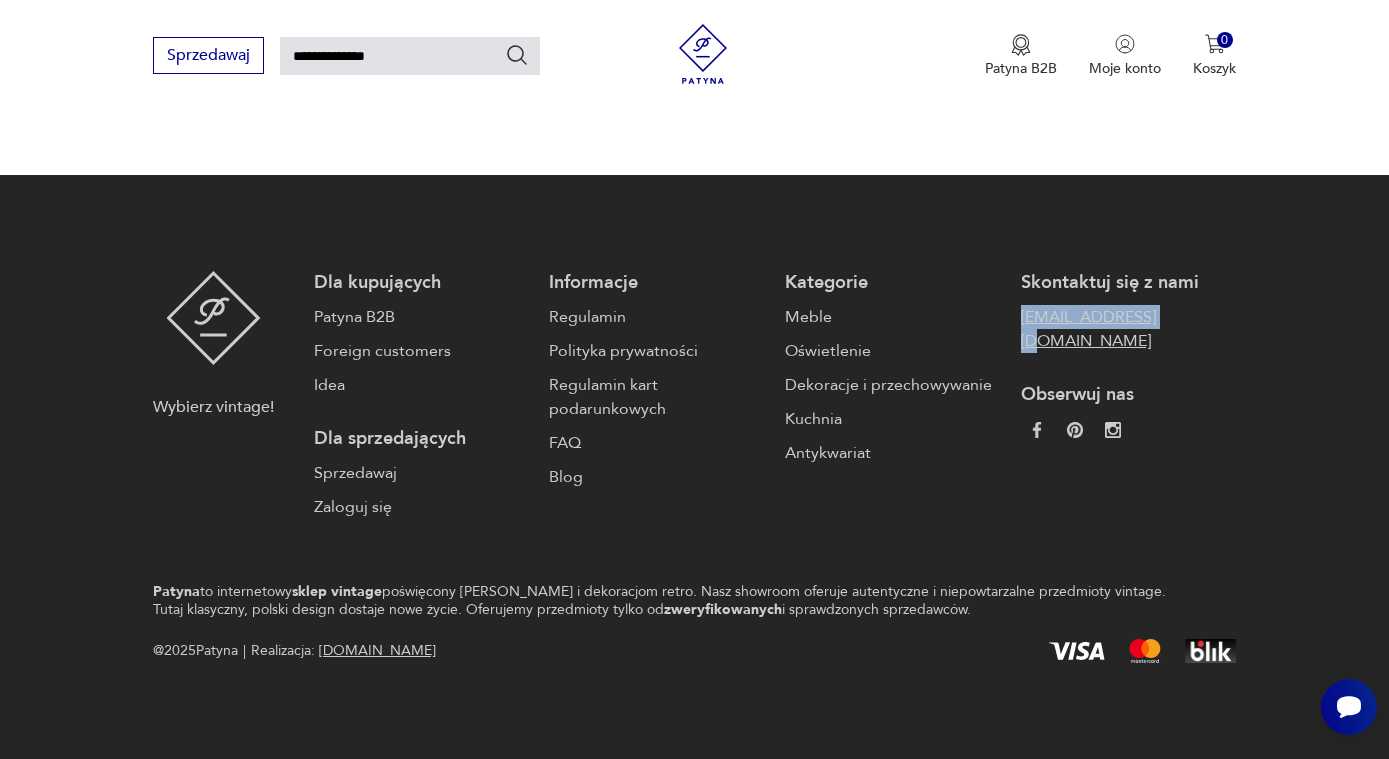 drag, startPoint x: 1011, startPoint y: 310, endPoint x: 1164, endPoint y: 325, distance: 153.73354 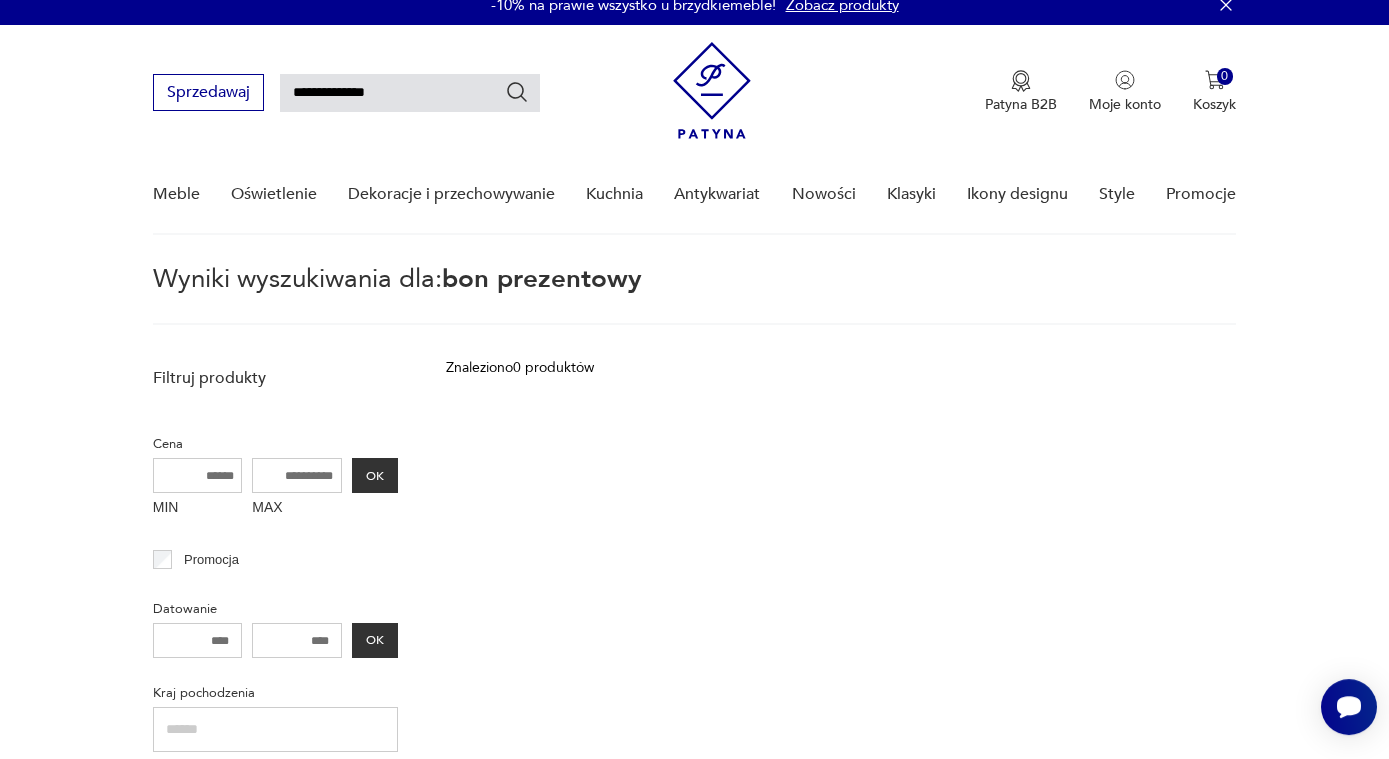 scroll, scrollTop: 0, scrollLeft: 0, axis: both 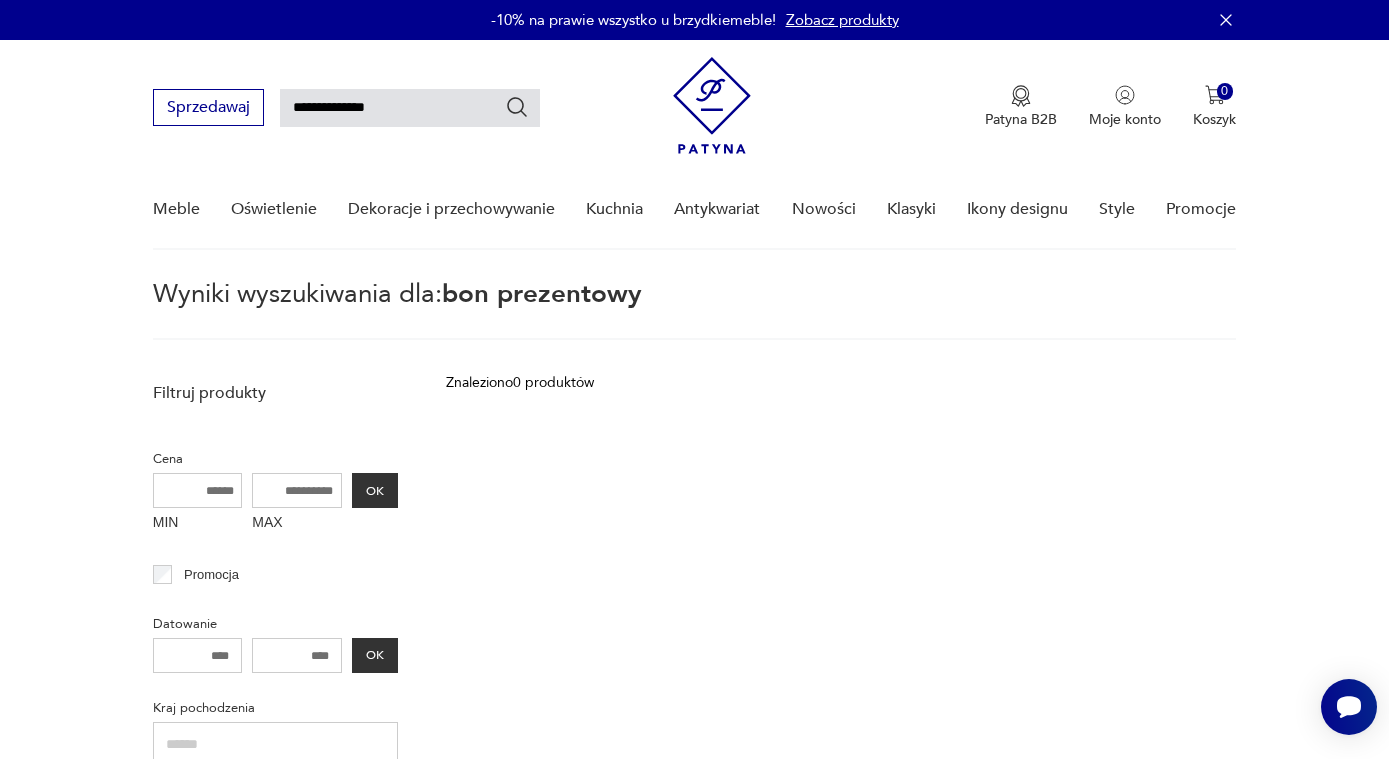 click at bounding box center (712, 105) 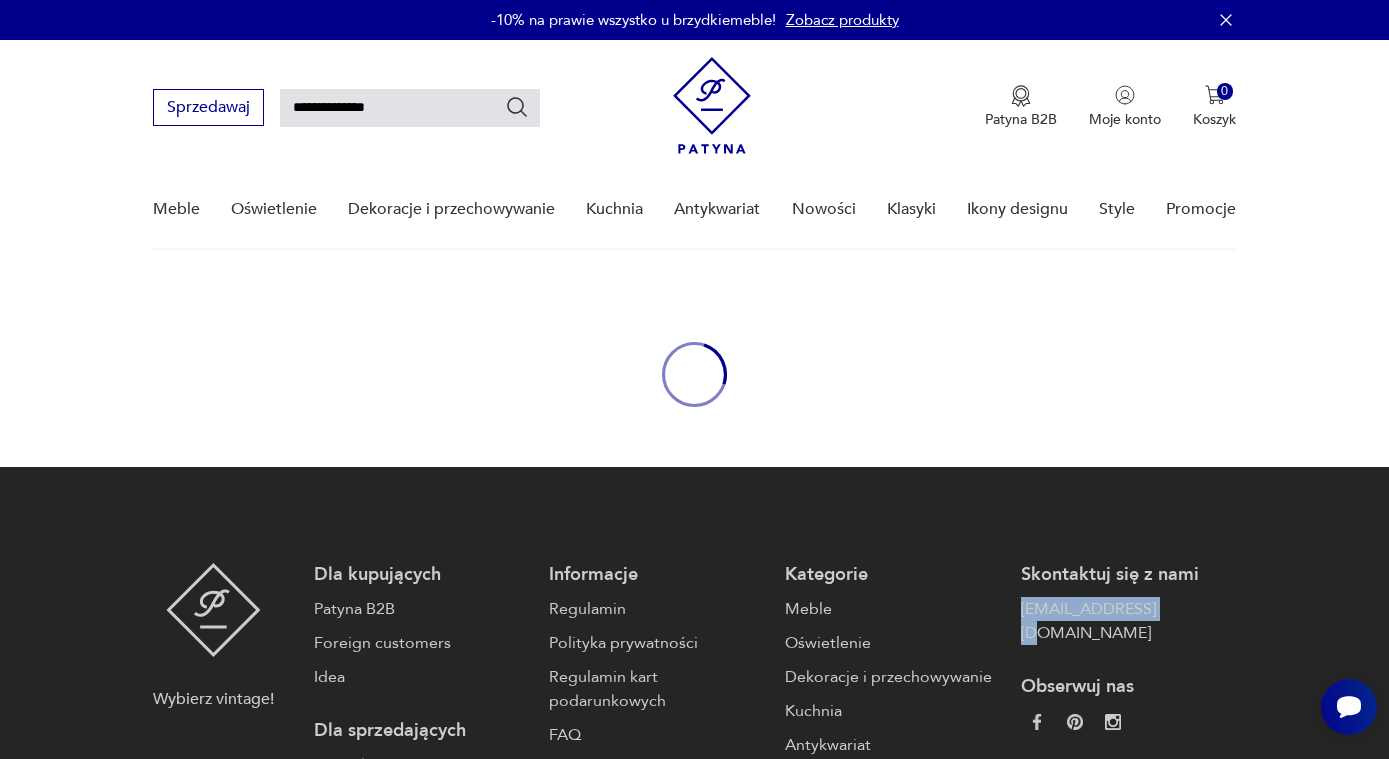 type 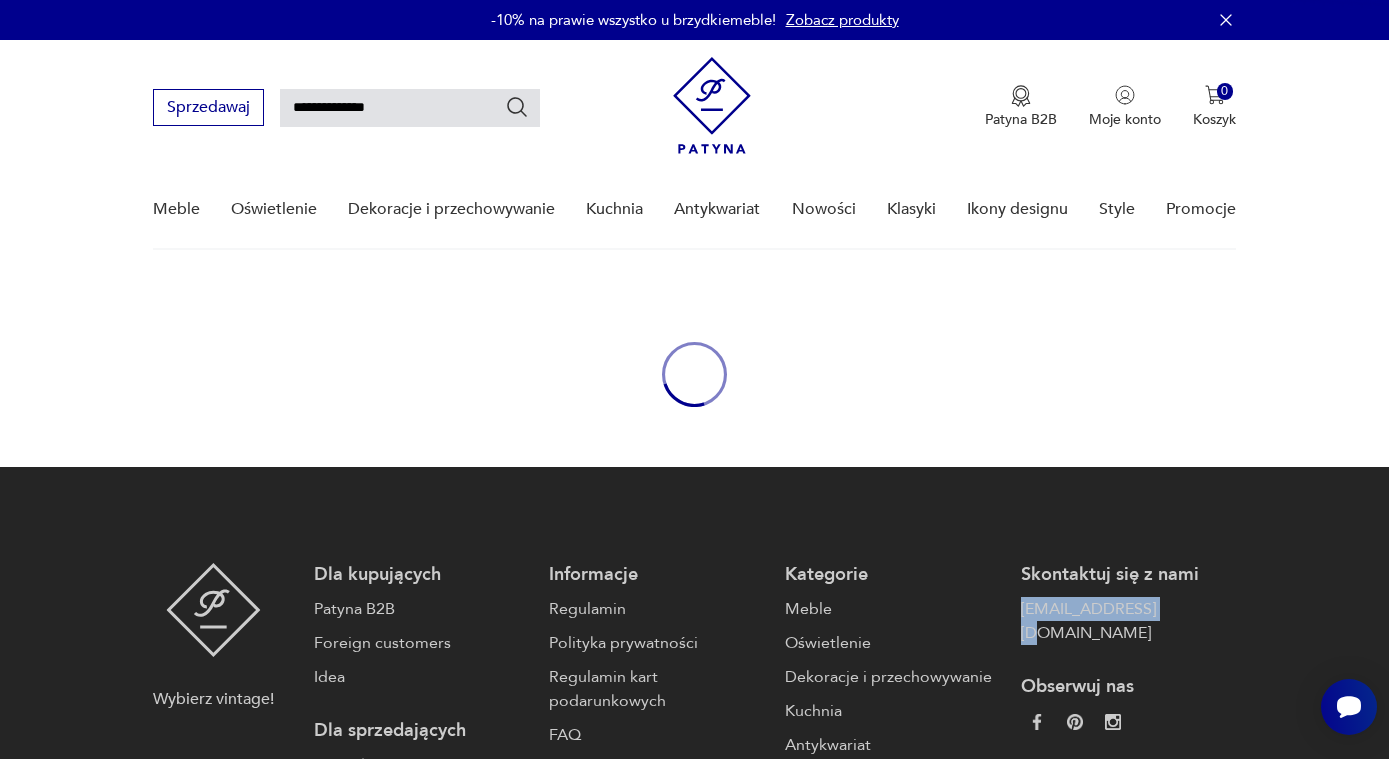 type 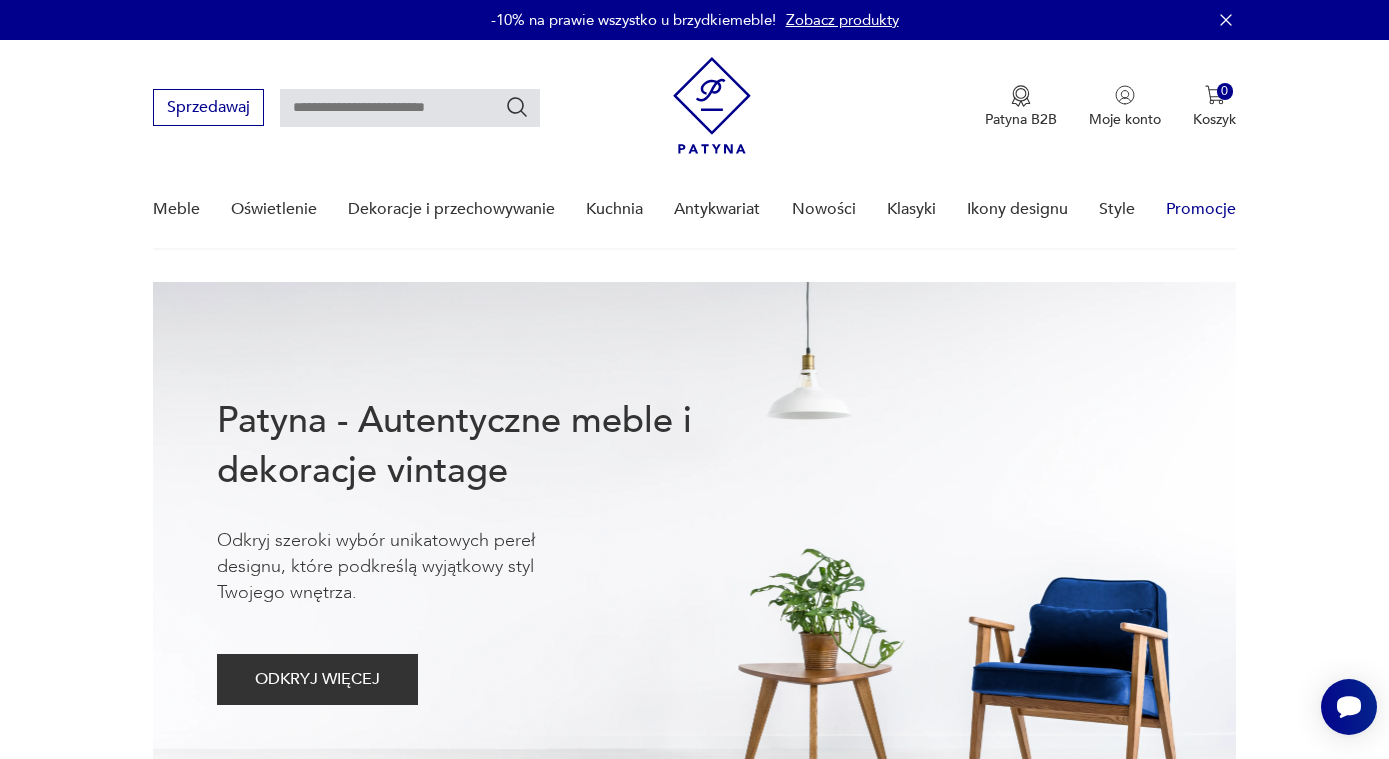 click on "Promocje" at bounding box center [1201, 209] 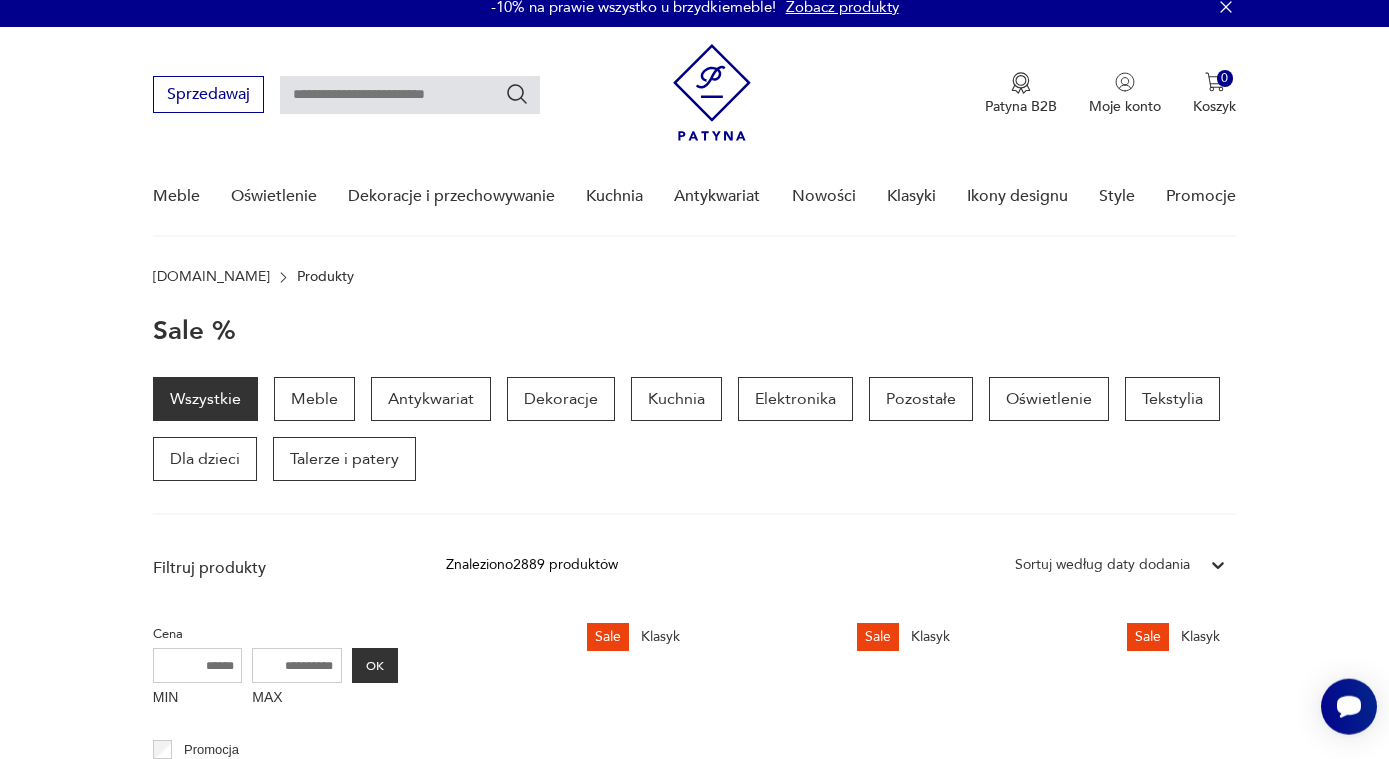 scroll, scrollTop: 0, scrollLeft: 0, axis: both 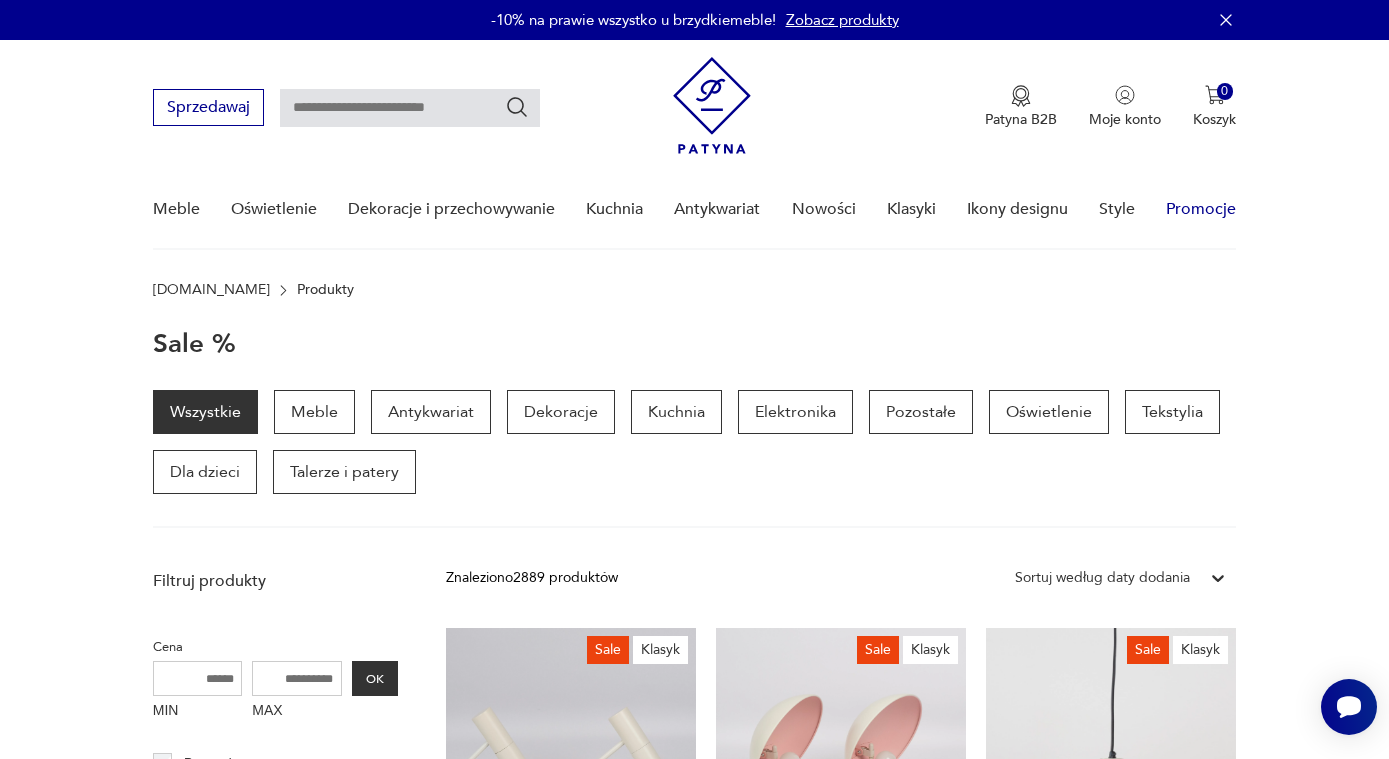 click on "Promocje" at bounding box center (1201, 209) 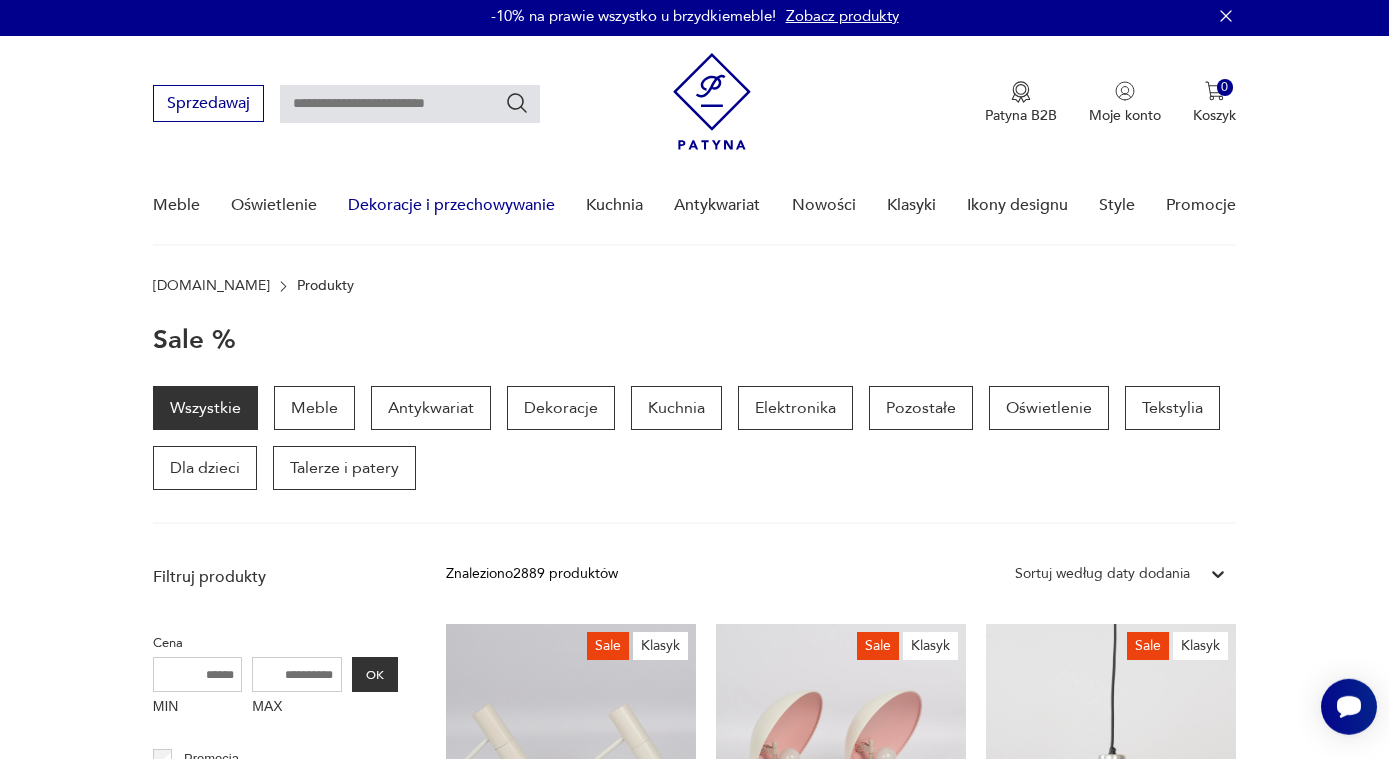 scroll, scrollTop: 0, scrollLeft: 0, axis: both 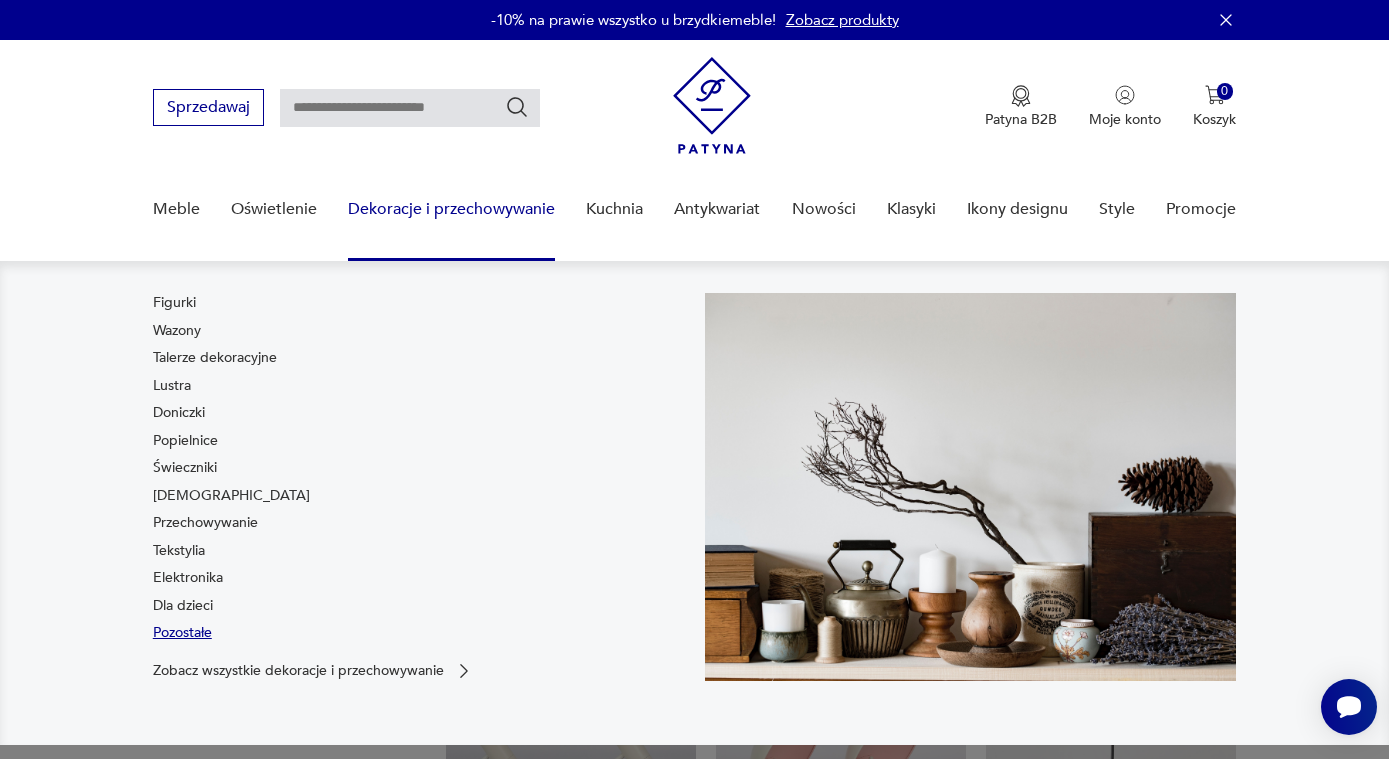 click on "Pozostałe" at bounding box center [182, 633] 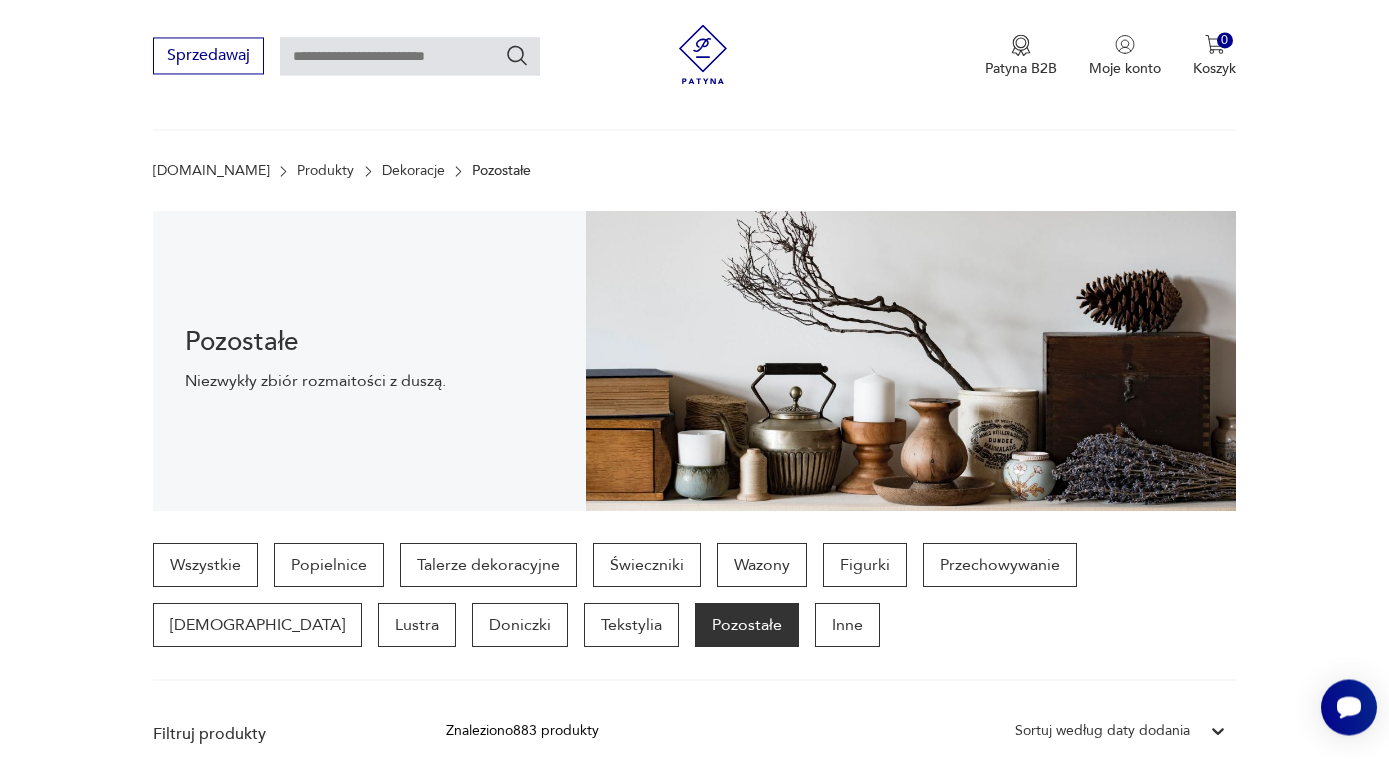 scroll, scrollTop: 204, scrollLeft: 0, axis: vertical 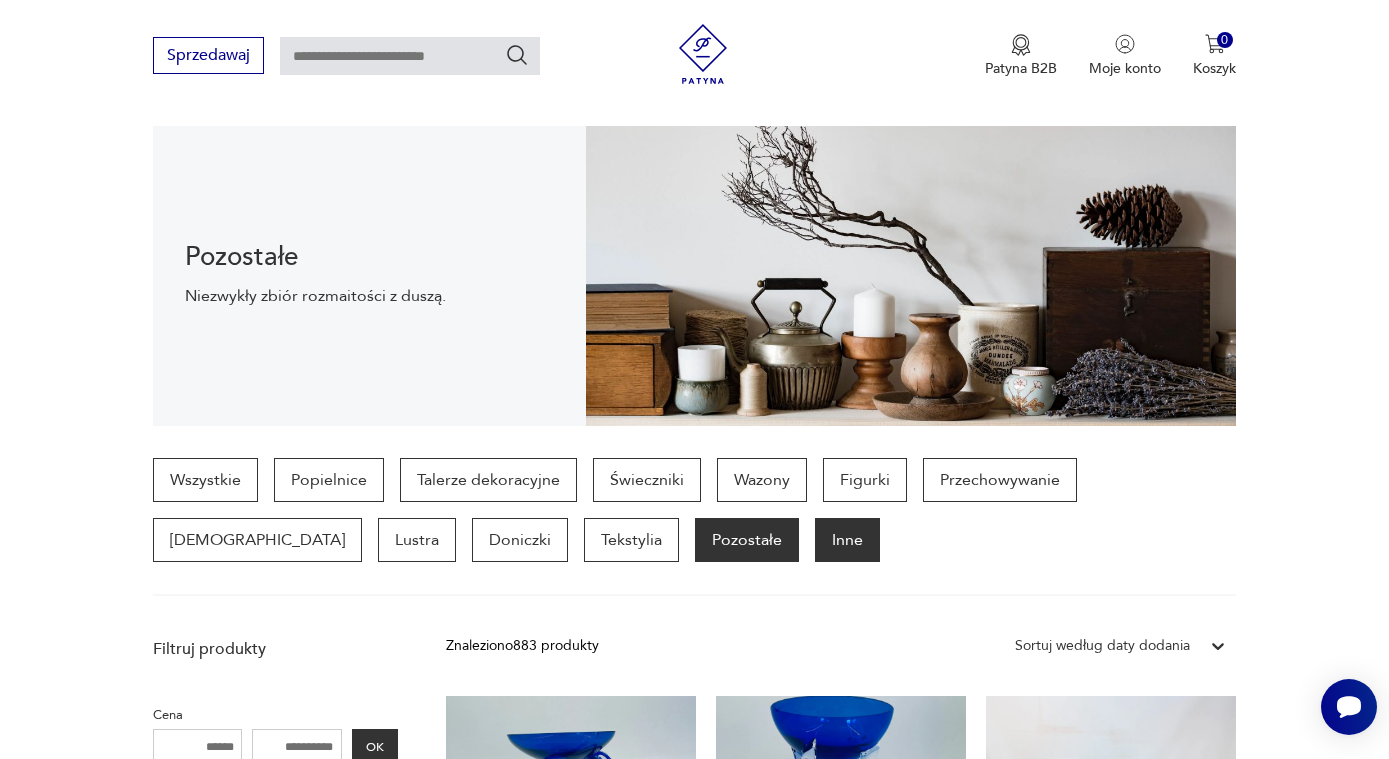 click on "Inne" at bounding box center [847, 540] 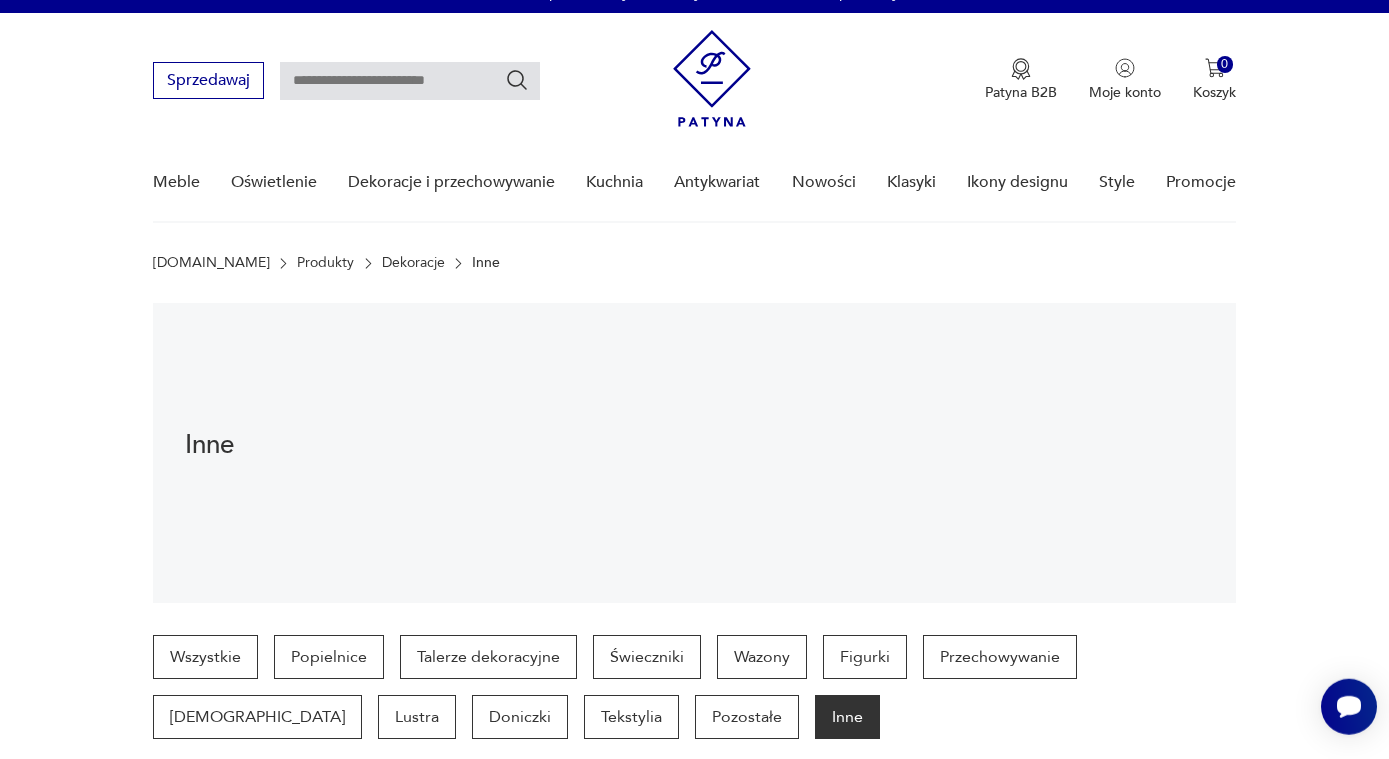 scroll, scrollTop: 0, scrollLeft: 0, axis: both 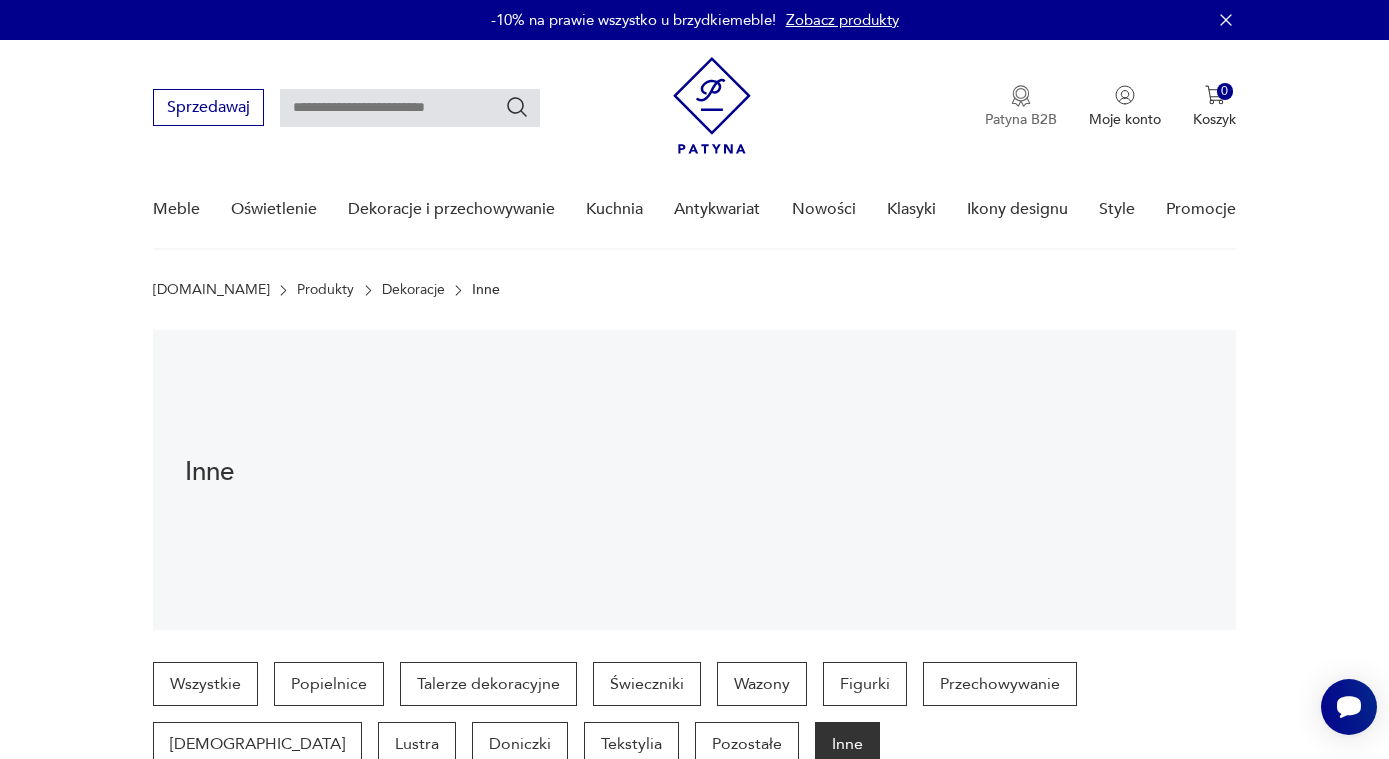 click on "Patyna B2B" at bounding box center [1021, 119] 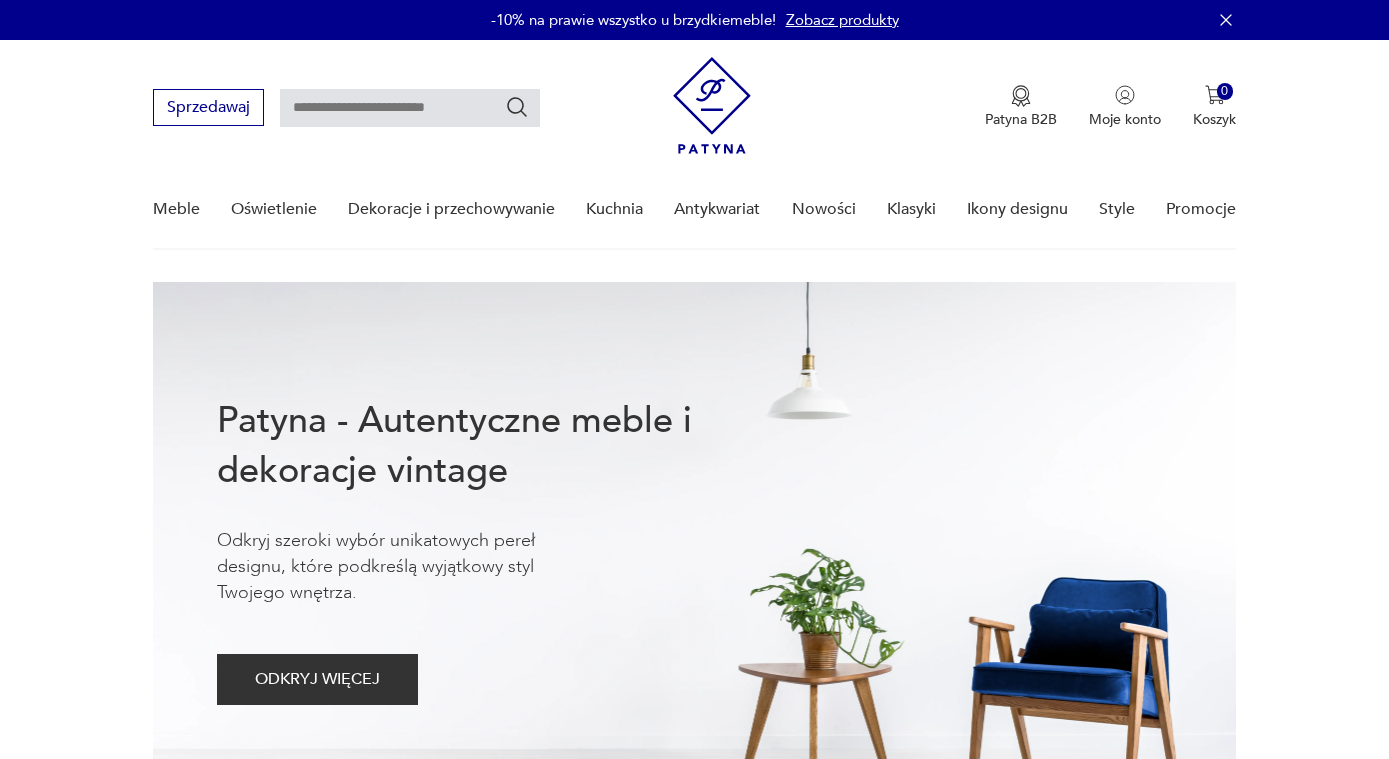 scroll, scrollTop: 0, scrollLeft: 0, axis: both 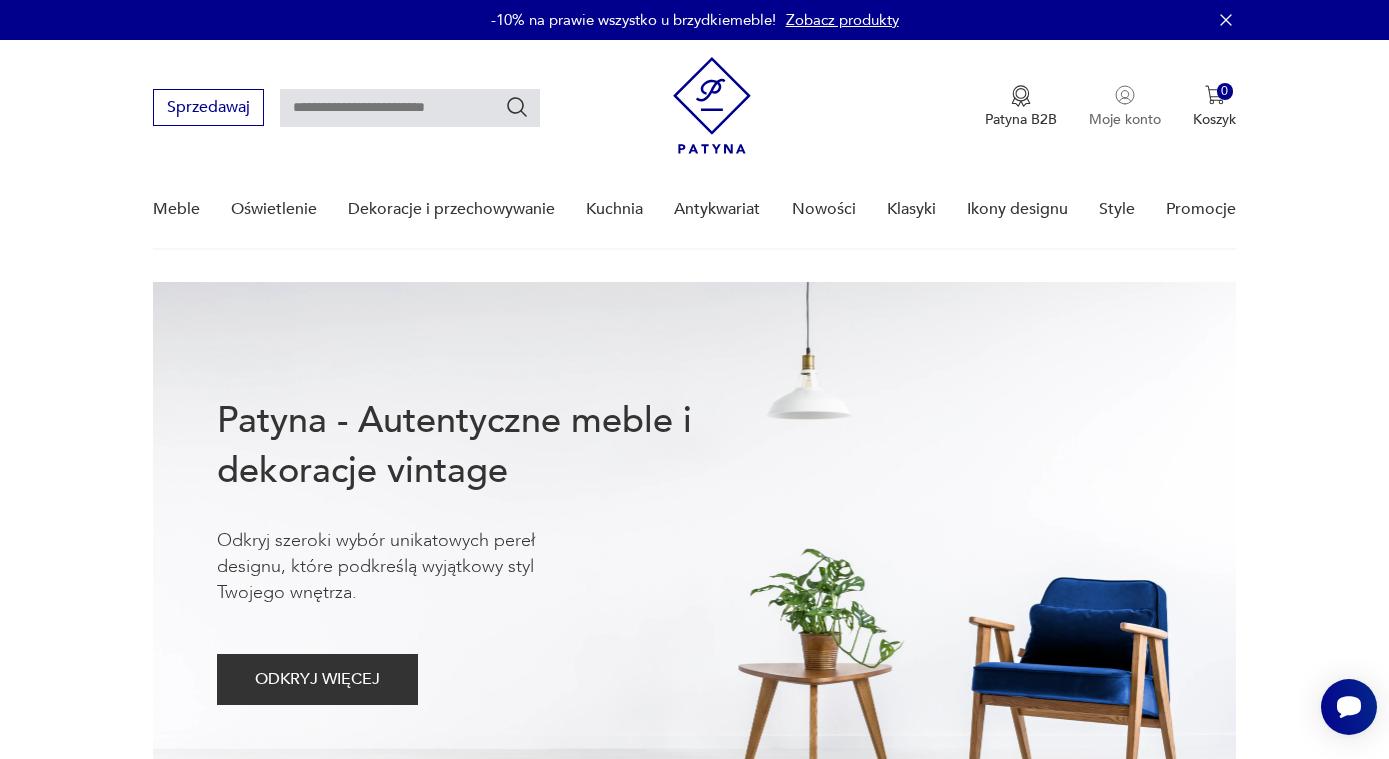 click on "Moje konto" at bounding box center (1125, 119) 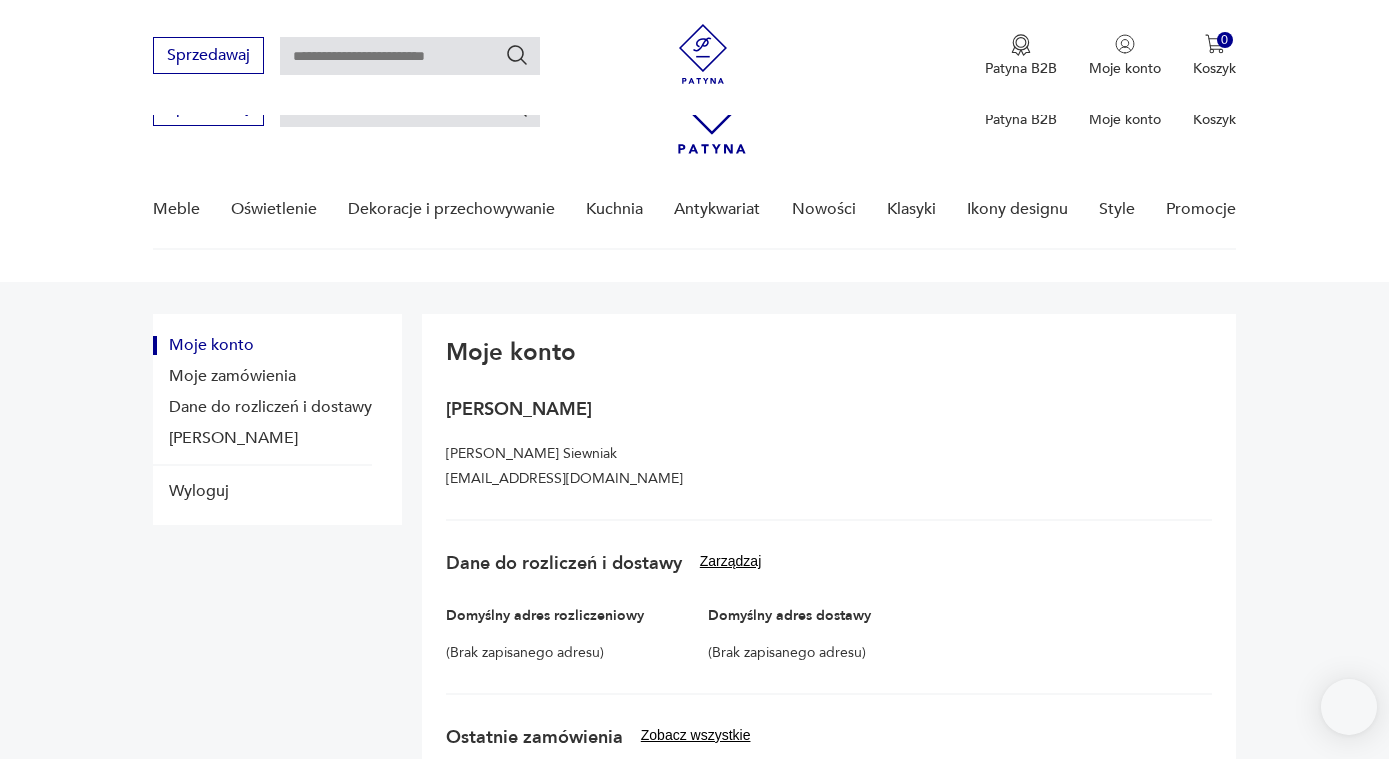 scroll, scrollTop: 104, scrollLeft: 0, axis: vertical 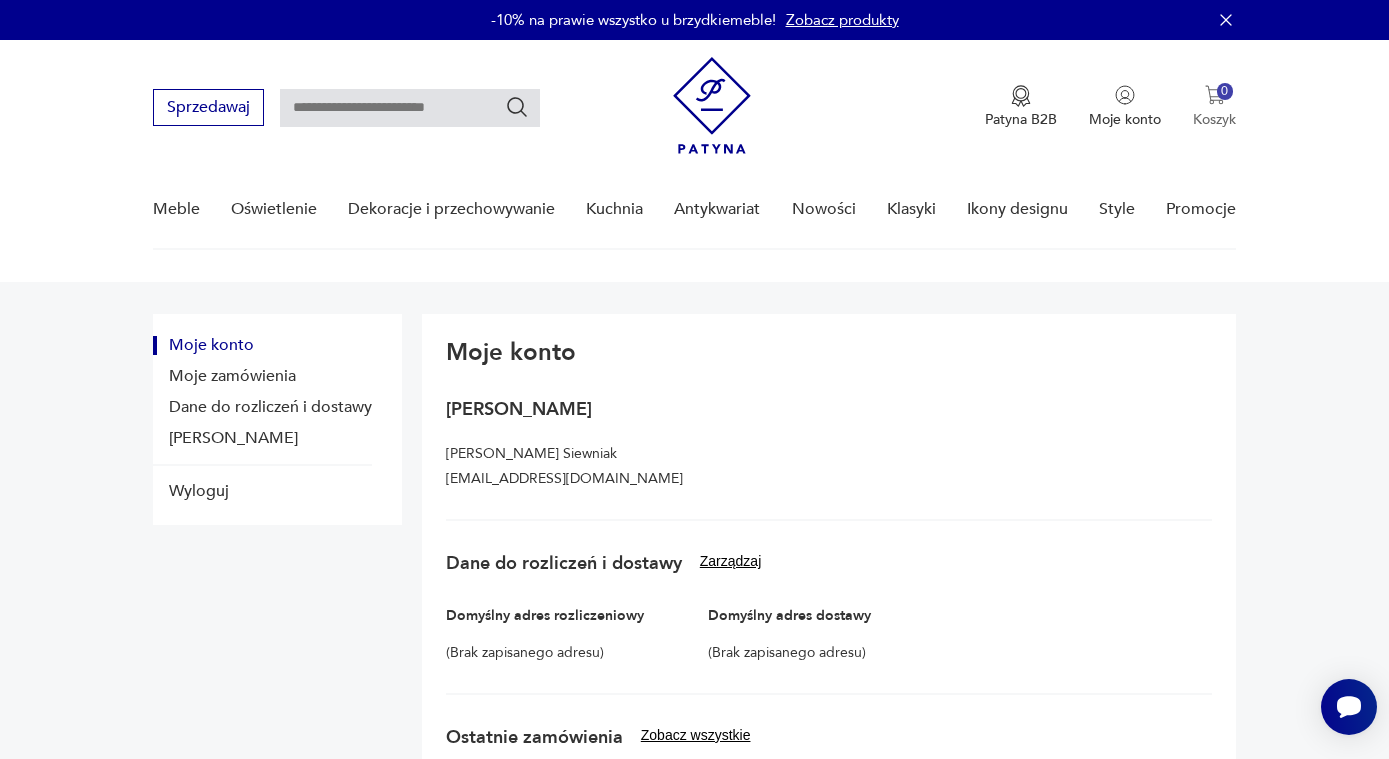 click on "Koszyk" at bounding box center (1214, 119) 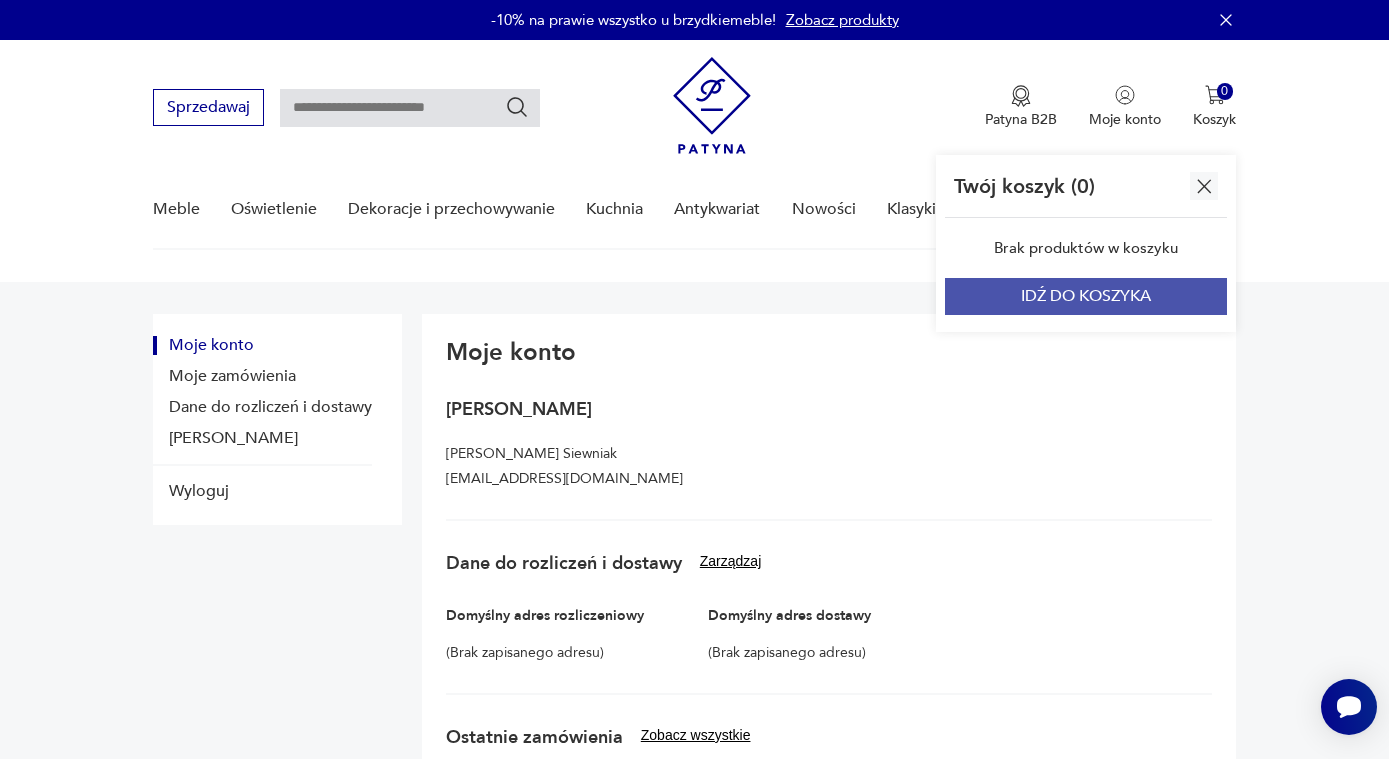 click on "IDŹ DO KOSZYKA" at bounding box center (1086, 296) 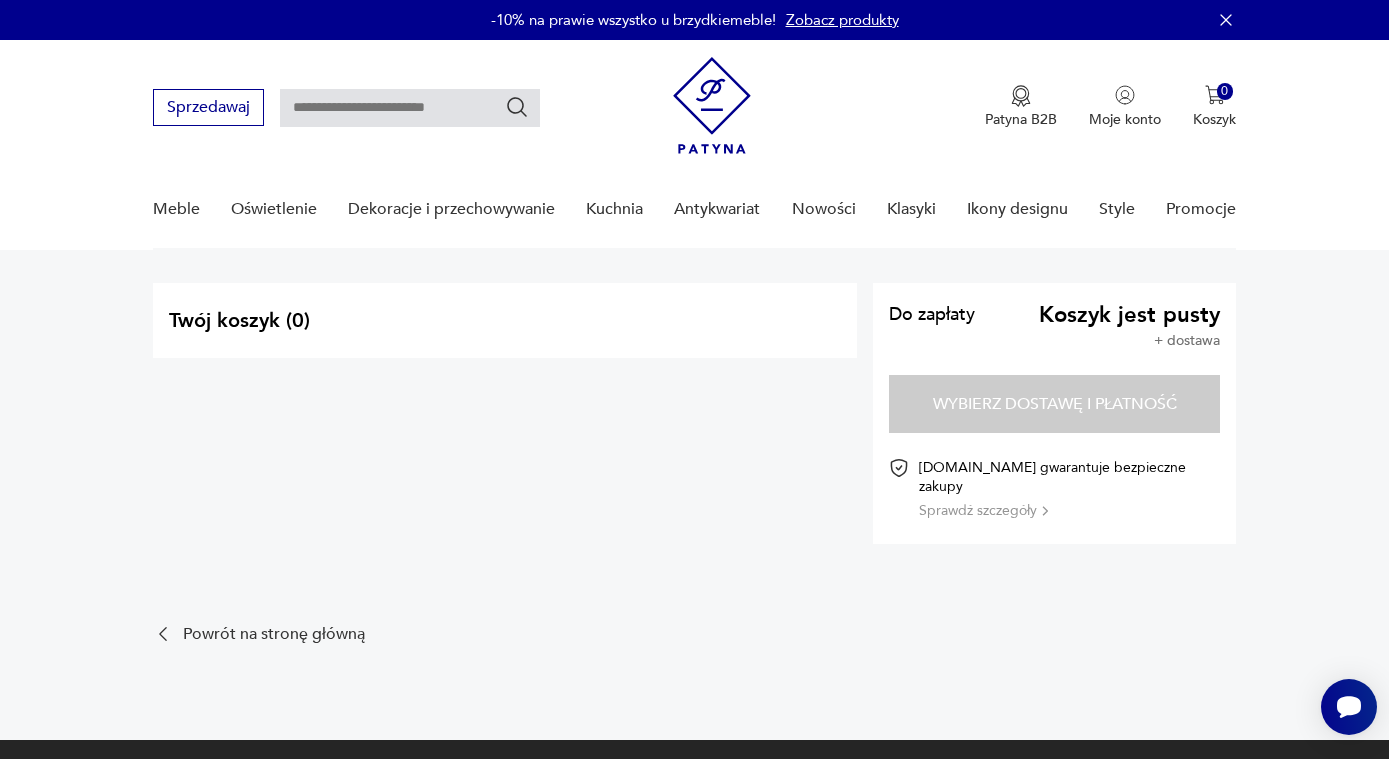 drag, startPoint x: 237, startPoint y: 317, endPoint x: 290, endPoint y: 308, distance: 53.75872 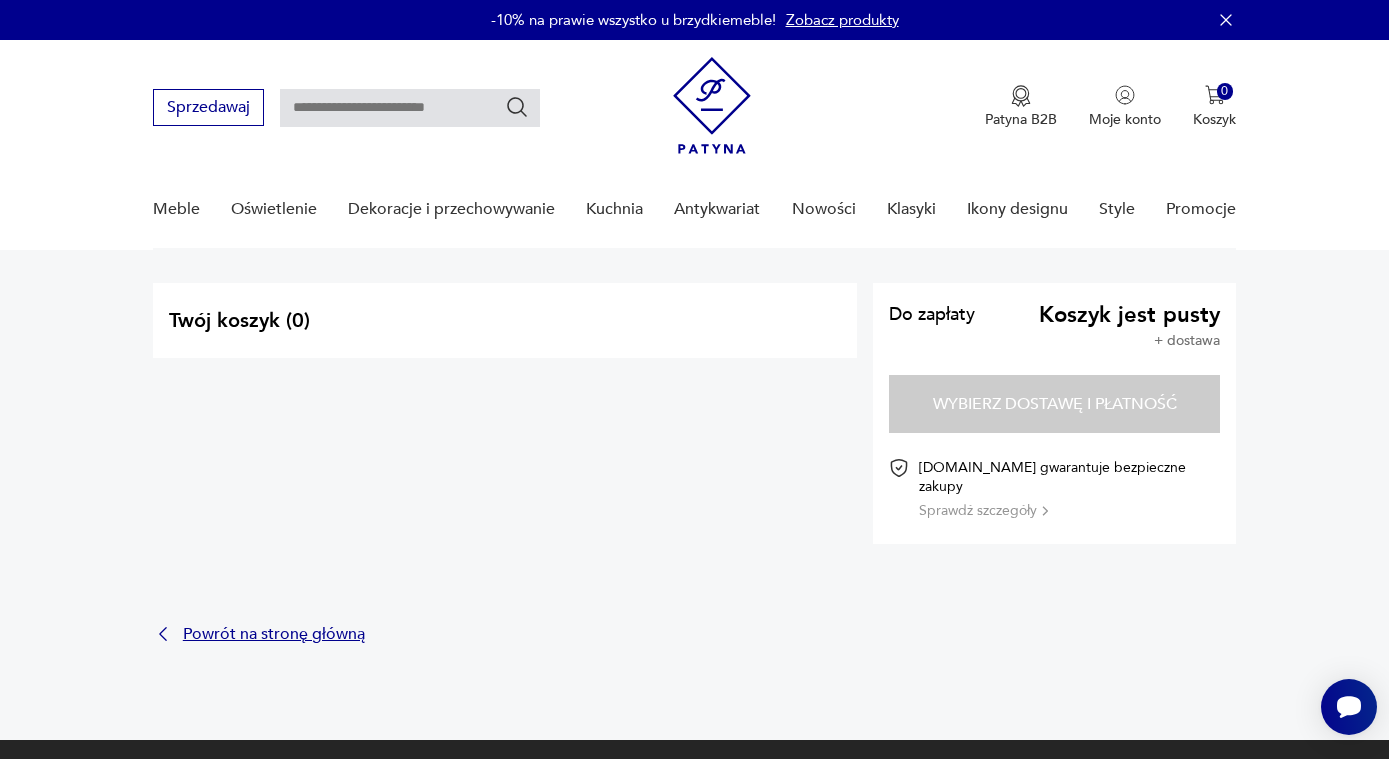 click on "Powrót na stronę główną" at bounding box center (274, 634) 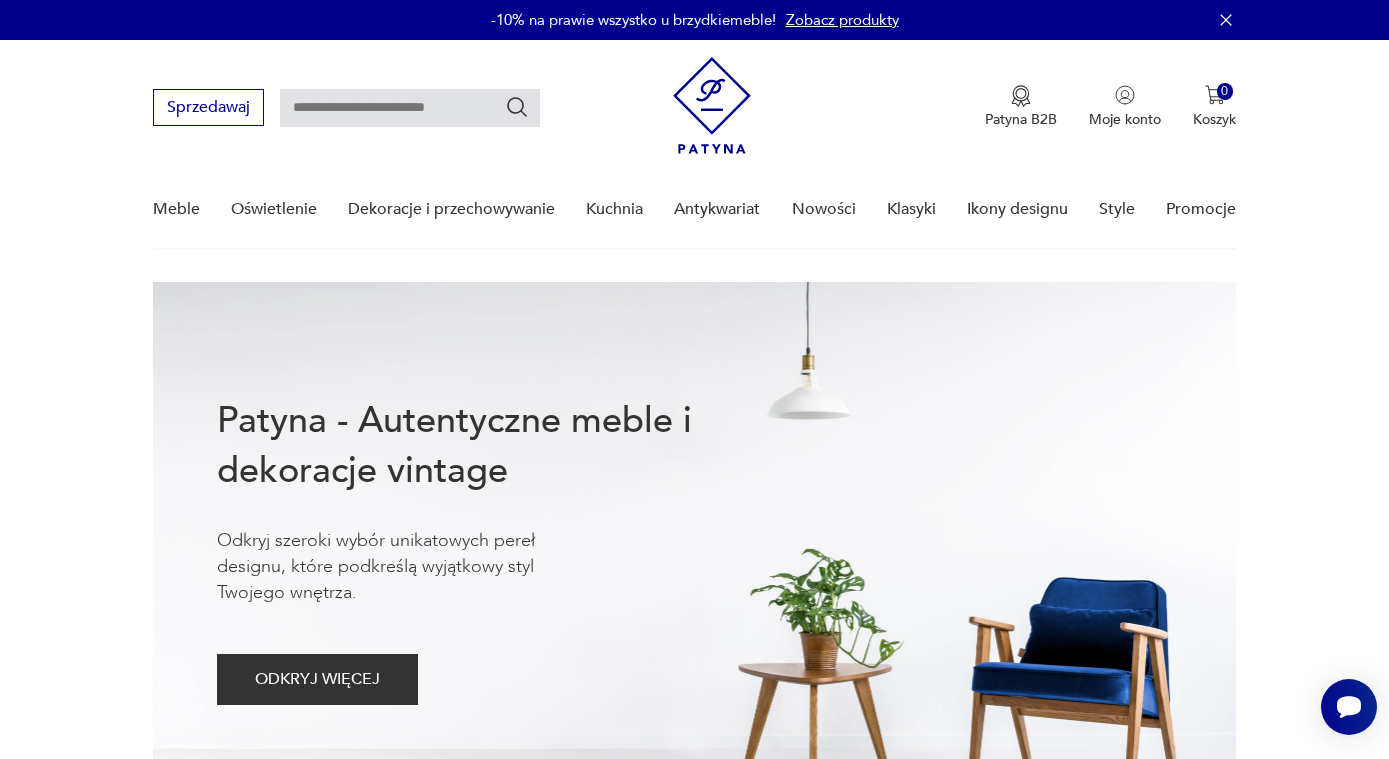 click at bounding box center [410, 108] 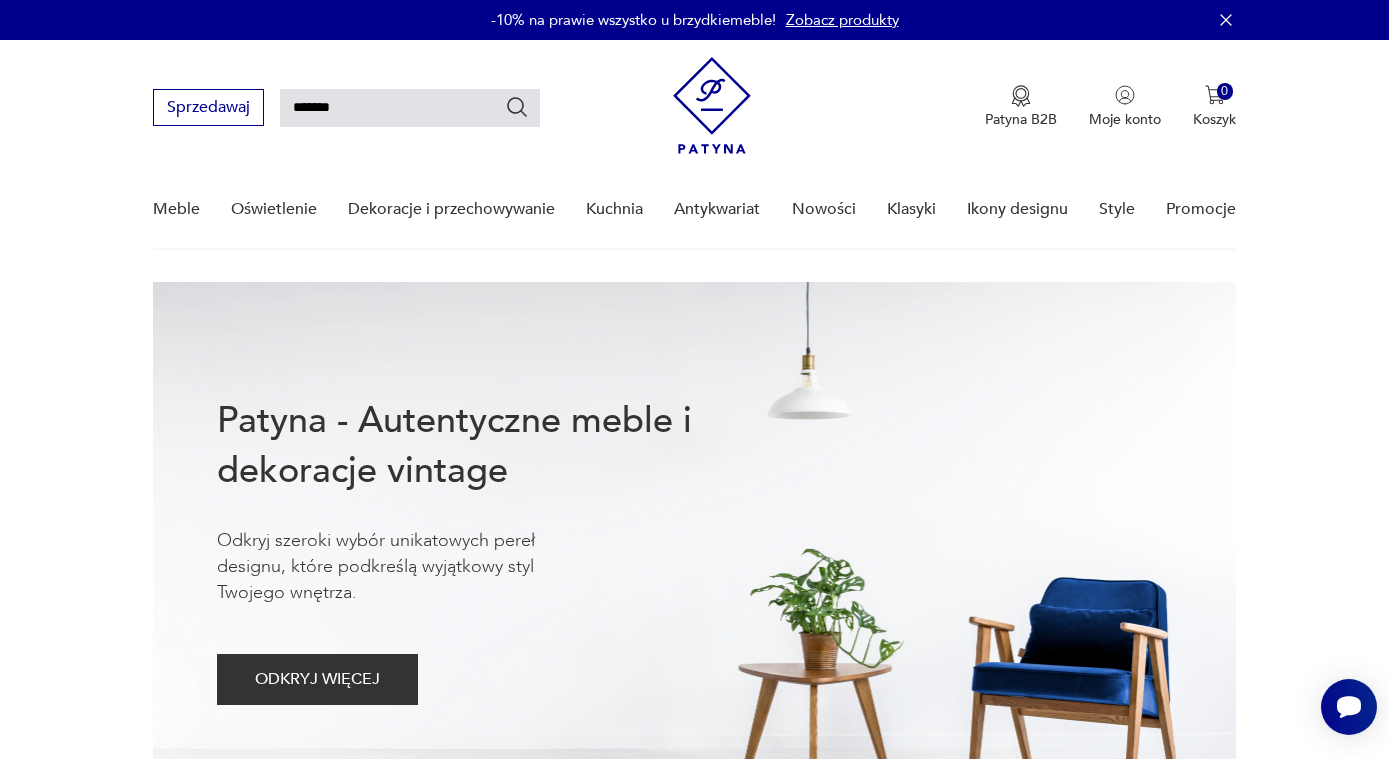 type on "*******" 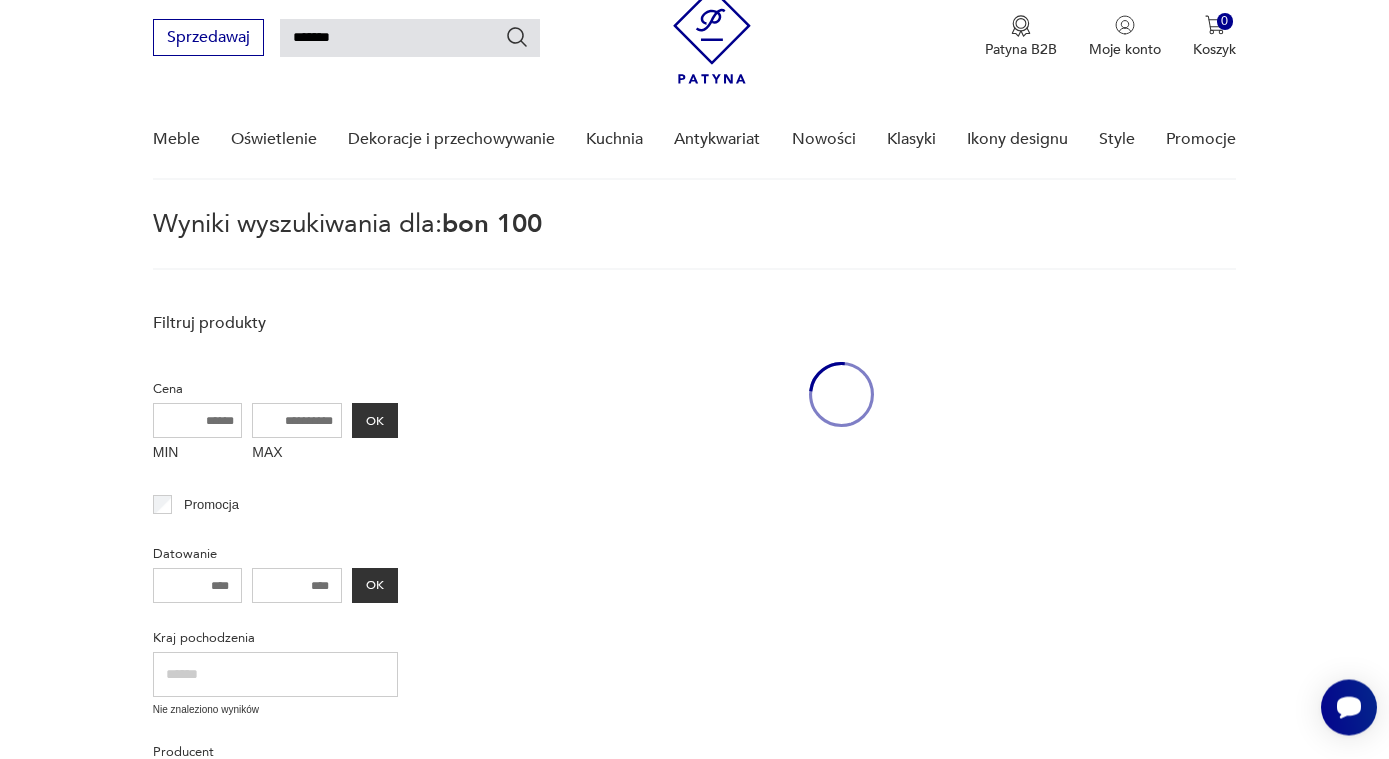 scroll, scrollTop: 71, scrollLeft: 0, axis: vertical 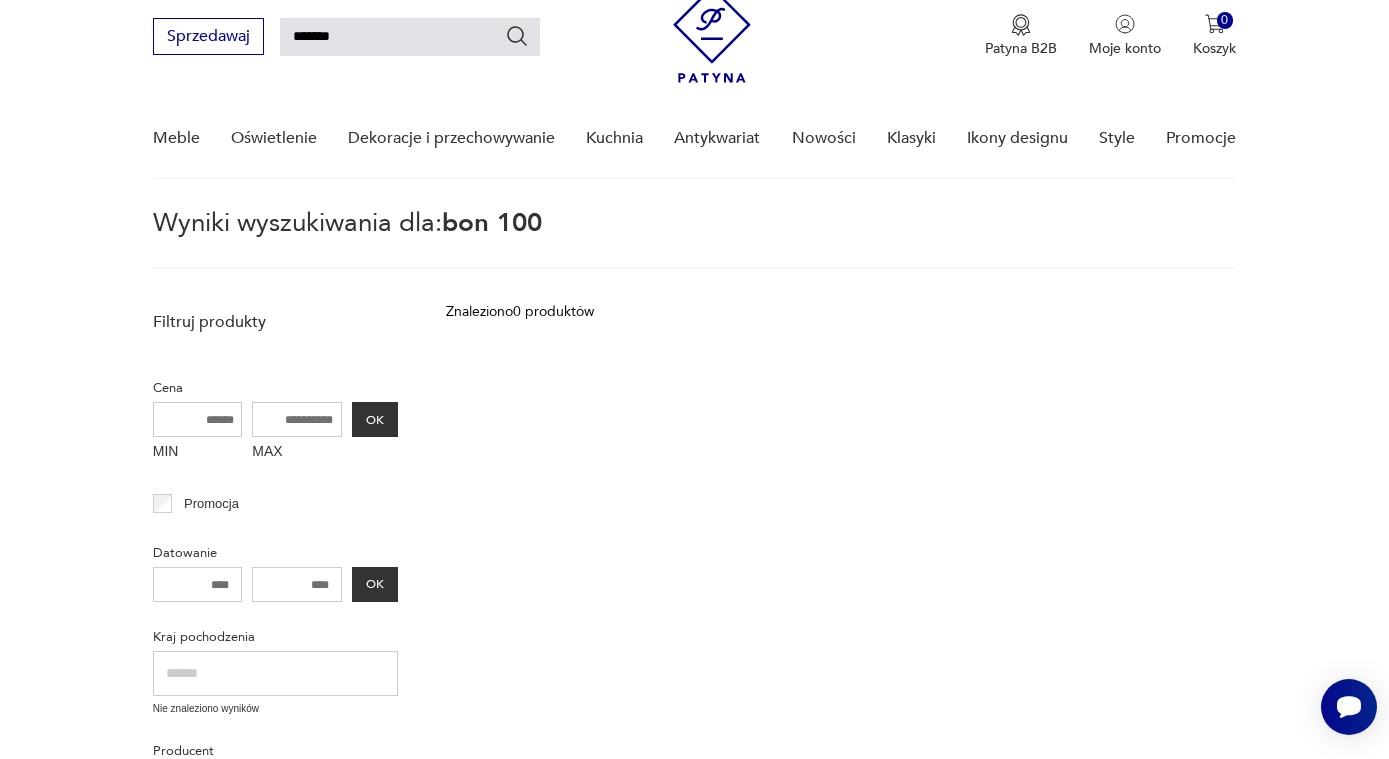 click on "*******" at bounding box center [410, 37] 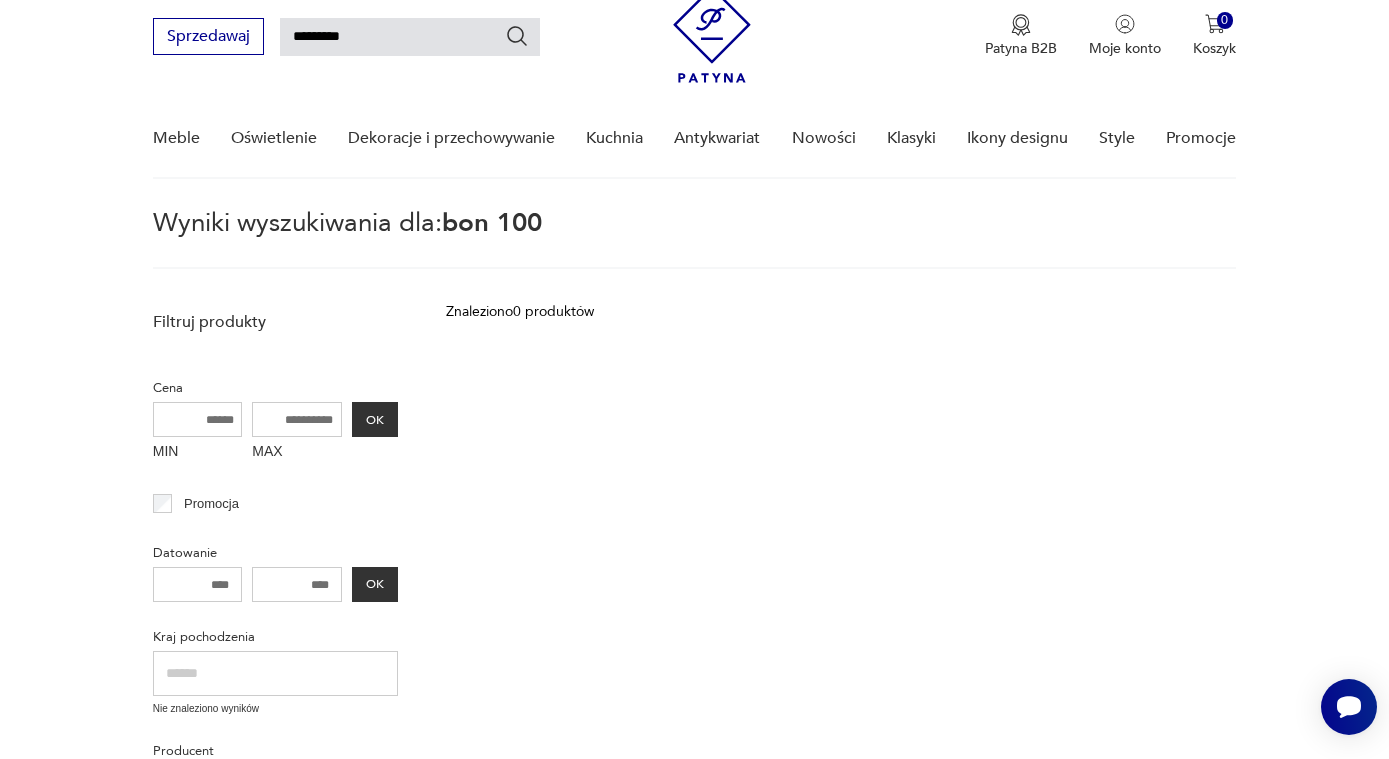 type on "*********" 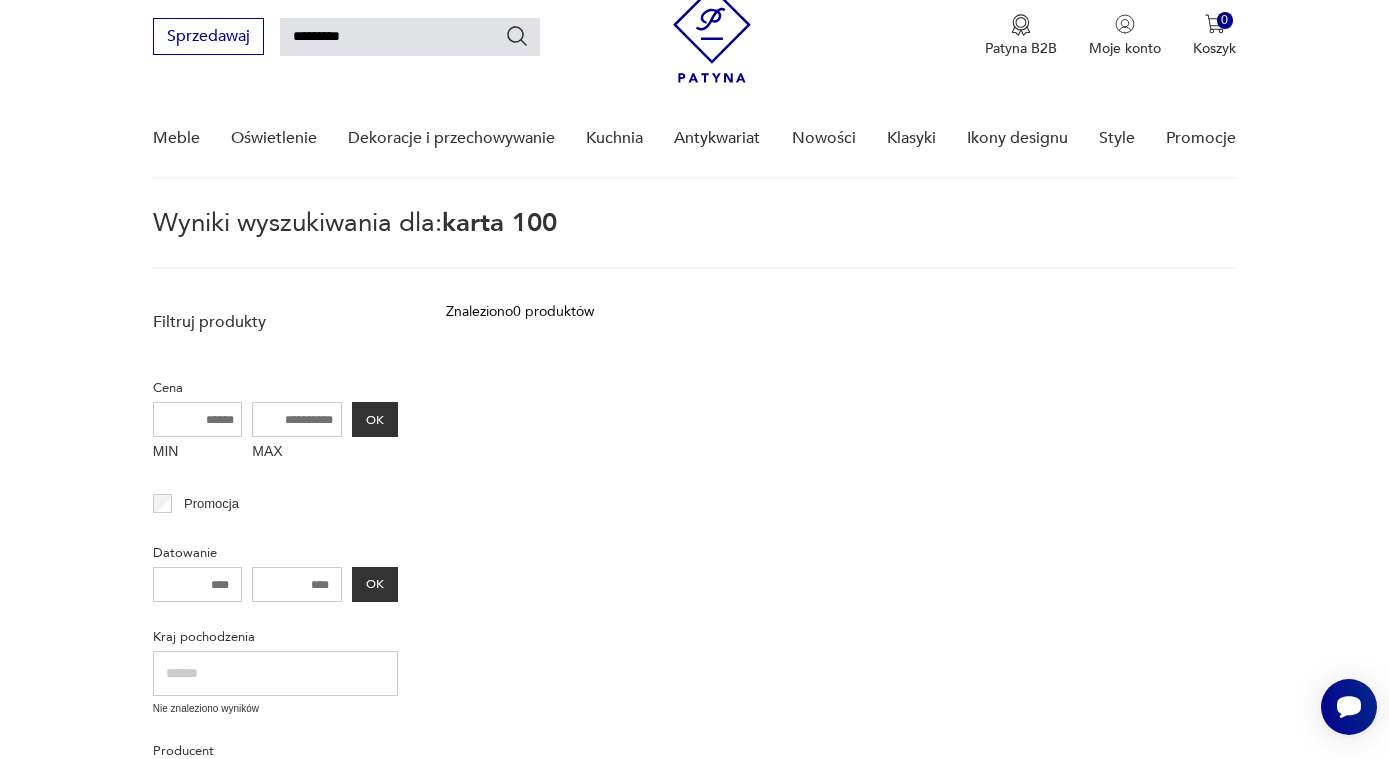 type on "*********" 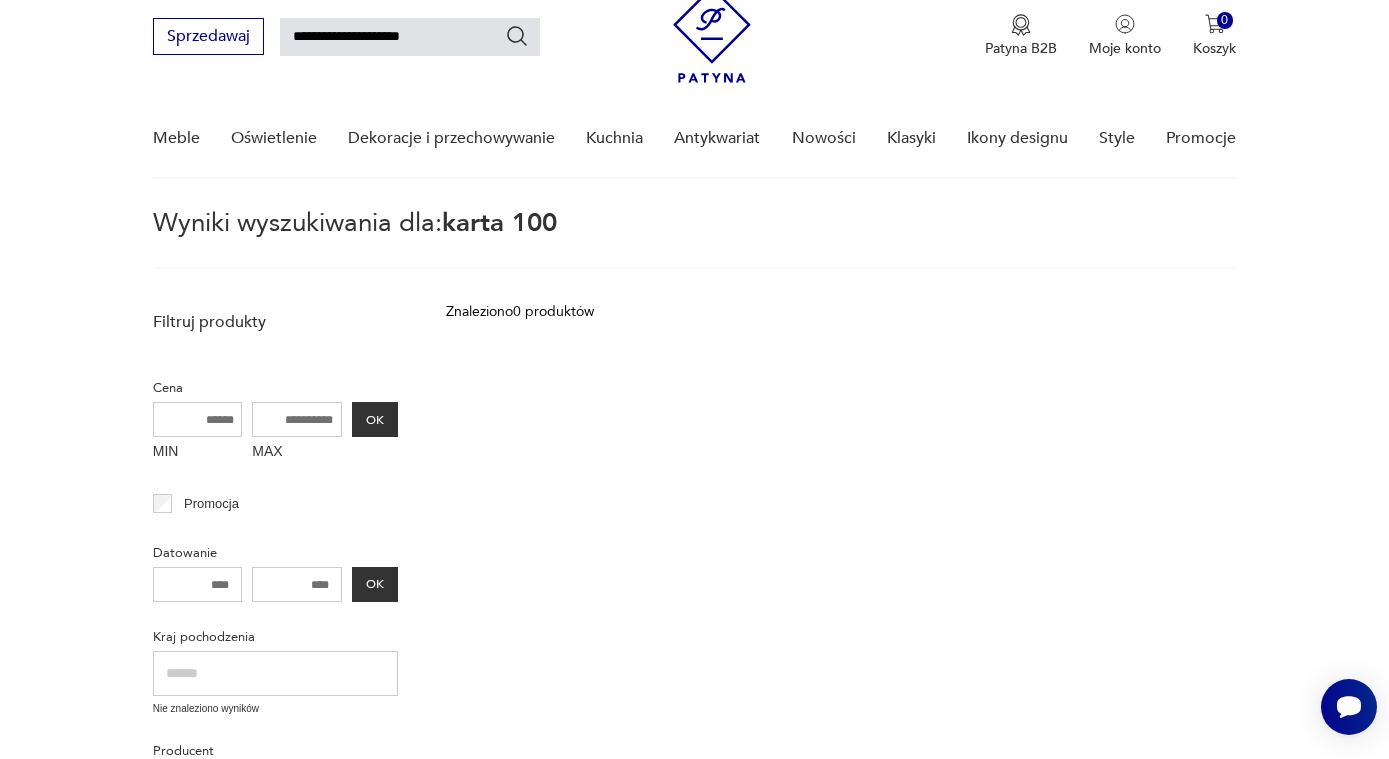 type on "**********" 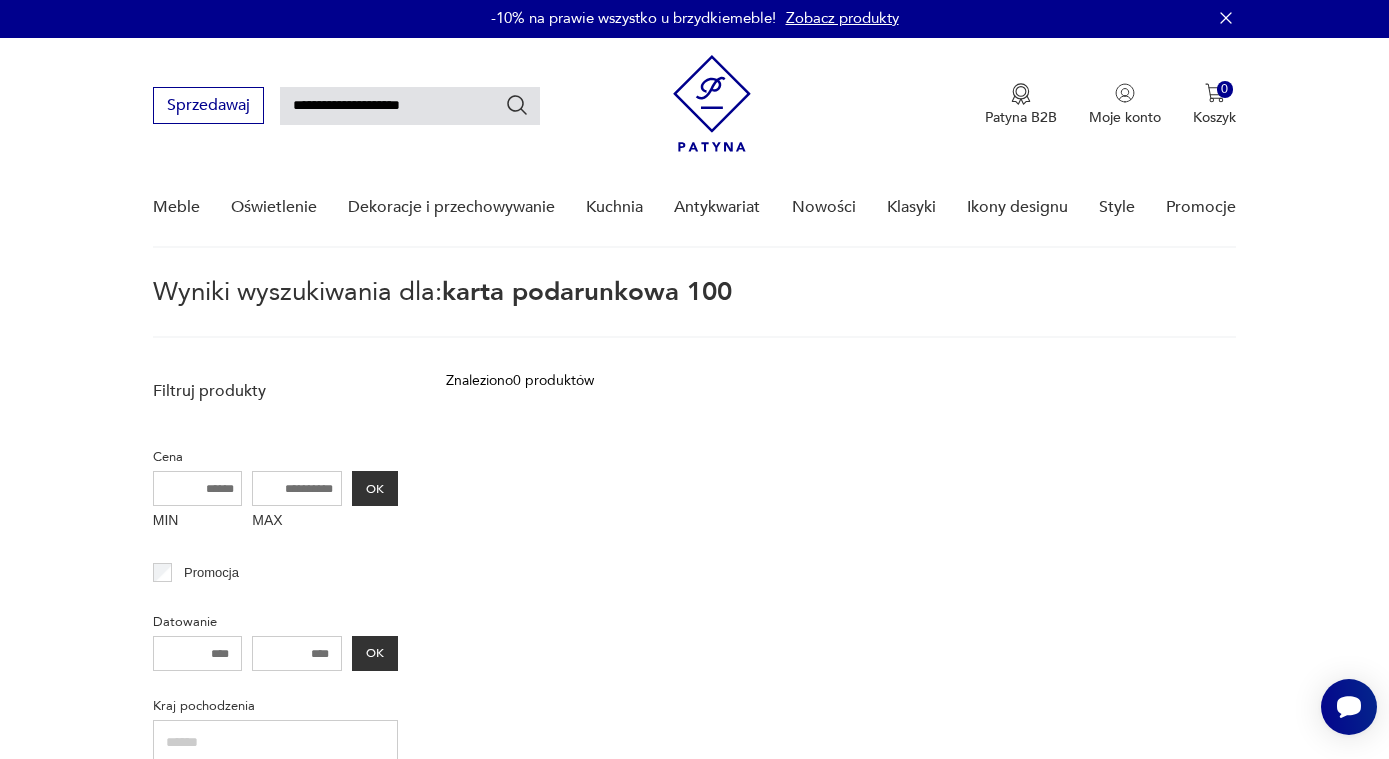 scroll, scrollTop: 0, scrollLeft: 0, axis: both 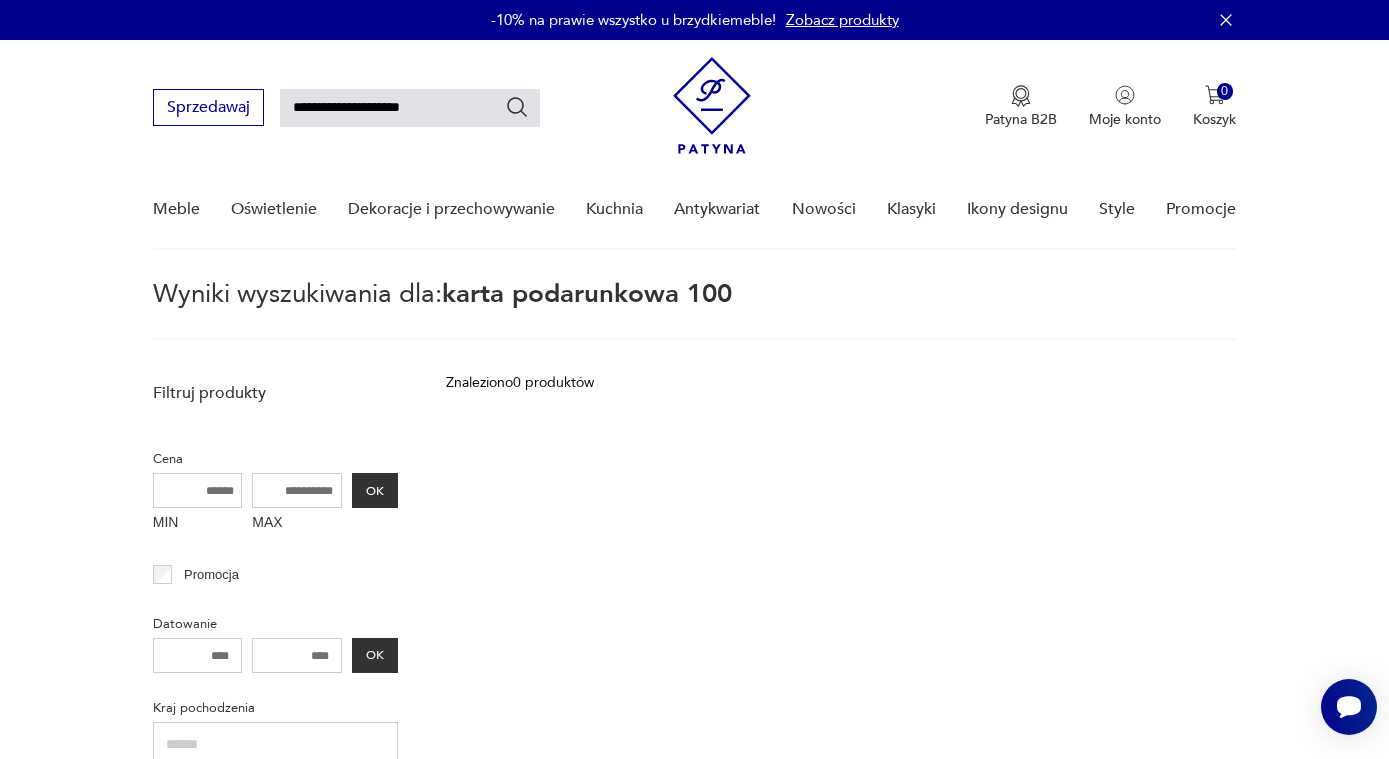 click on "**********" at bounding box center (410, 108) 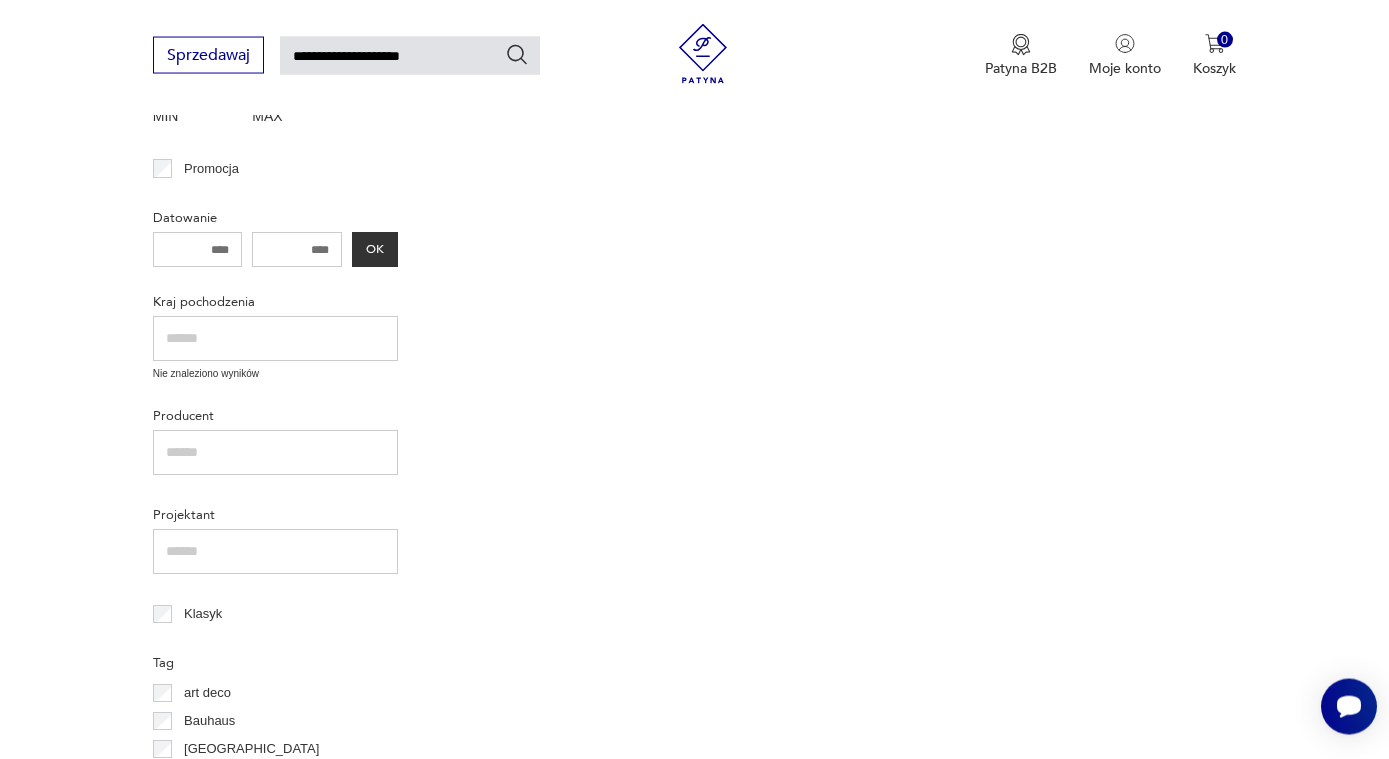 scroll, scrollTop: 510, scrollLeft: 0, axis: vertical 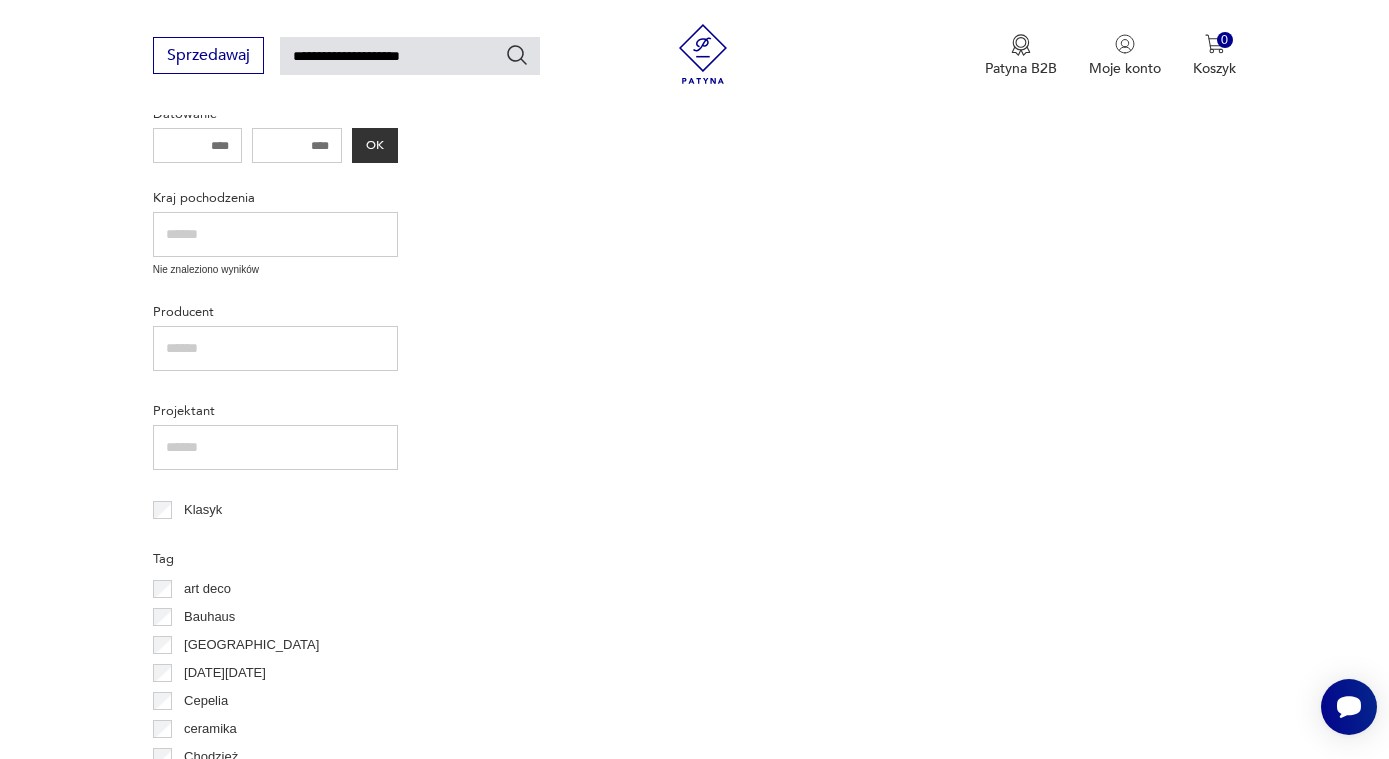 type on "***" 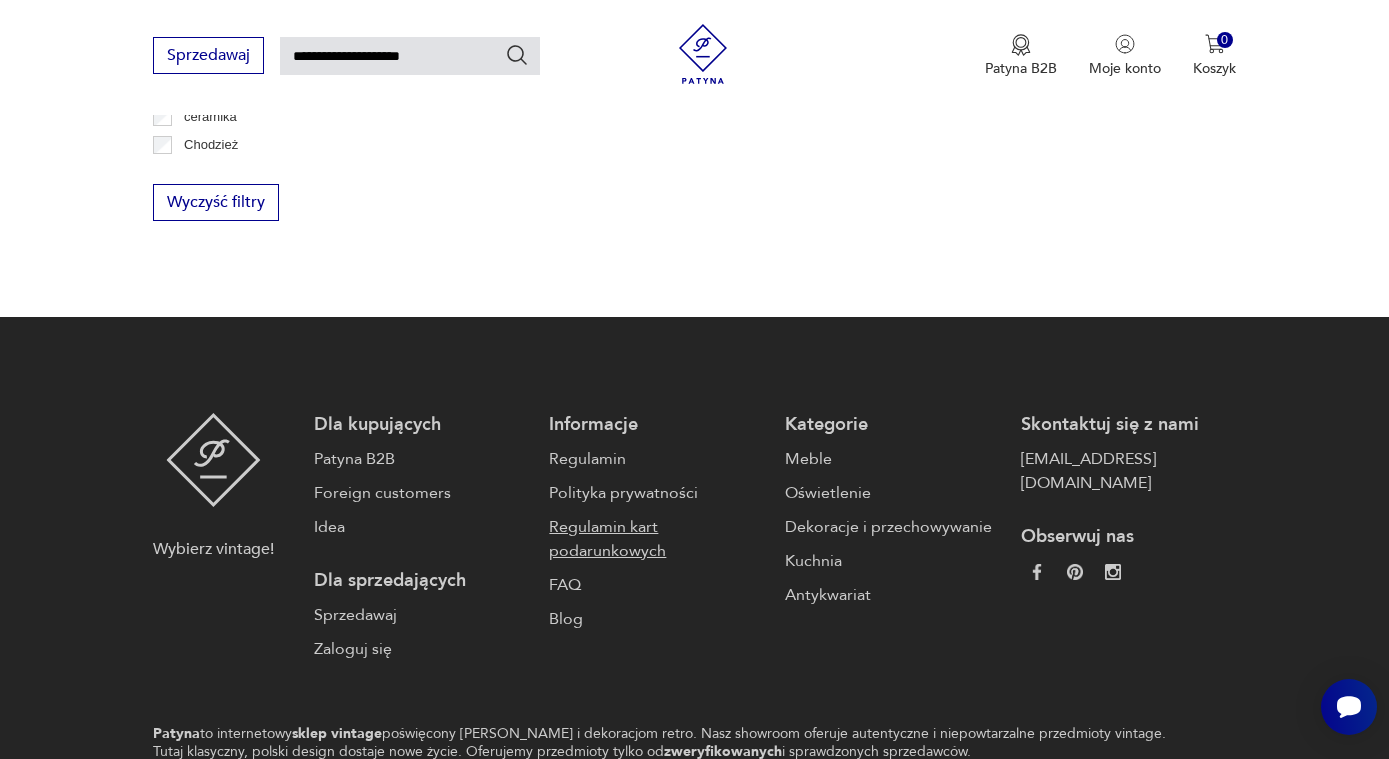 scroll, scrollTop: 1264, scrollLeft: 0, axis: vertical 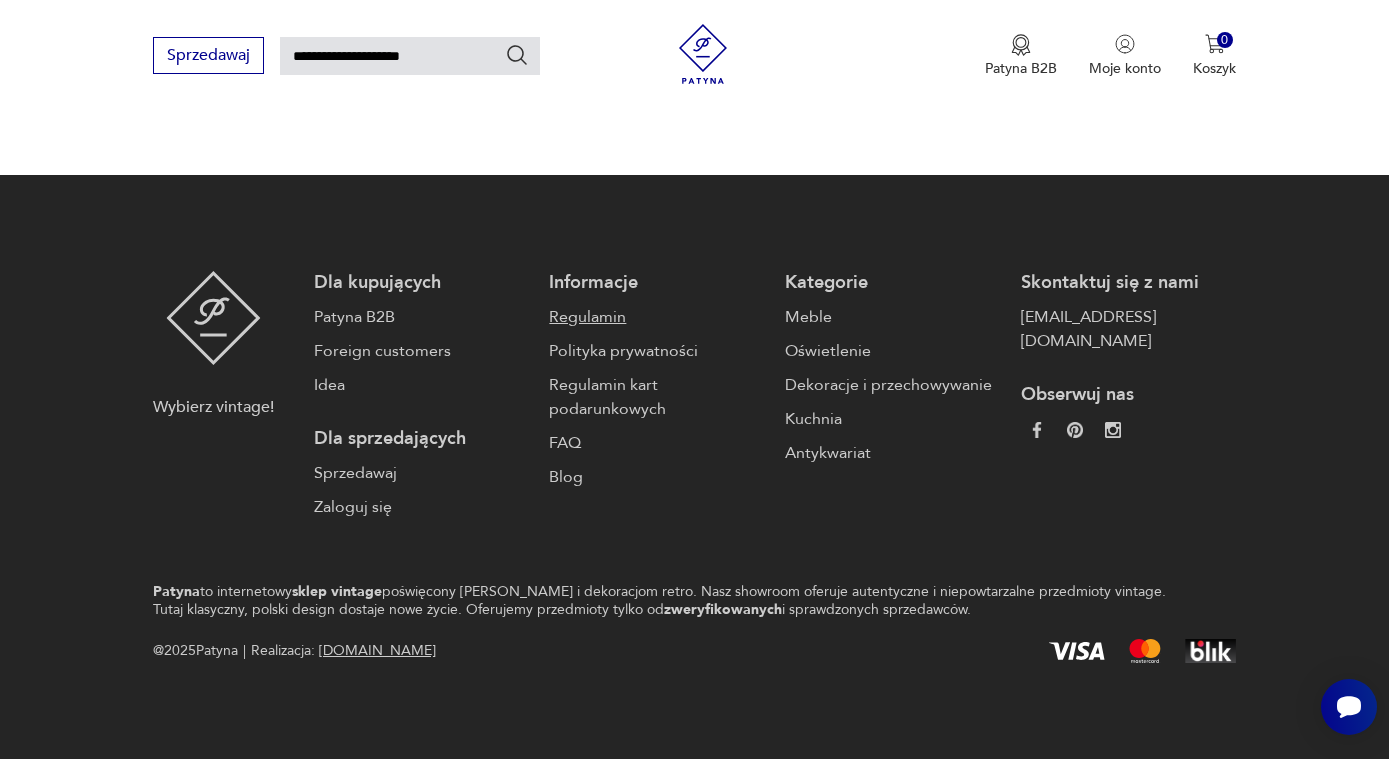 click on "Regulamin" at bounding box center (657, 317) 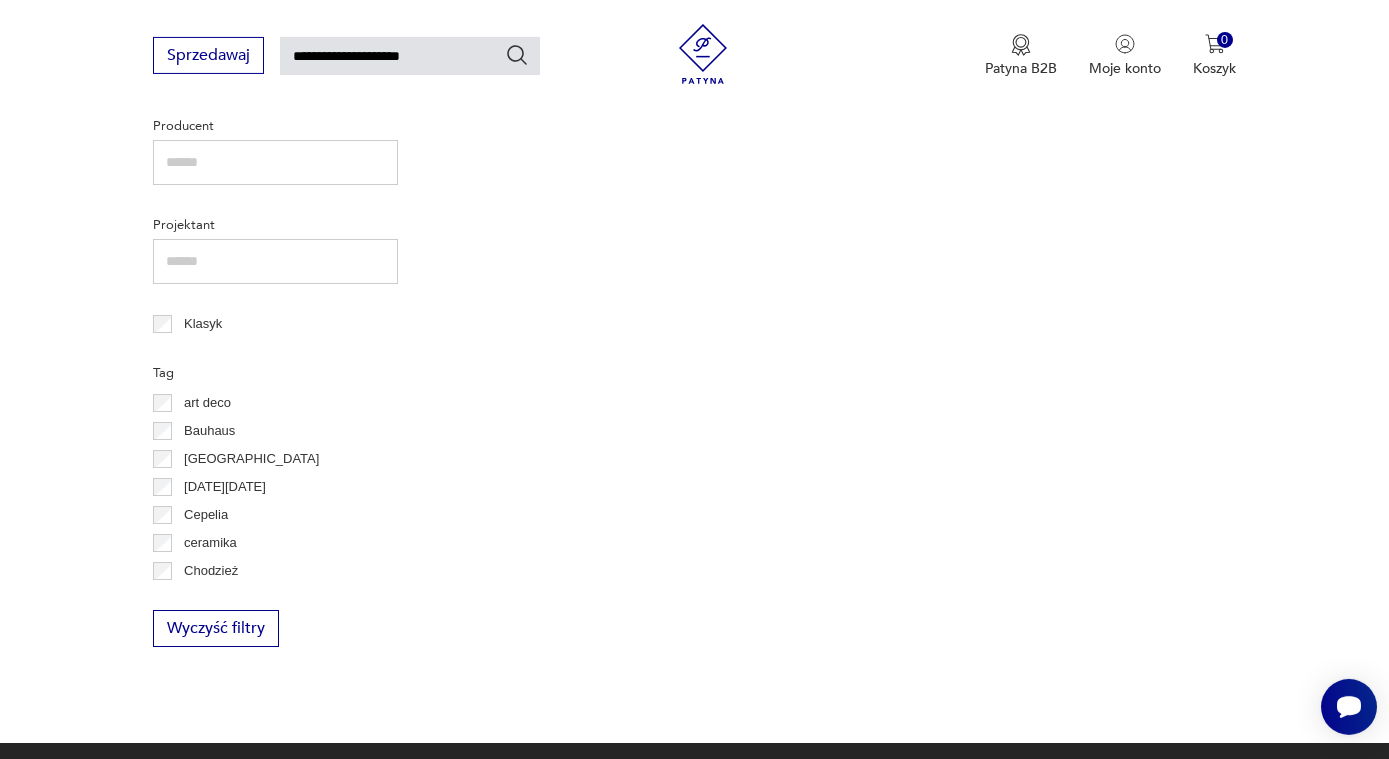 type 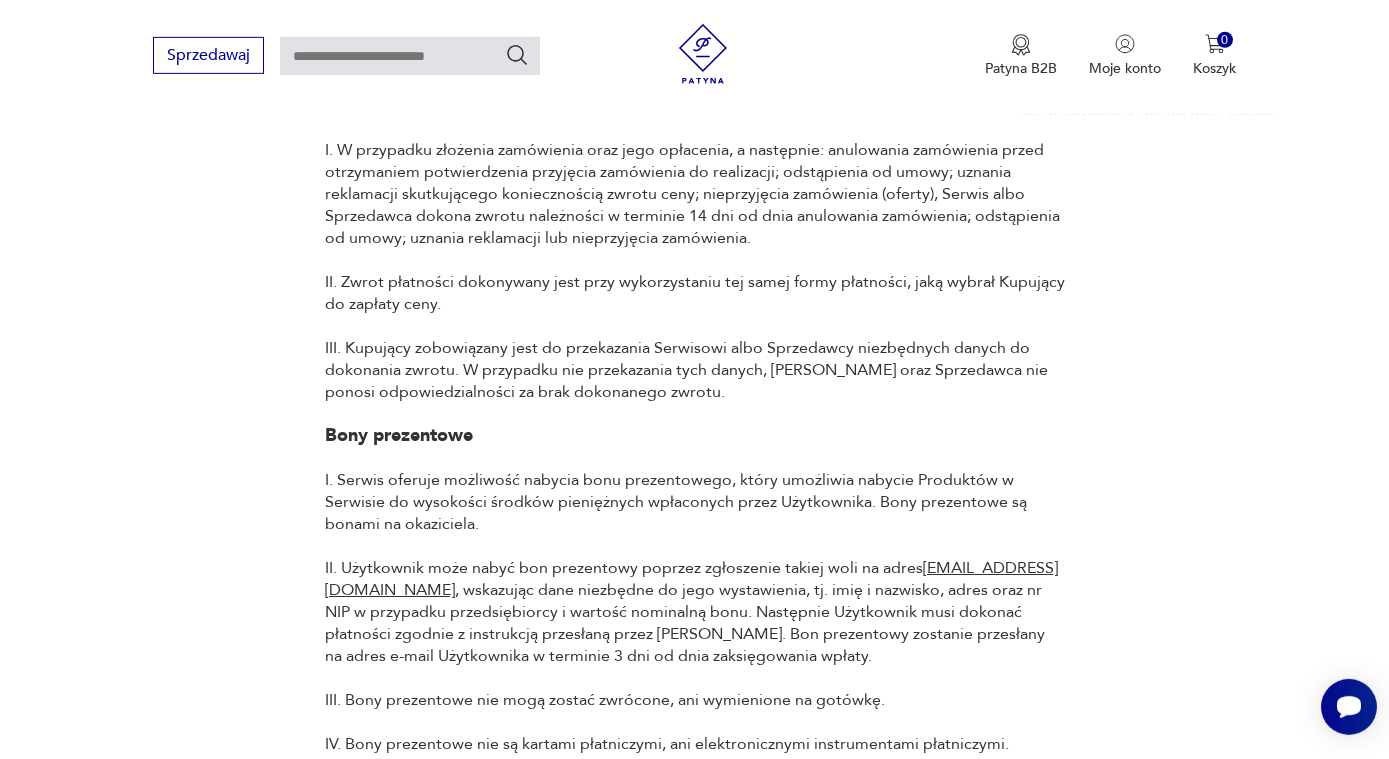 scroll, scrollTop: 3876, scrollLeft: 0, axis: vertical 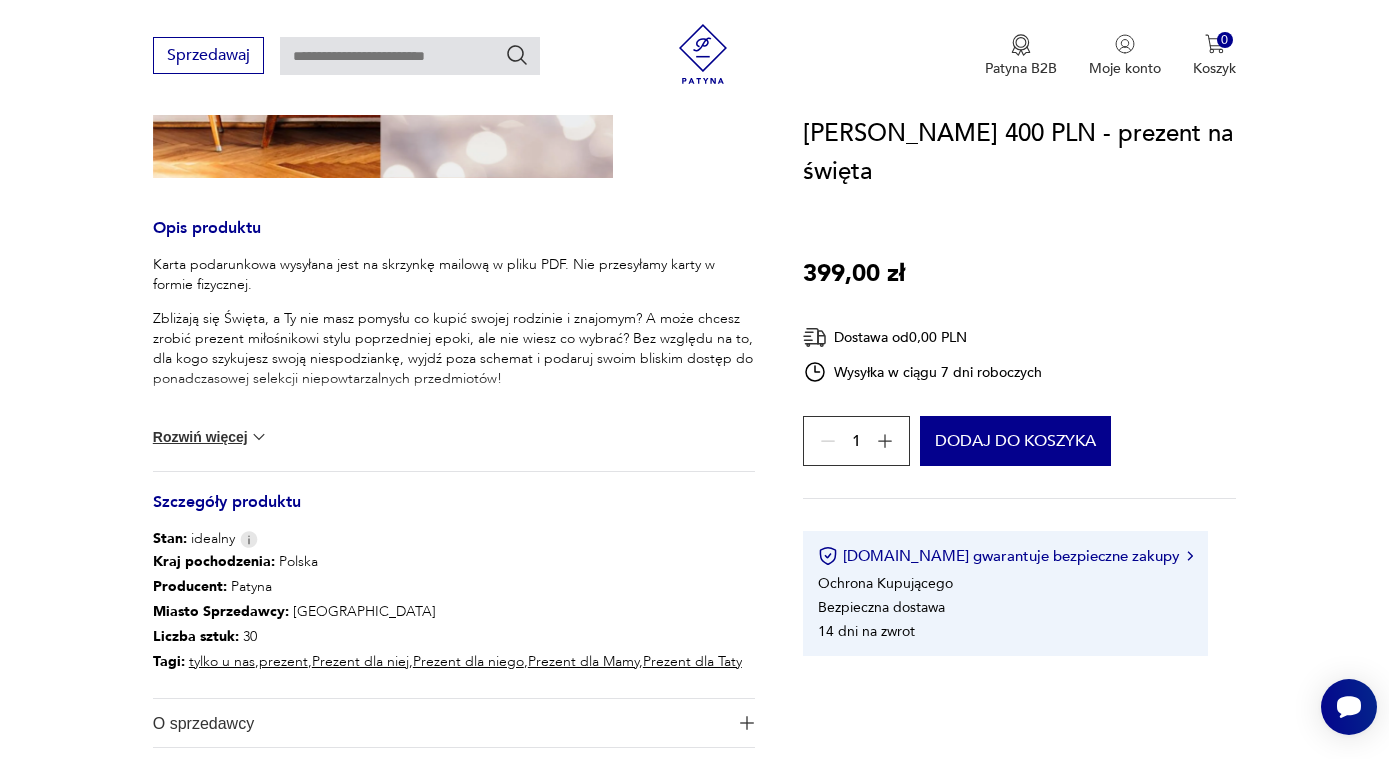 click at bounding box center [259, 437] 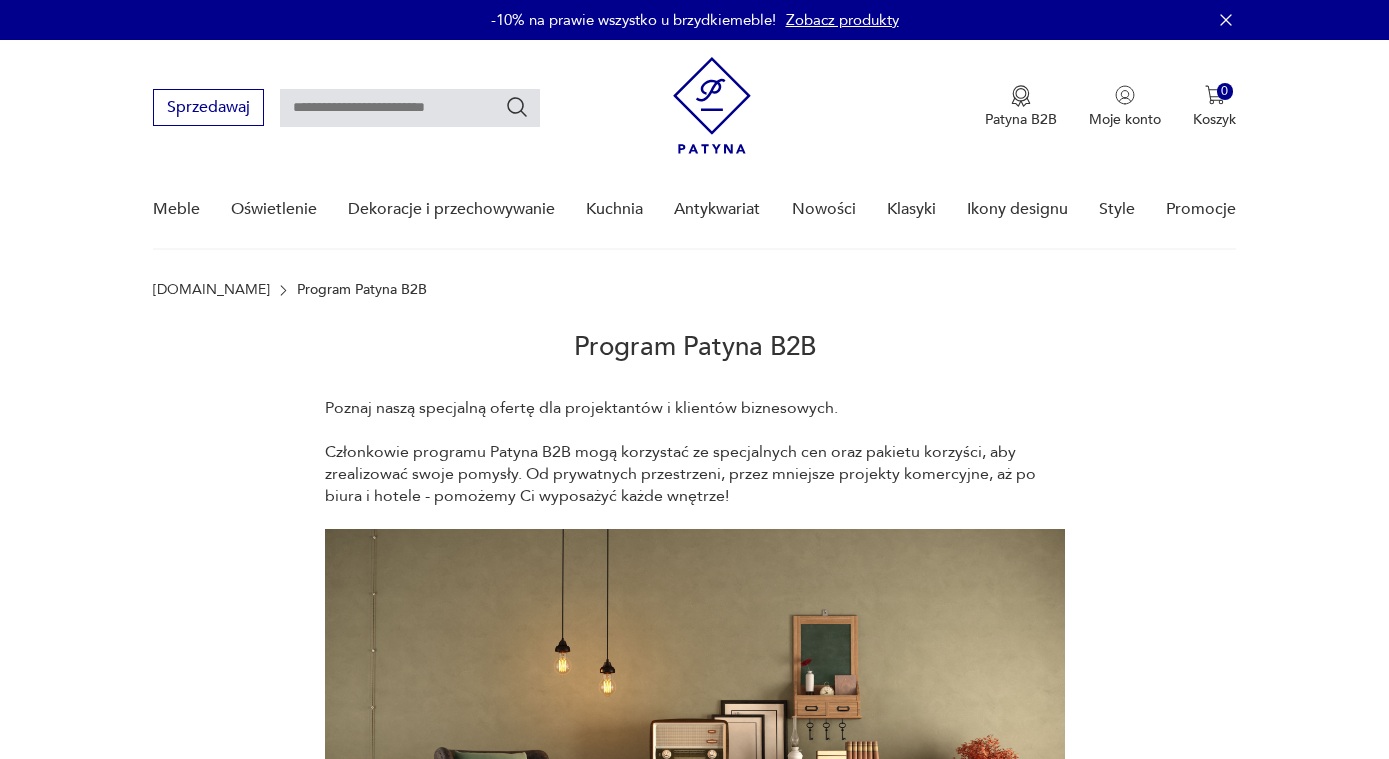 scroll, scrollTop: 0, scrollLeft: 0, axis: both 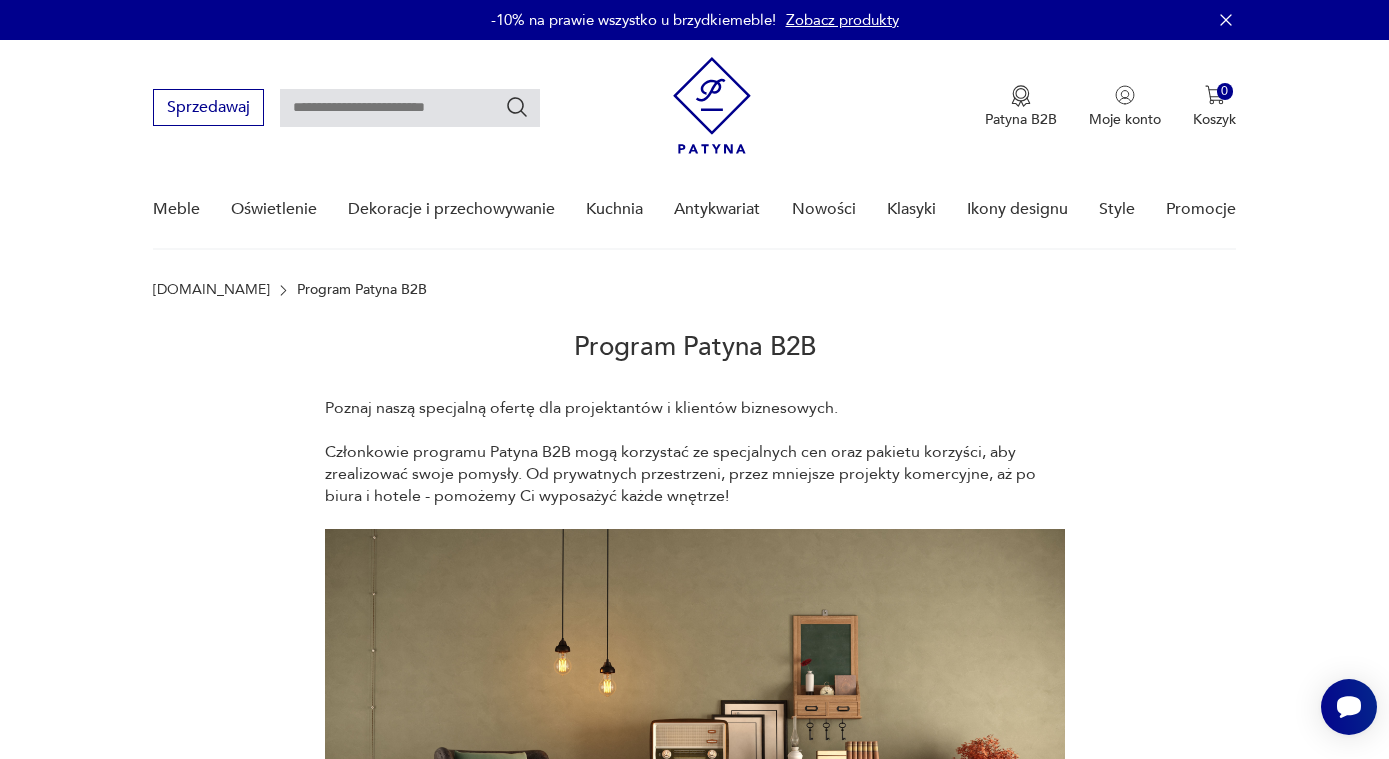 click at bounding box center (712, 105) 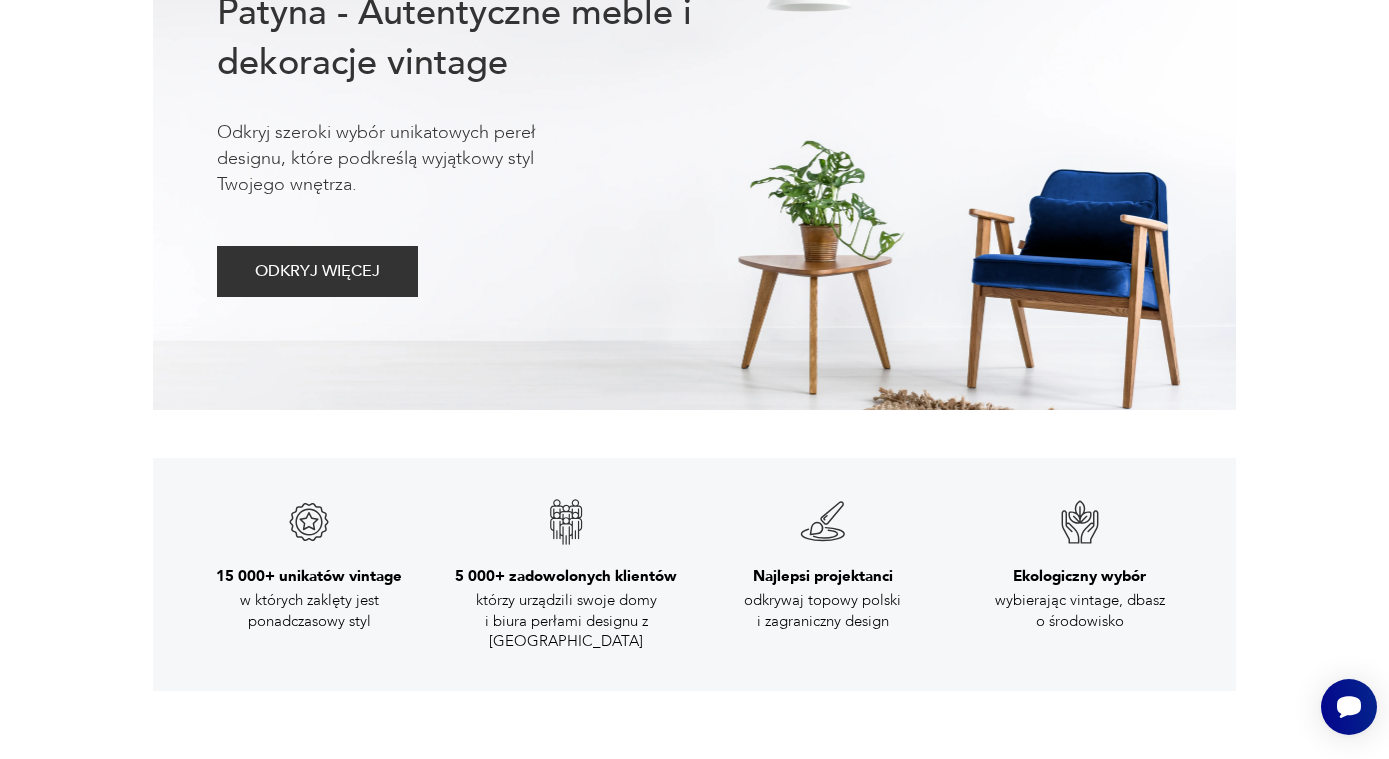 scroll, scrollTop: 0, scrollLeft: 0, axis: both 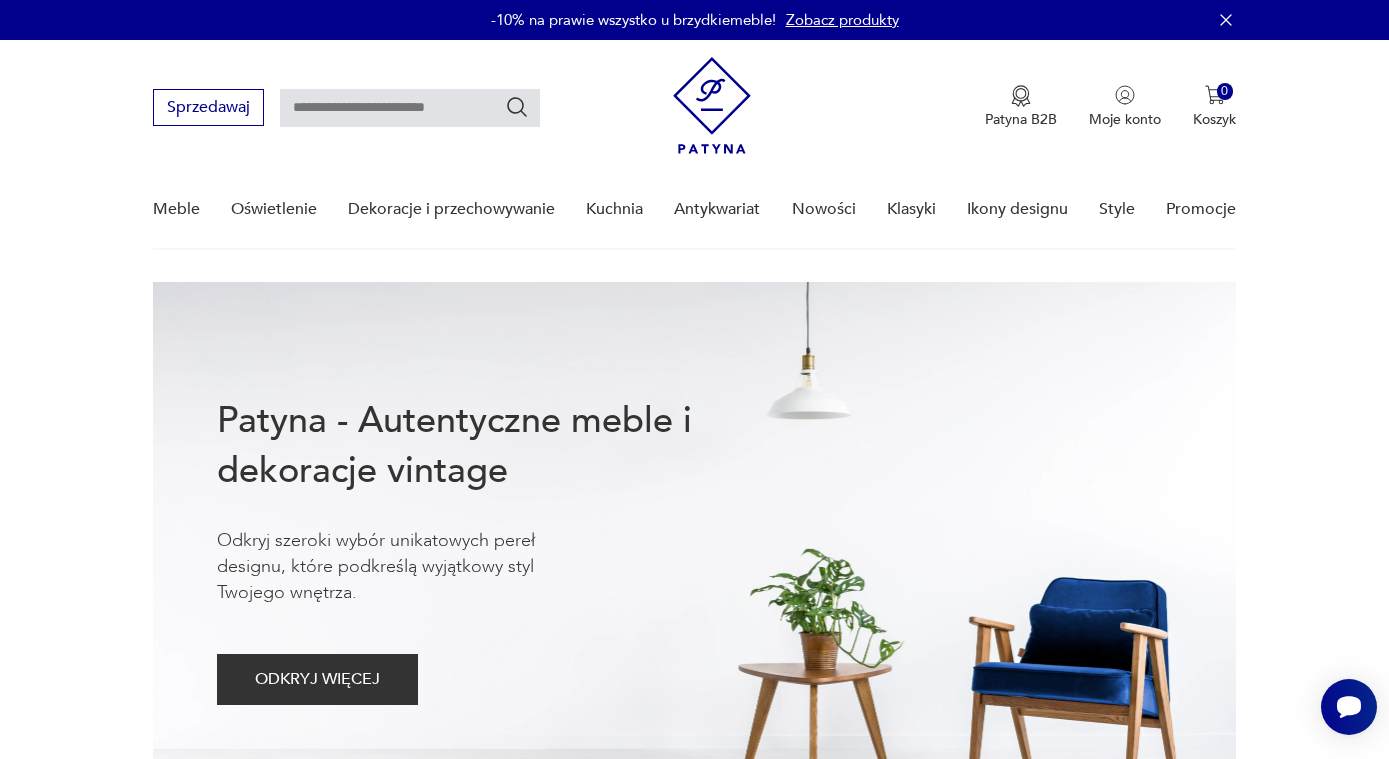 click 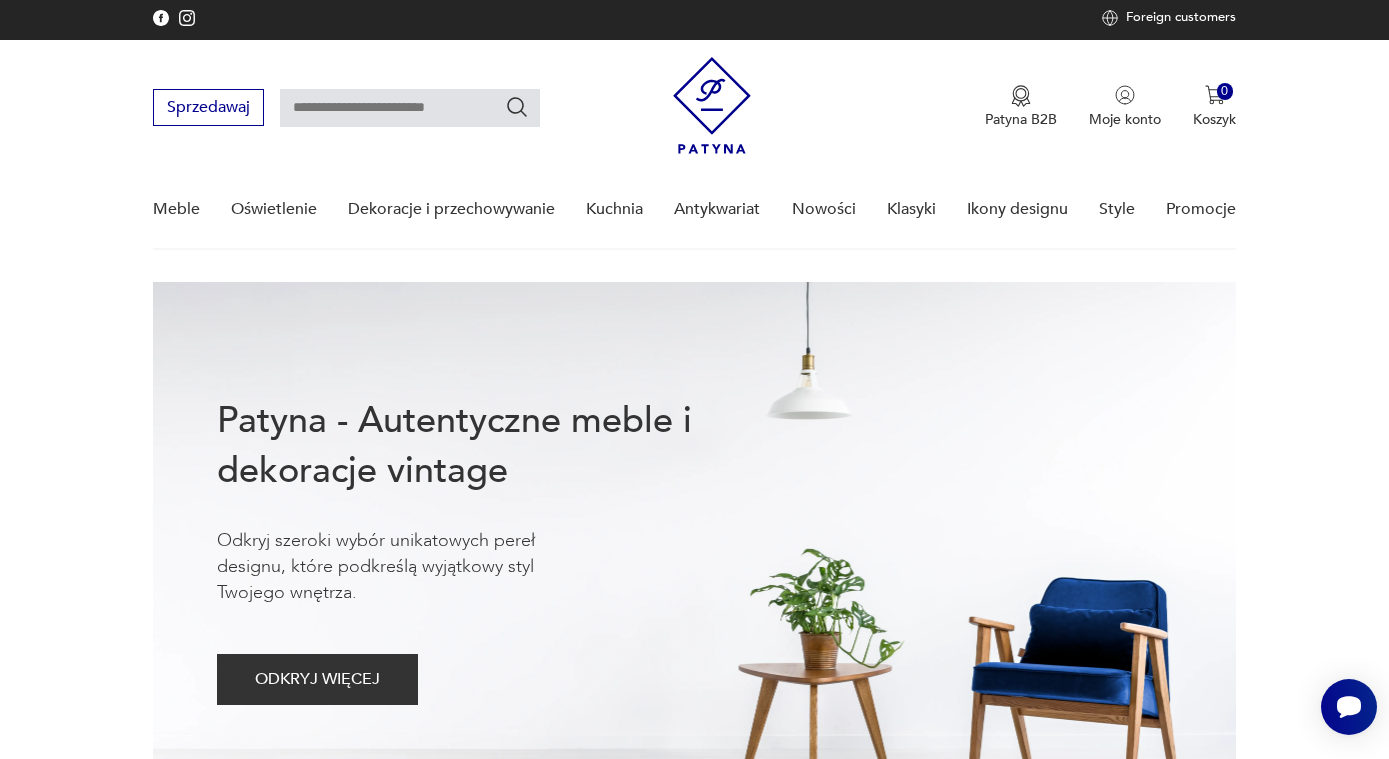 click at bounding box center [187, 18] 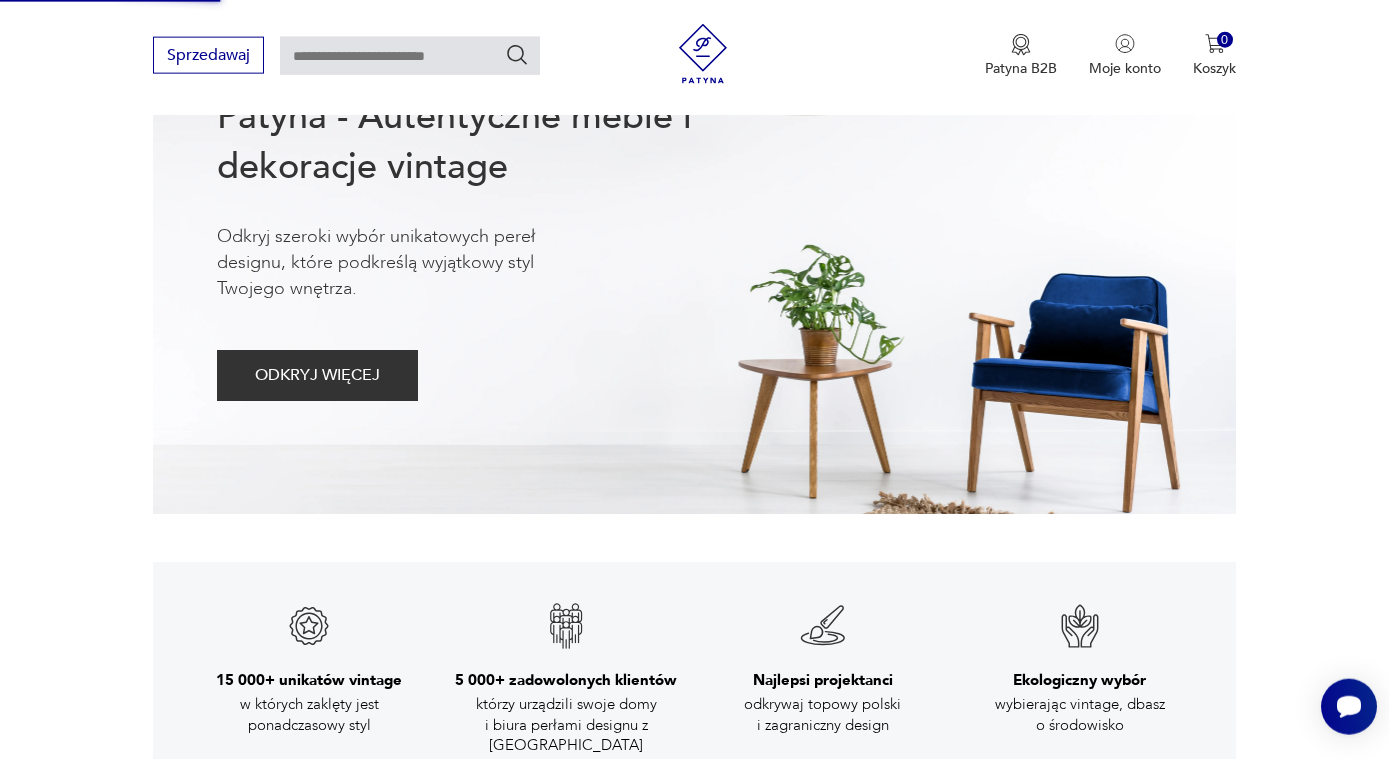 scroll, scrollTop: 306, scrollLeft: 0, axis: vertical 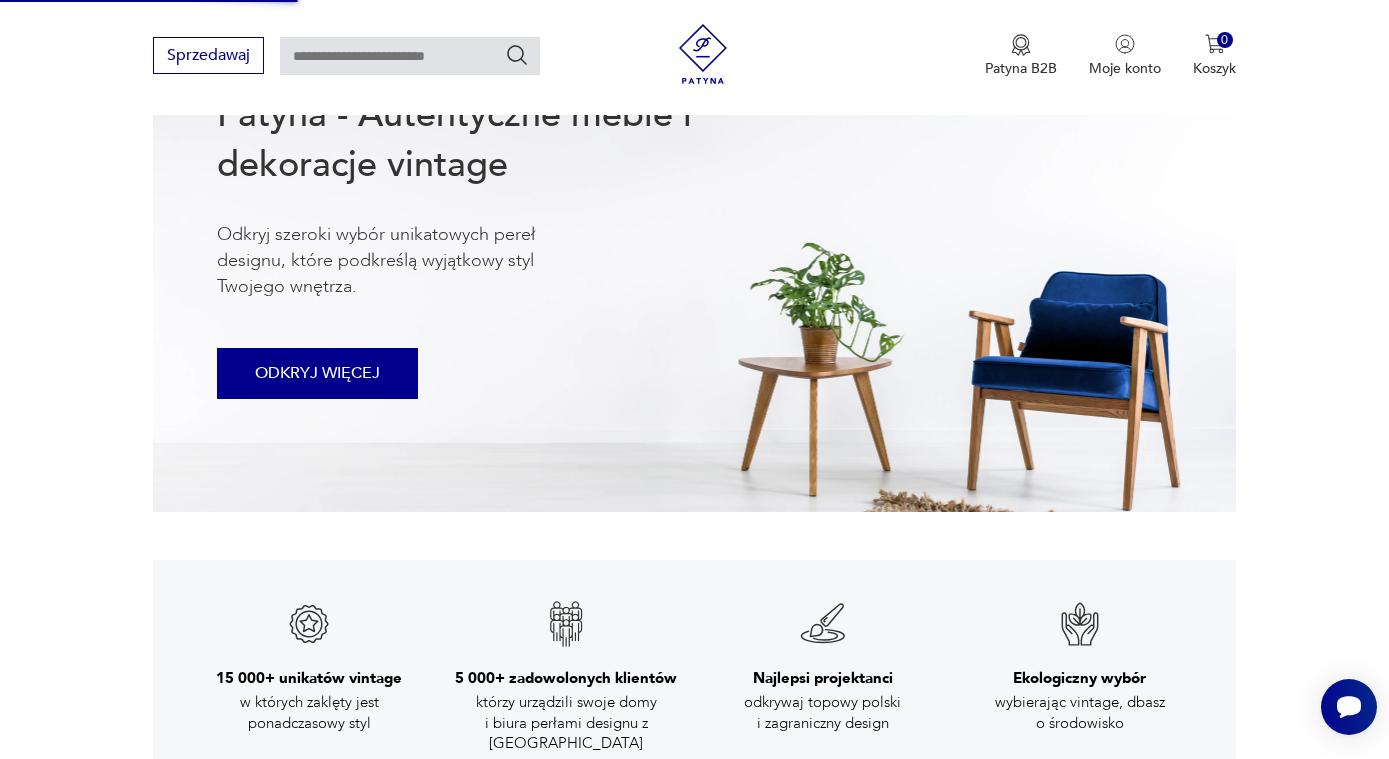 click on "ODKRYJ WIĘCEJ" at bounding box center (317, 373) 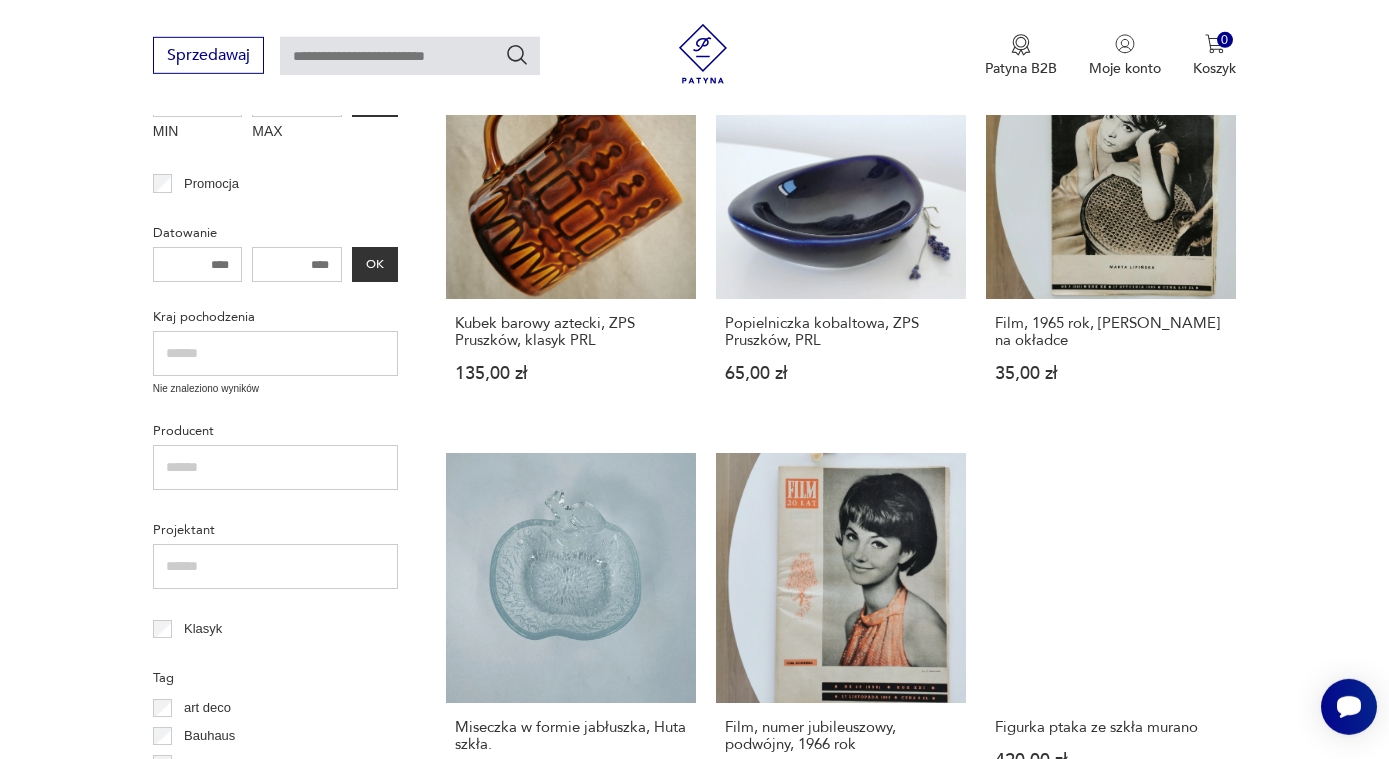 scroll, scrollTop: 395, scrollLeft: 0, axis: vertical 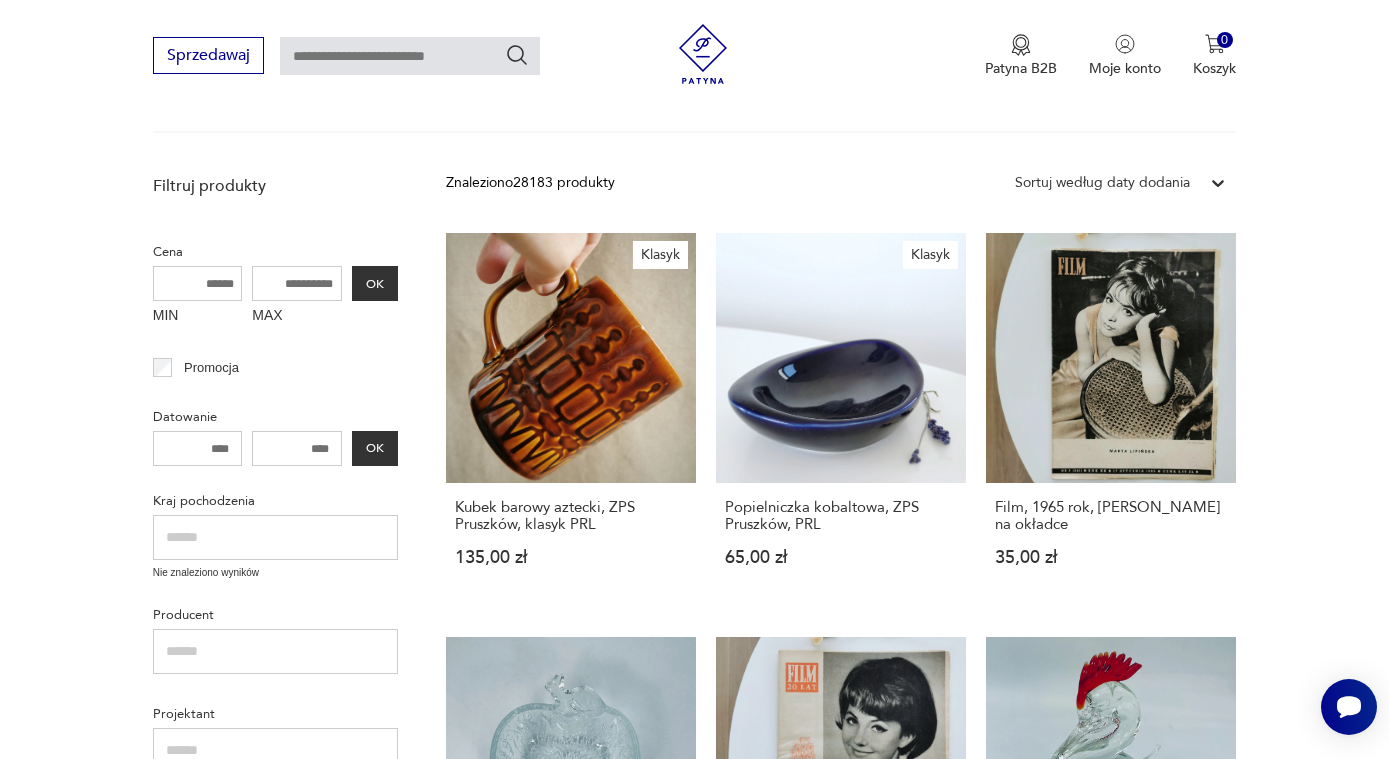 click on "MIN" at bounding box center [198, 283] 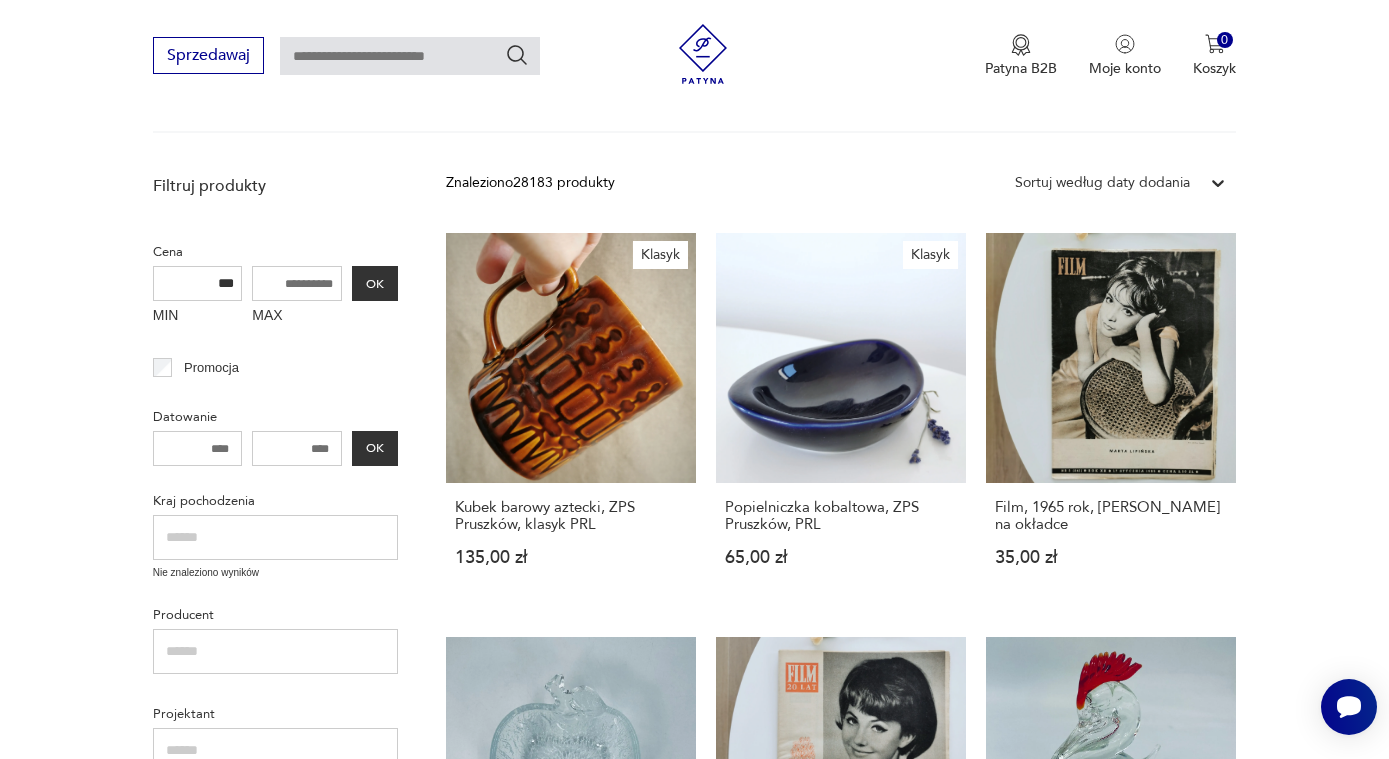 type on "***" 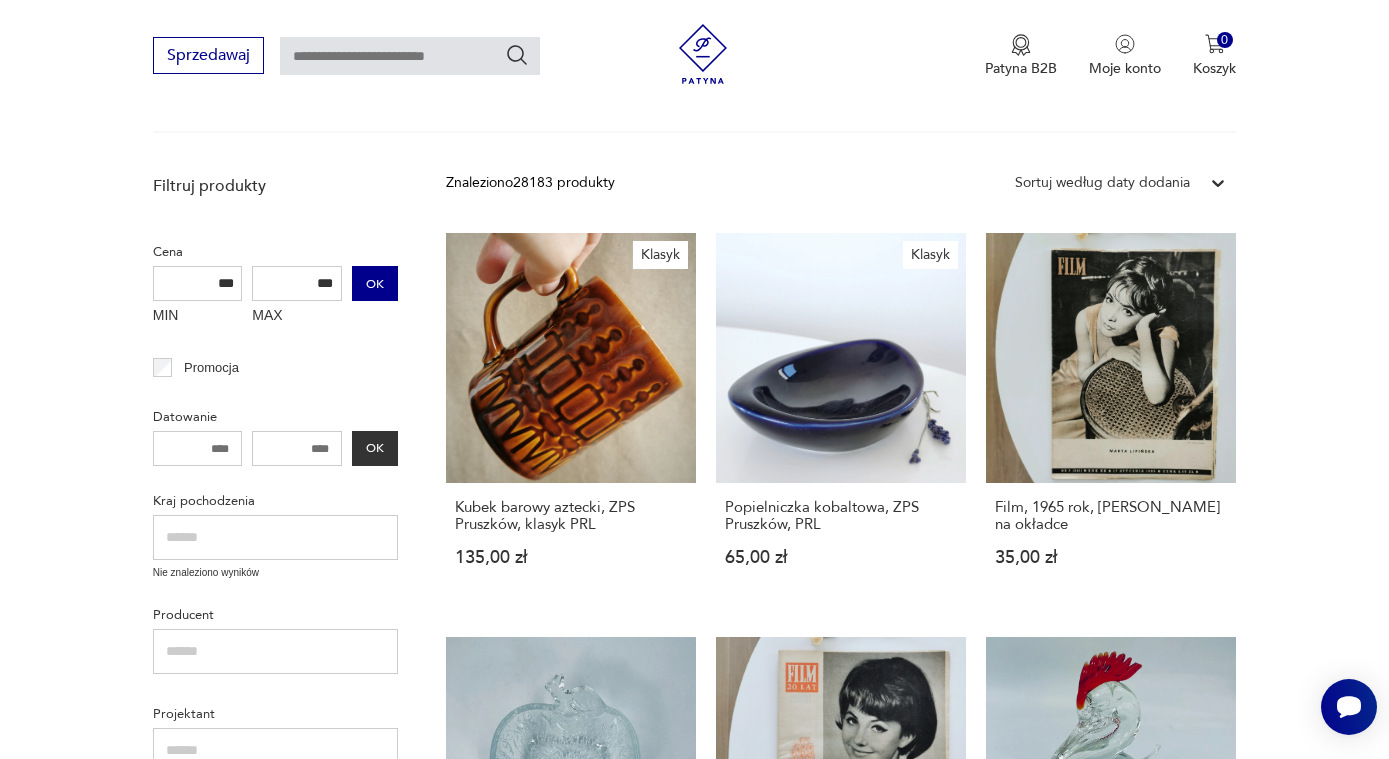 type on "***" 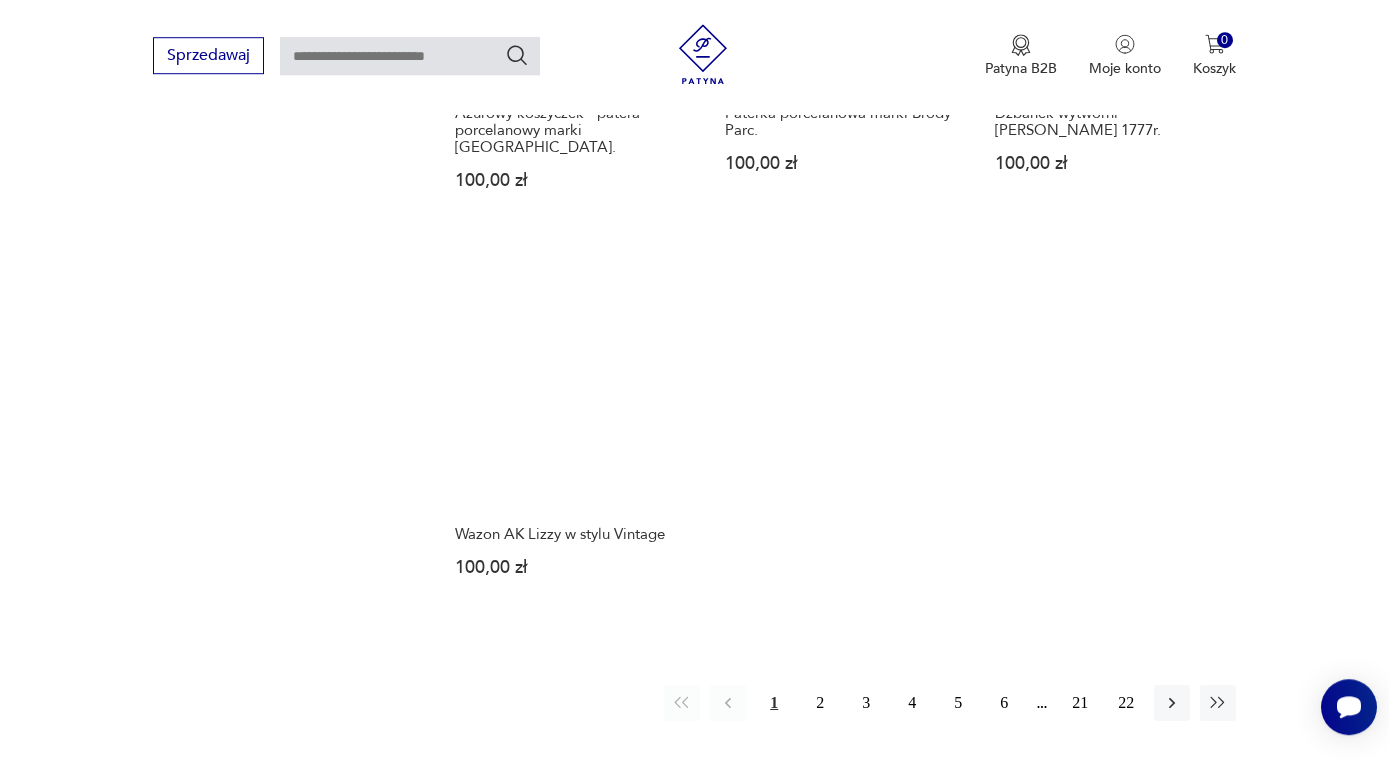 scroll, scrollTop: 2605, scrollLeft: 0, axis: vertical 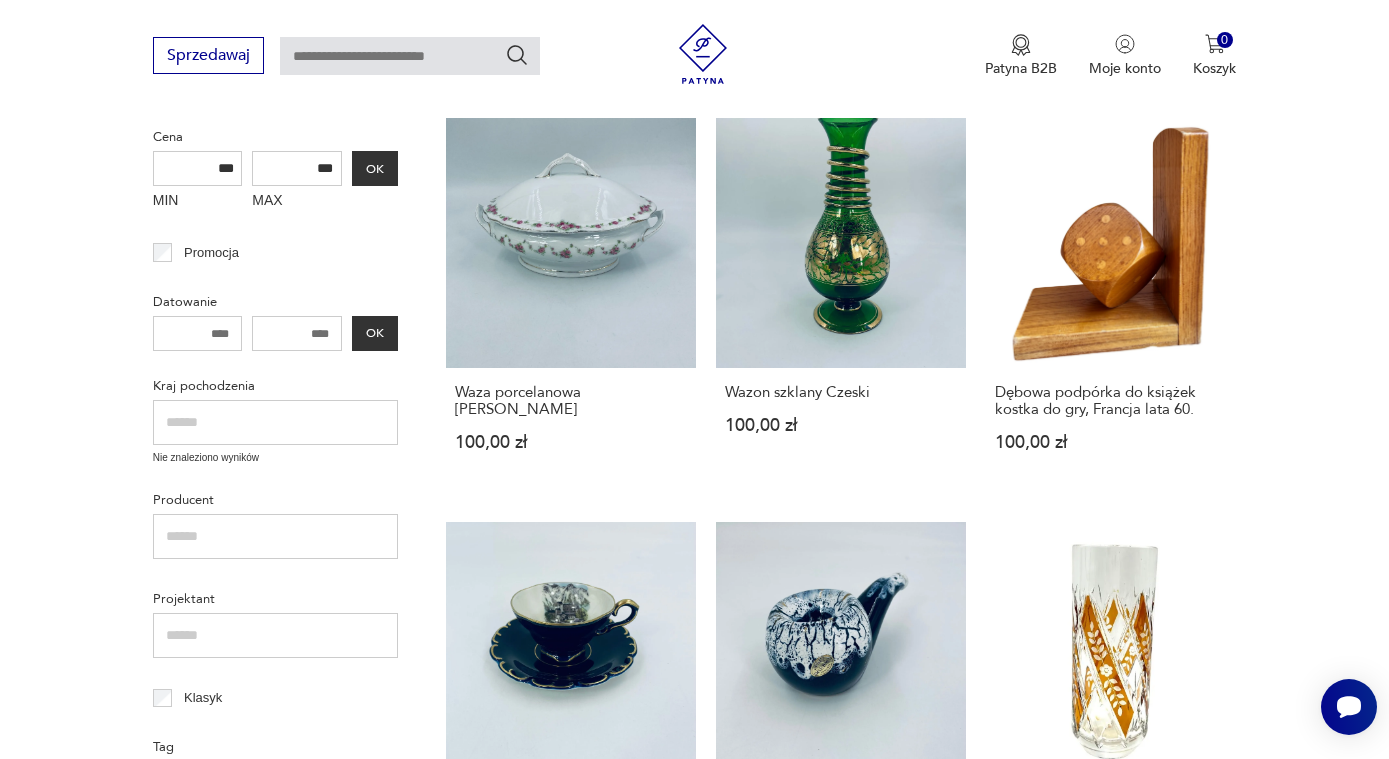 drag, startPoint x: 249, startPoint y: 167, endPoint x: 268, endPoint y: 167, distance: 19 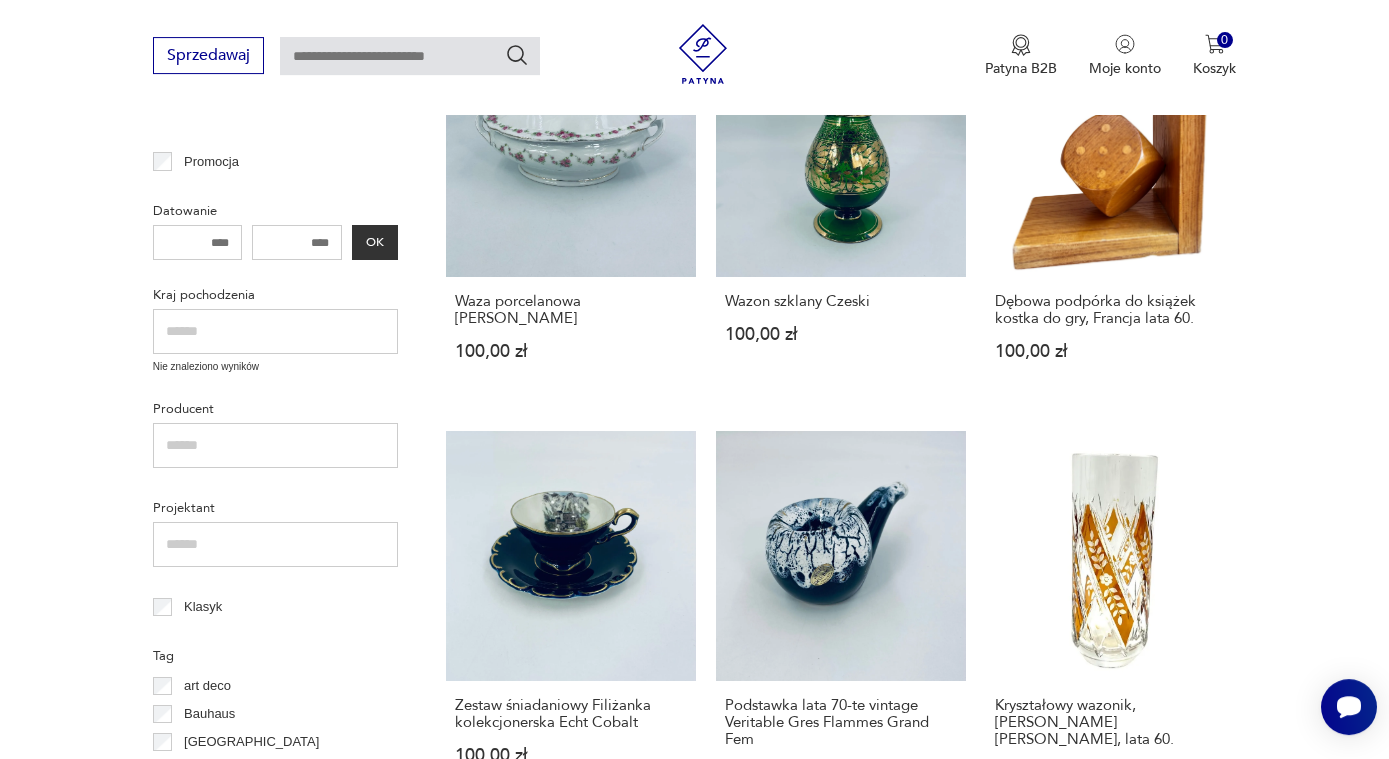 scroll, scrollTop: 816, scrollLeft: 0, axis: vertical 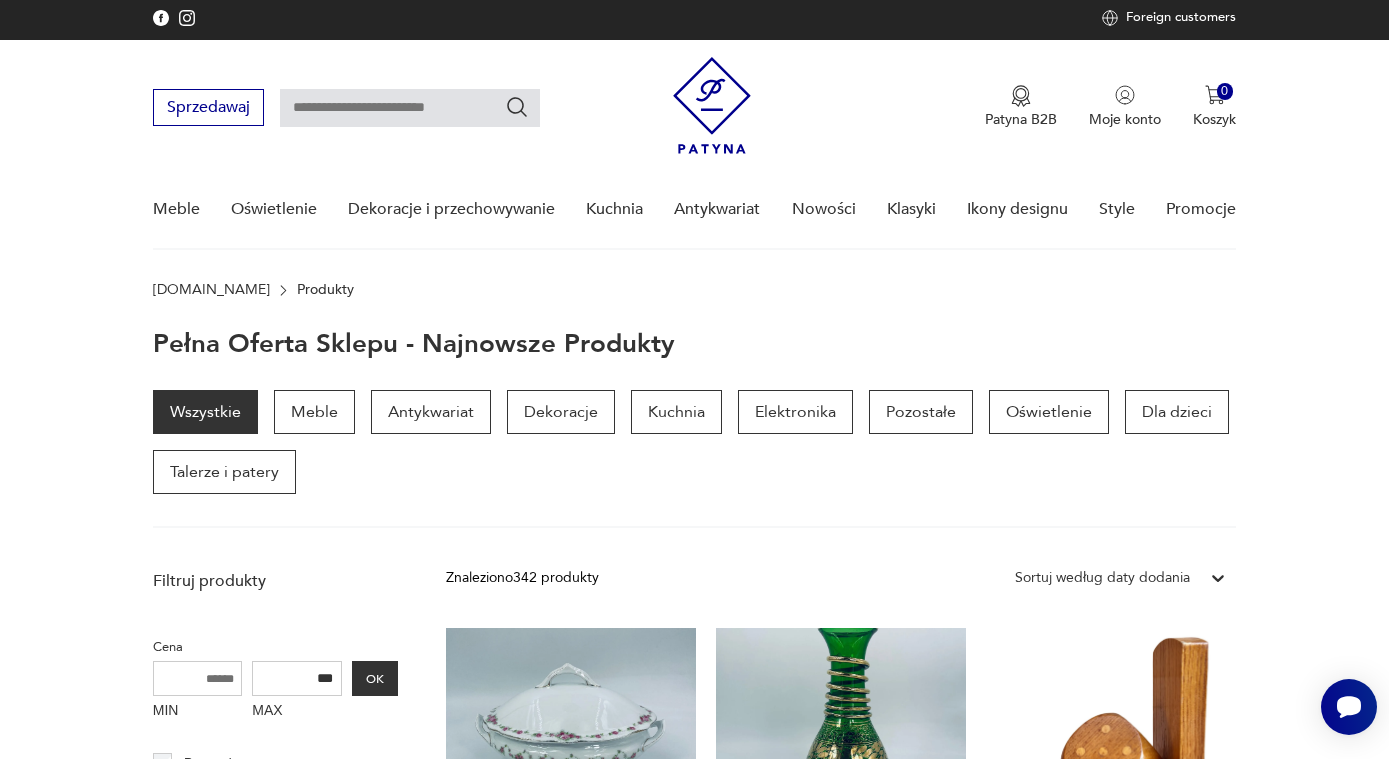type 